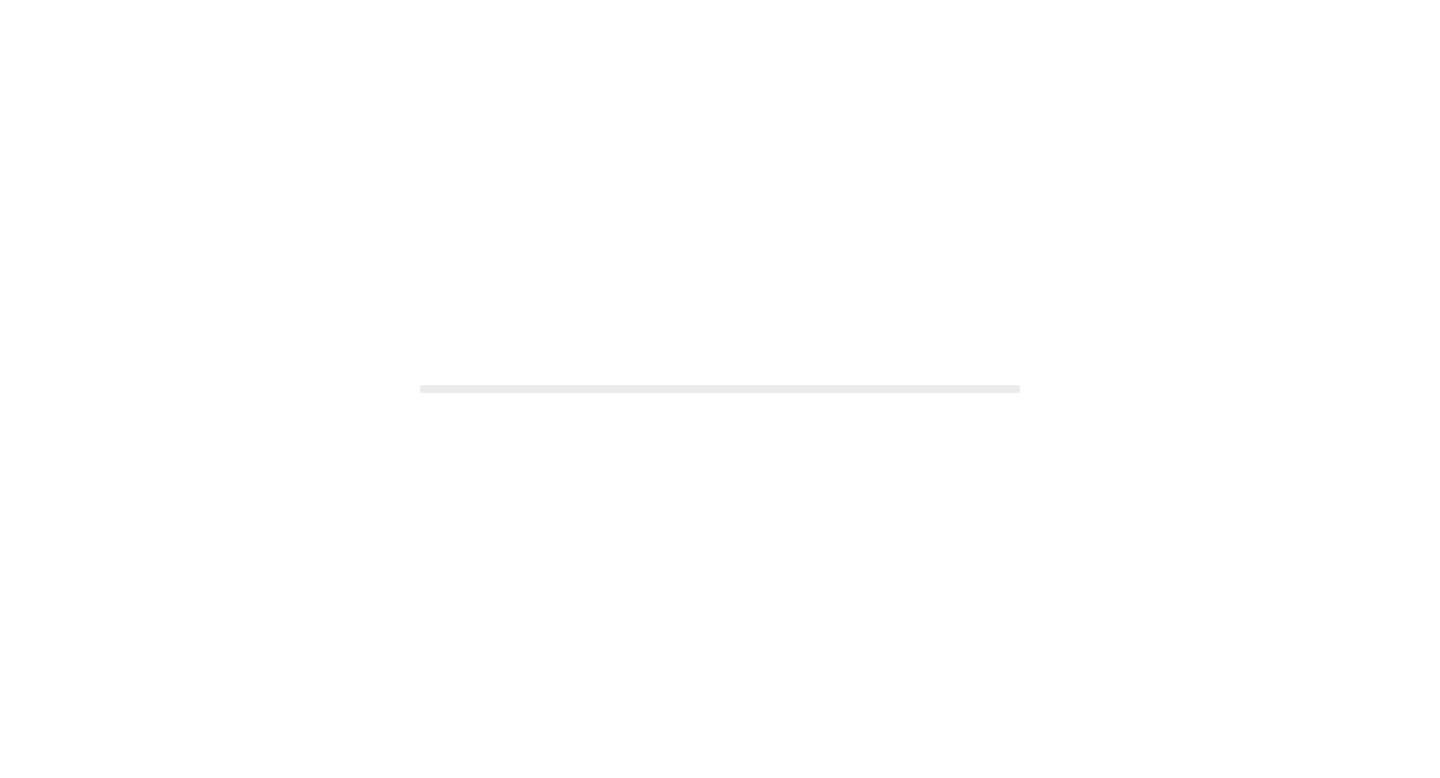 scroll, scrollTop: 0, scrollLeft: 0, axis: both 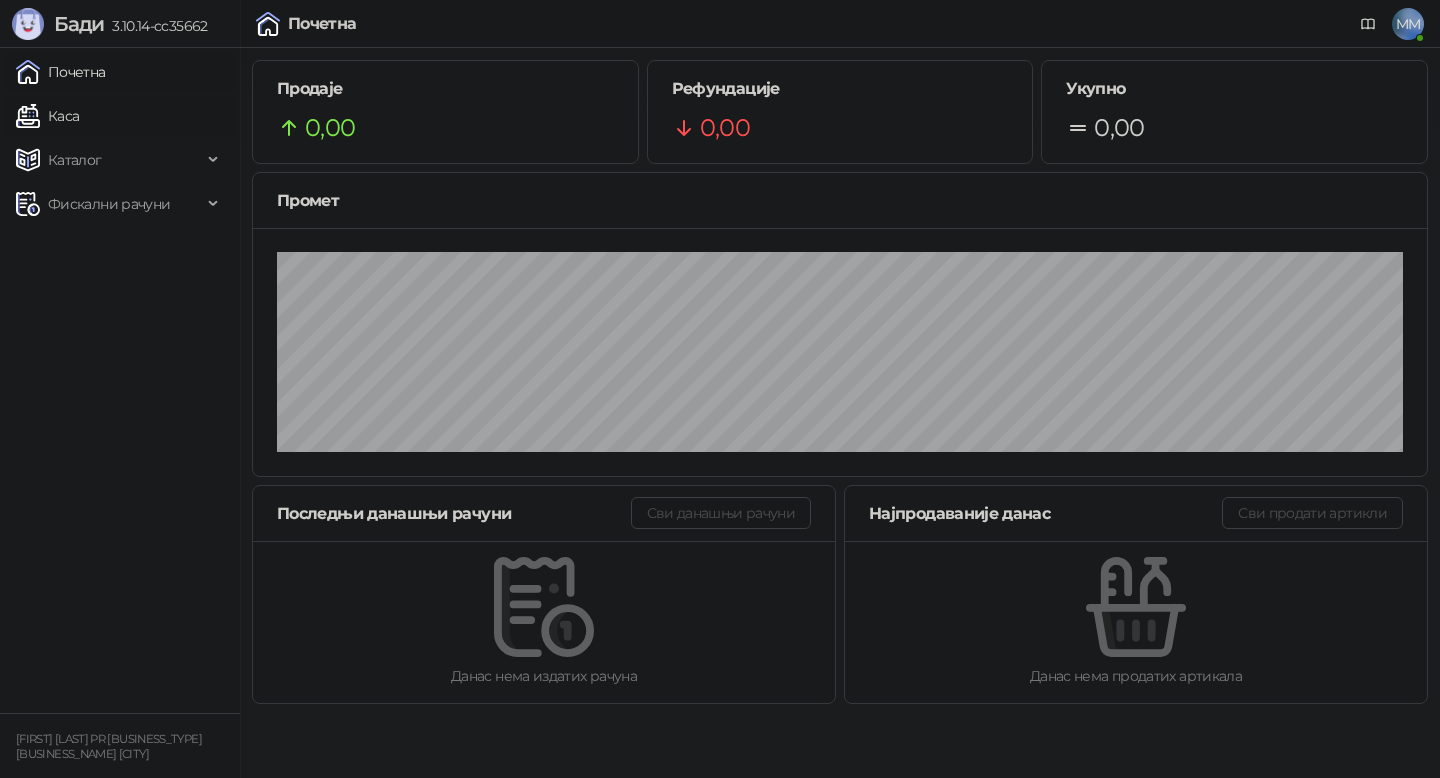 click on "Каса" at bounding box center [47, 116] 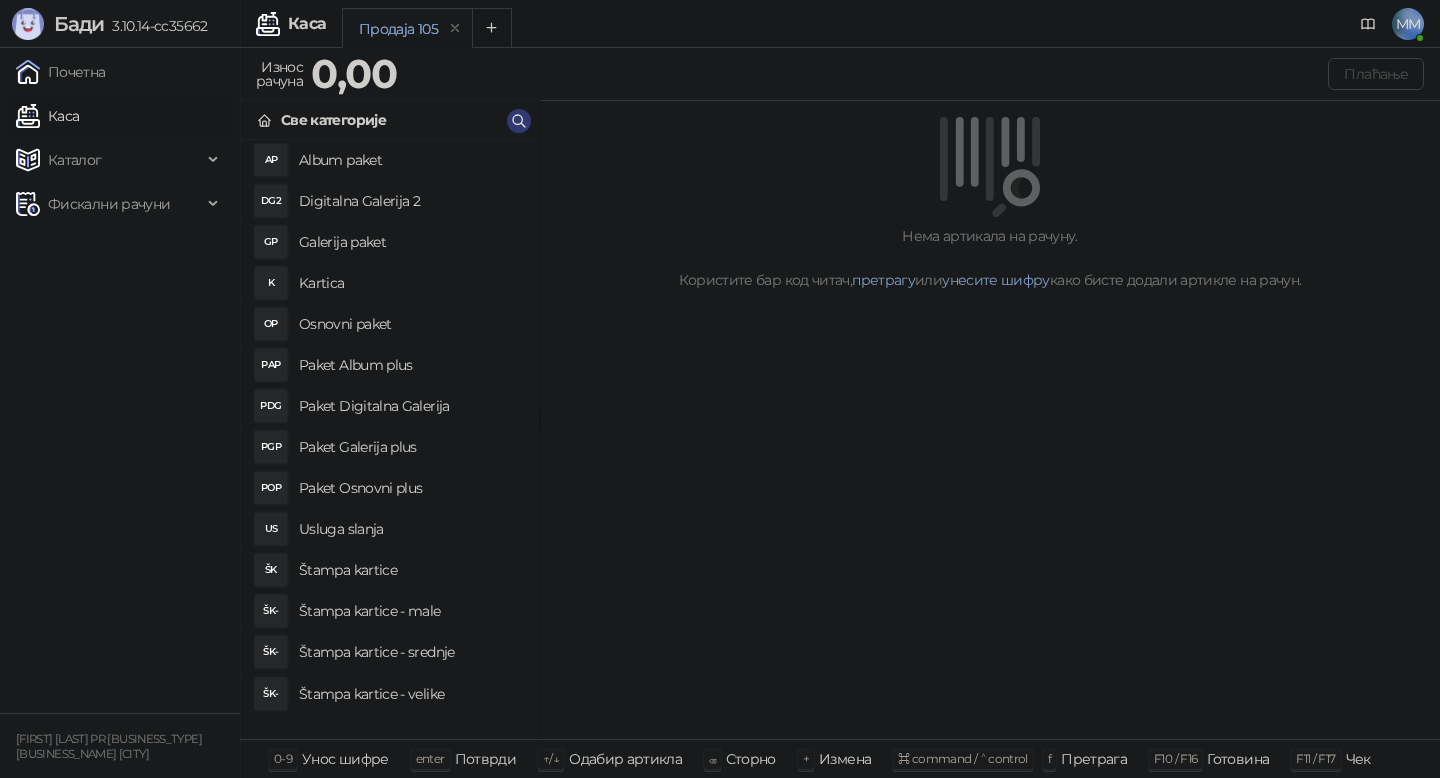click on "Osnovni paket" at bounding box center [411, 324] 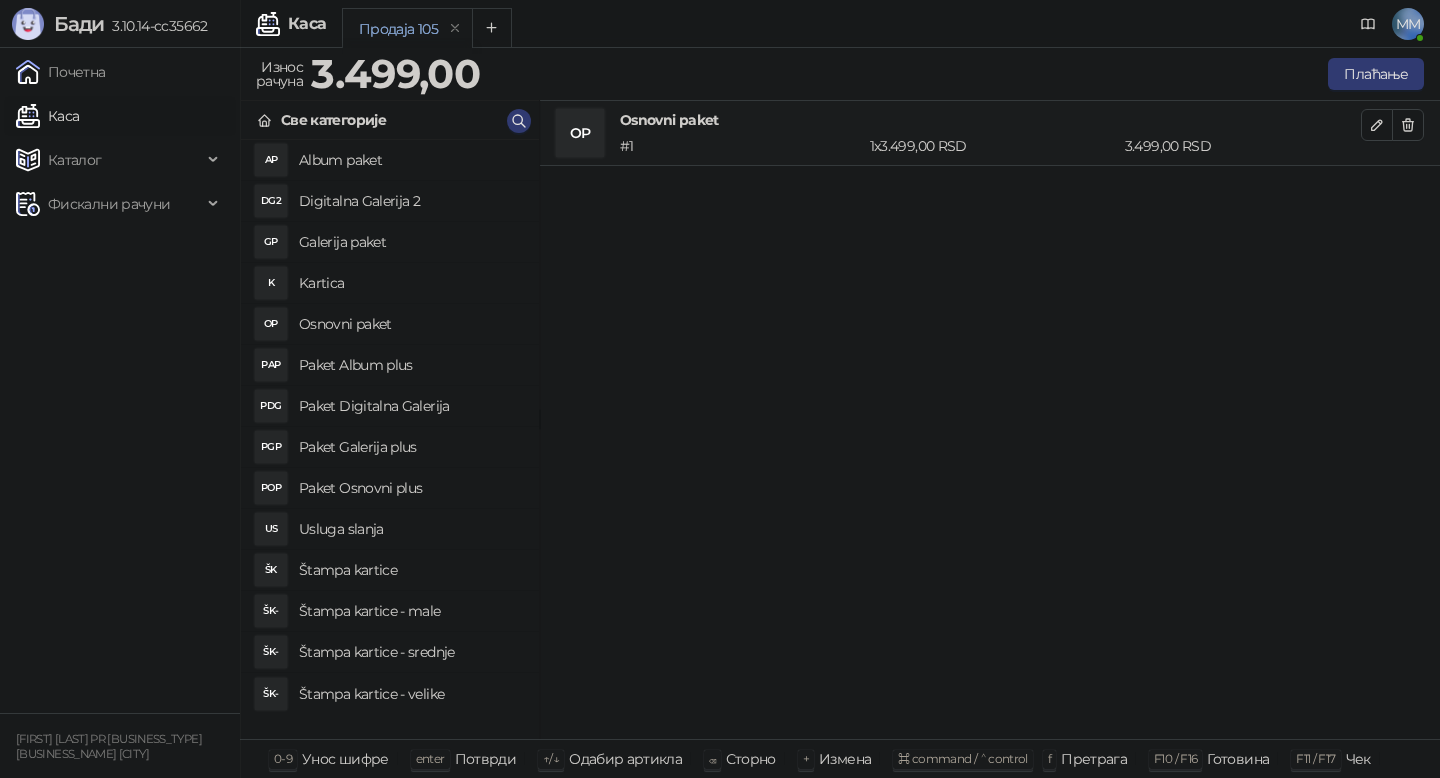 click on "Štampa kartice - velike" at bounding box center [411, 694] 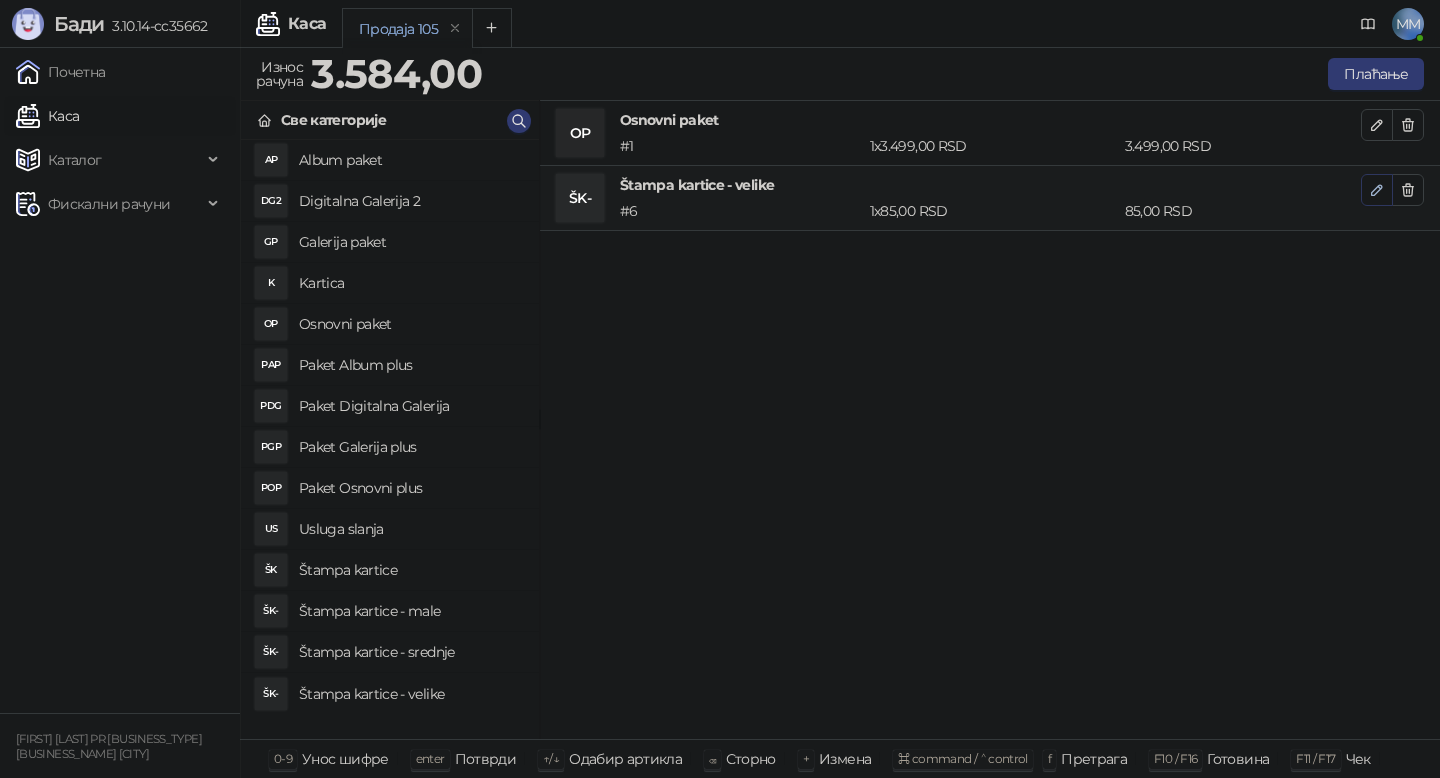 click 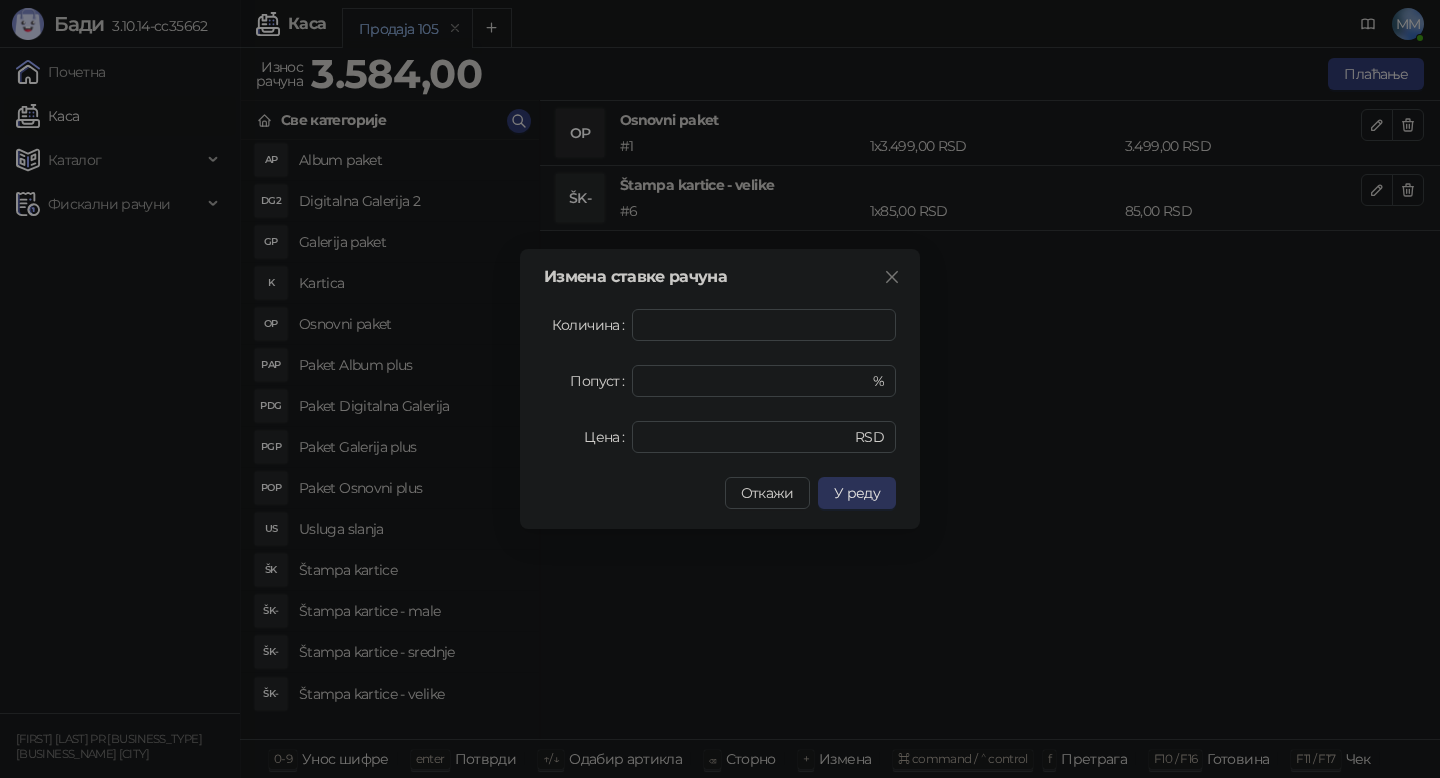 click on "У реду" at bounding box center [857, 493] 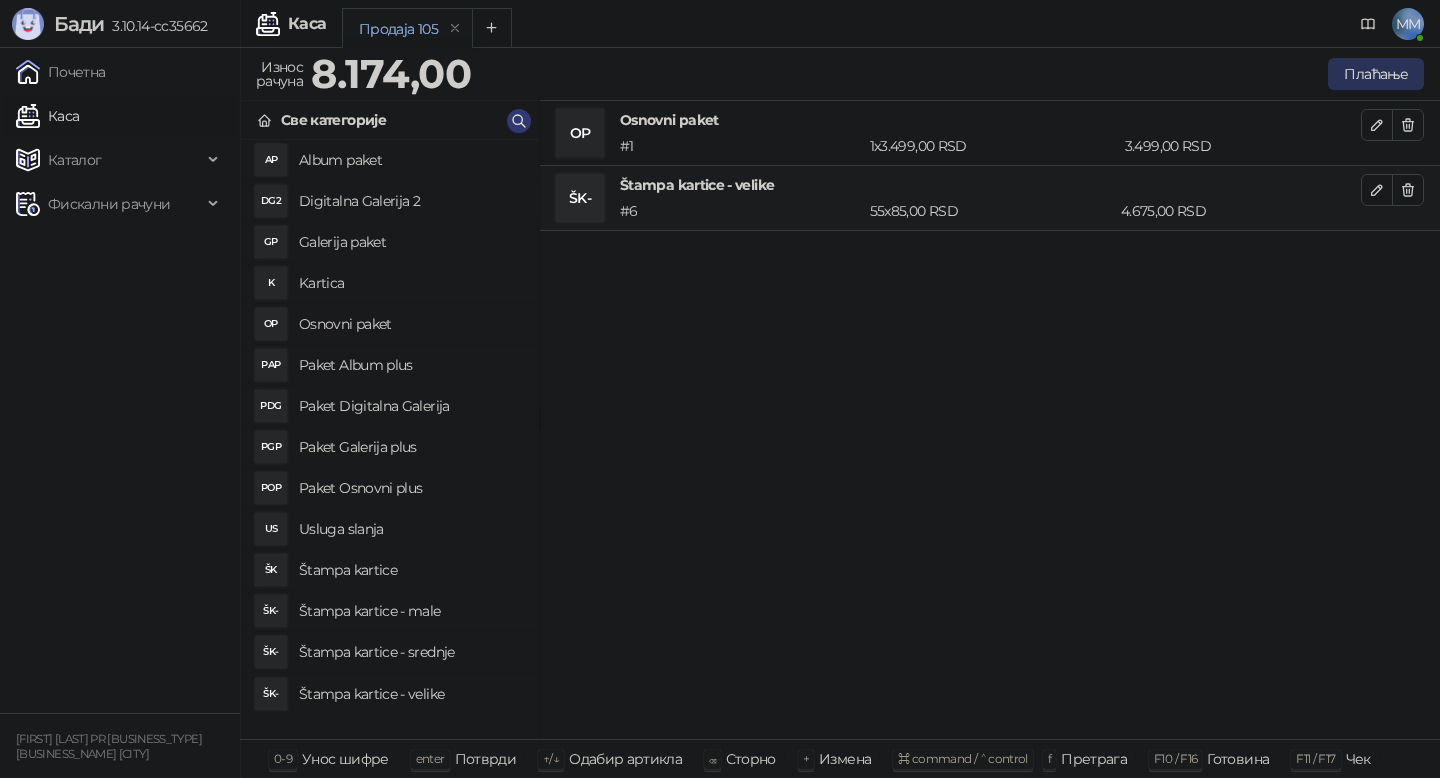 click on "Плаћање" at bounding box center [1376, 74] 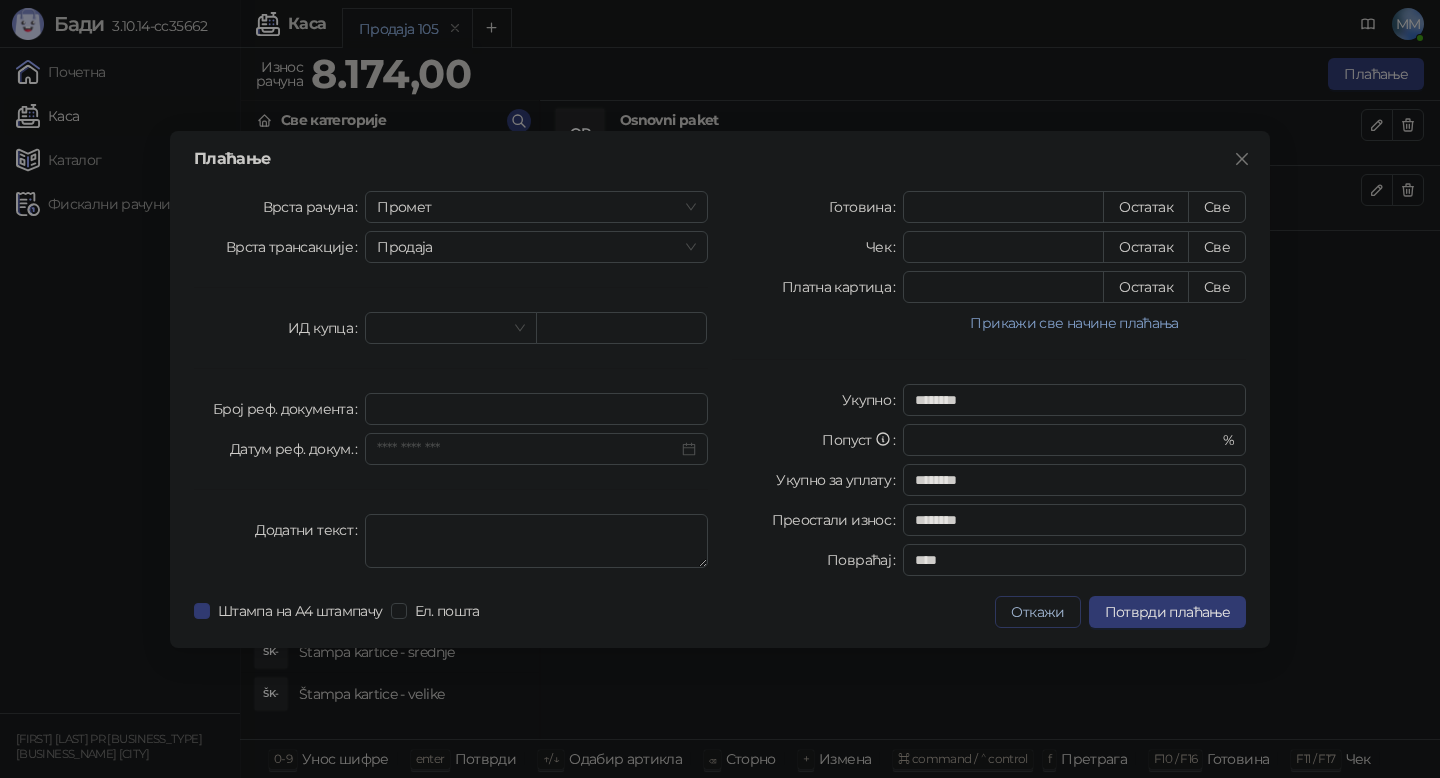 click on "Откажи" at bounding box center (1037, 612) 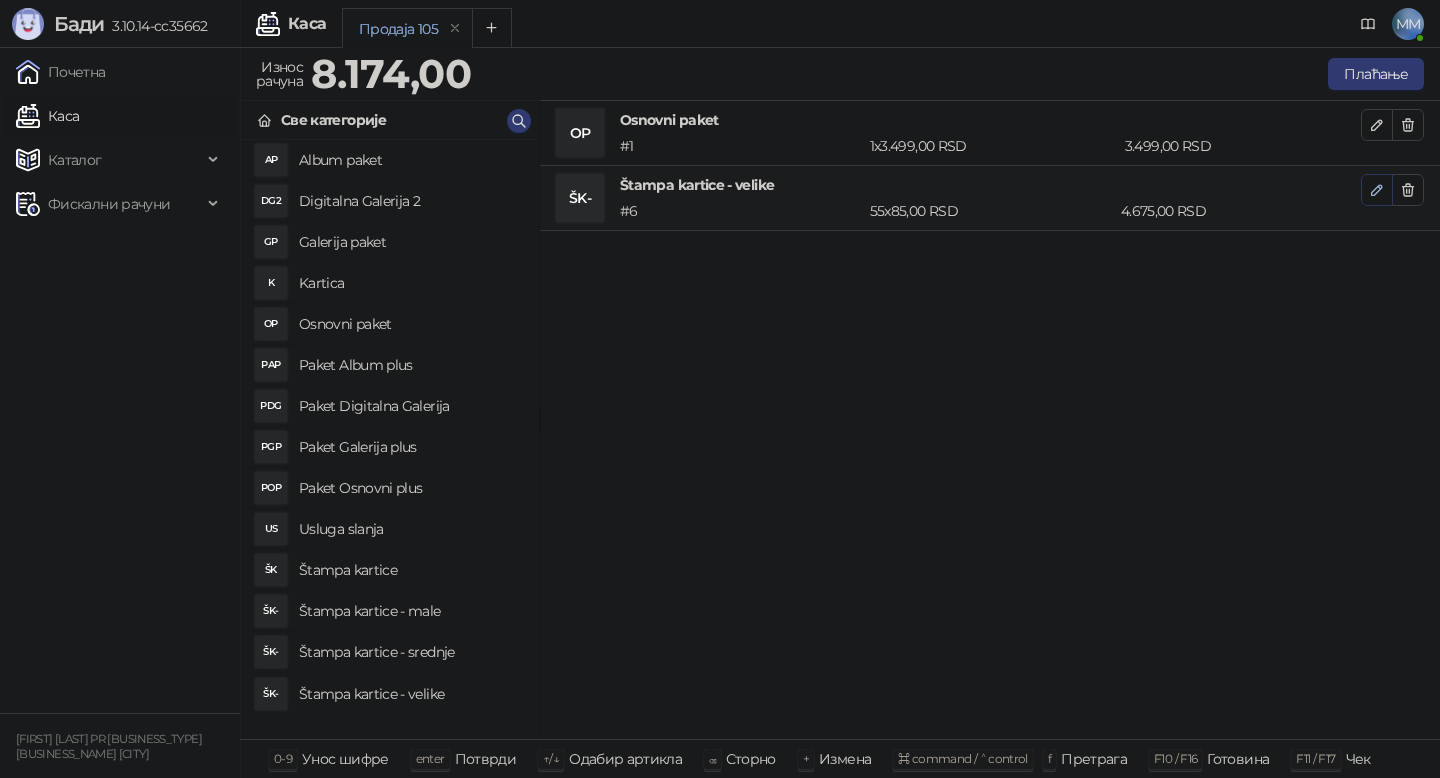 click 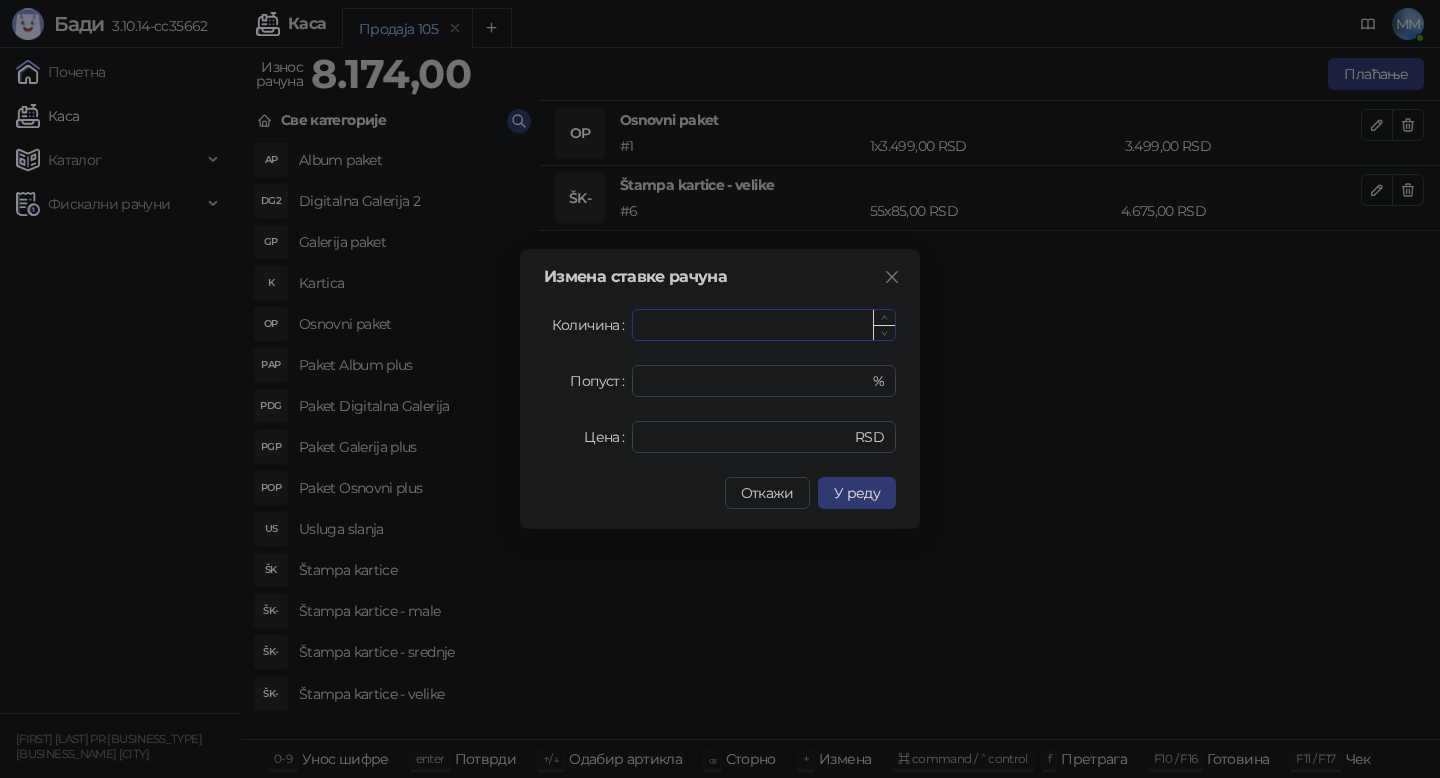 click on "**" at bounding box center [764, 325] 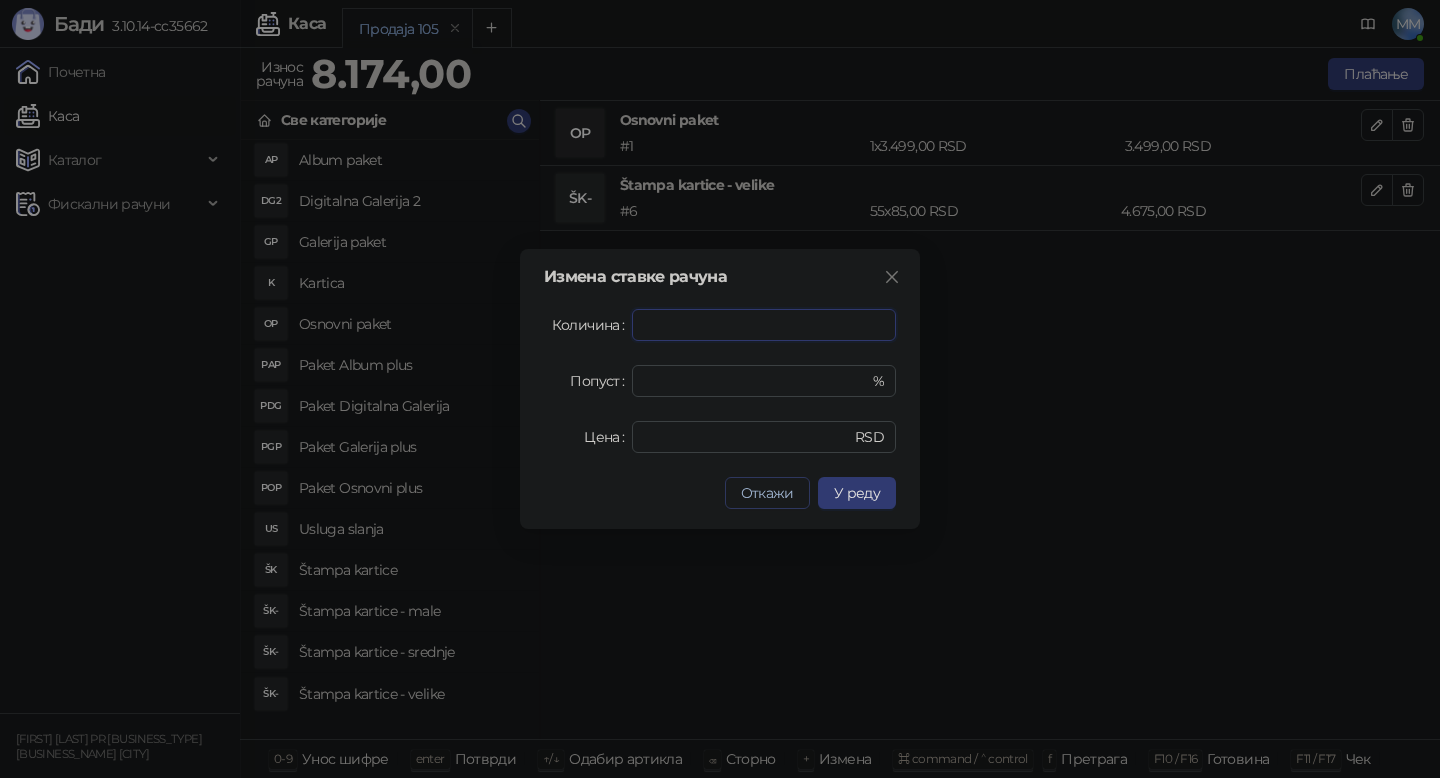 type on "**" 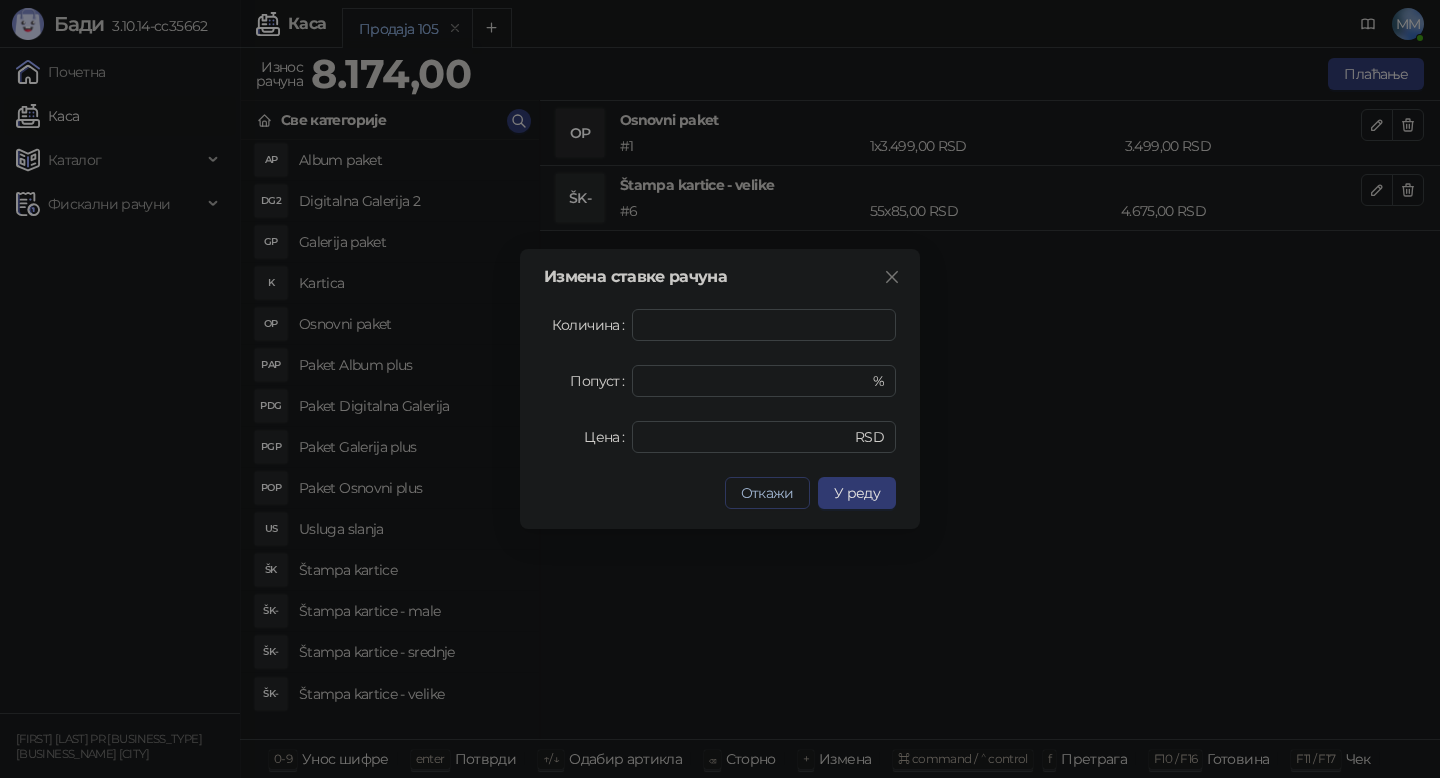 click on "Откажи" at bounding box center [767, 493] 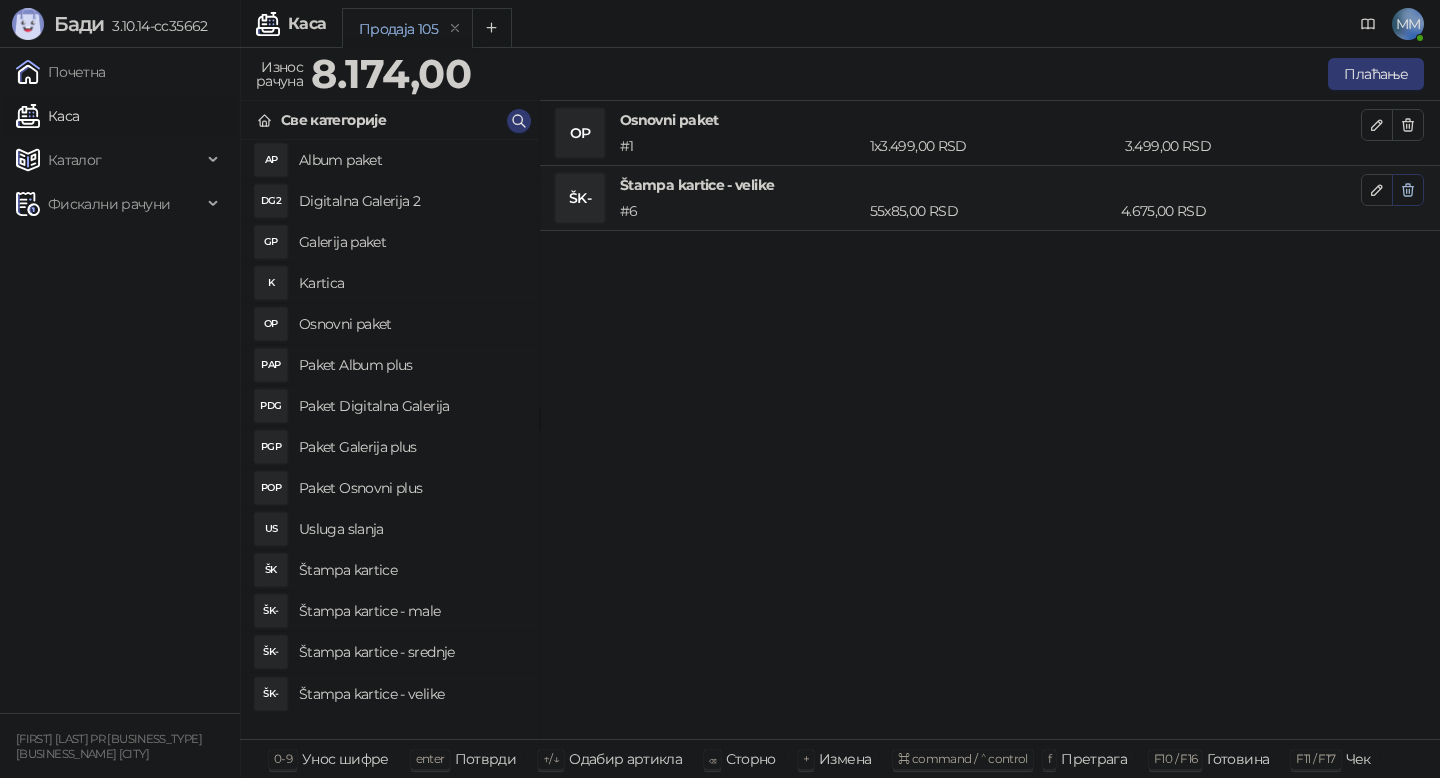 click 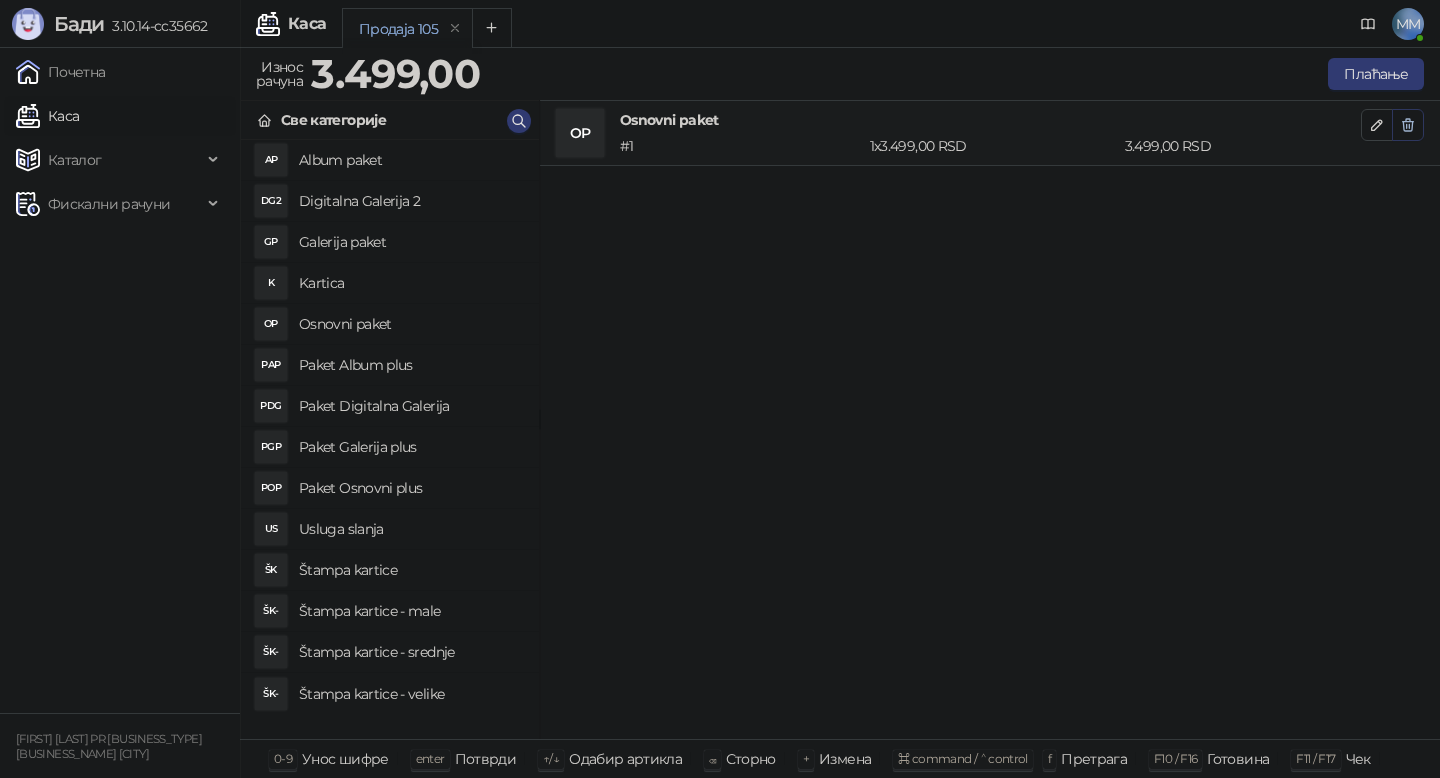 click 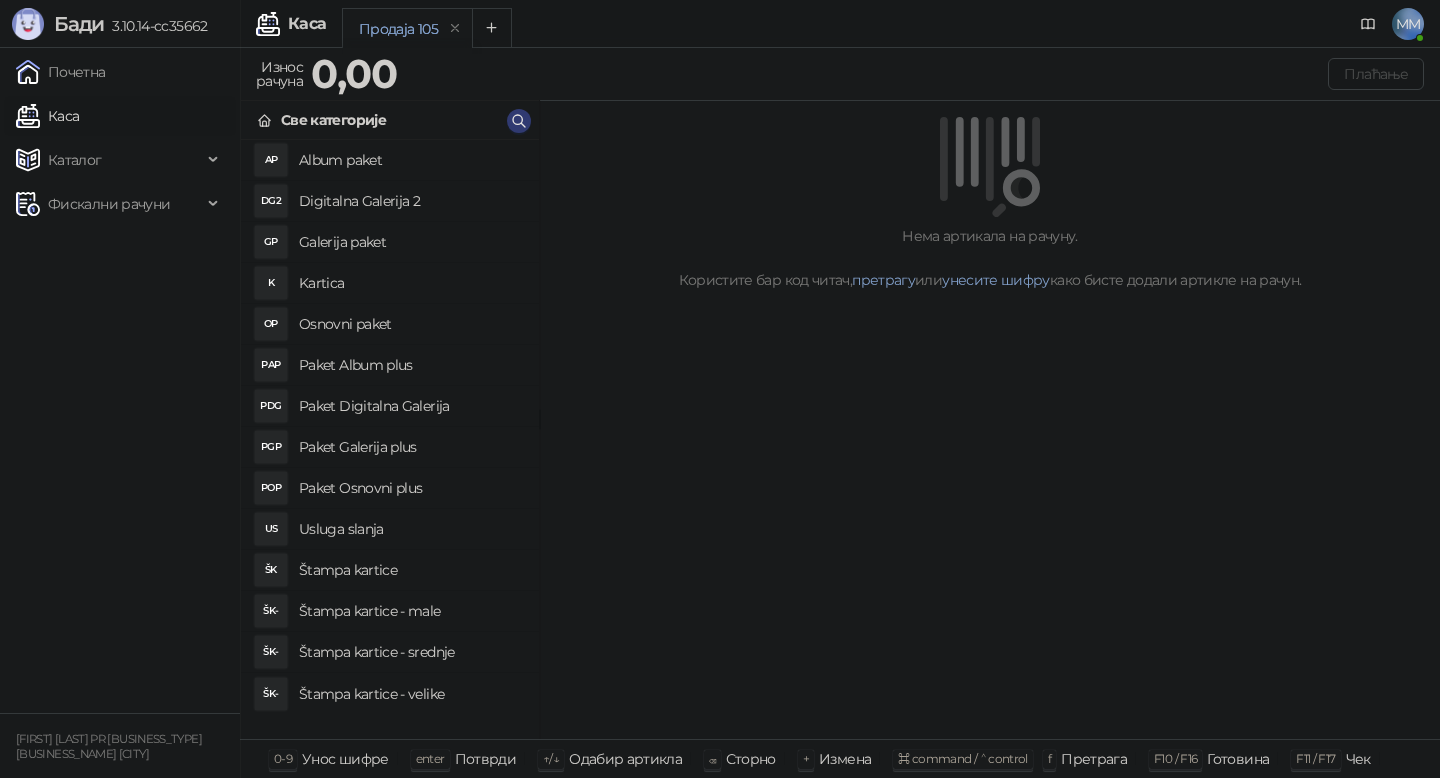click on "Usluga slanja" at bounding box center (411, 529) 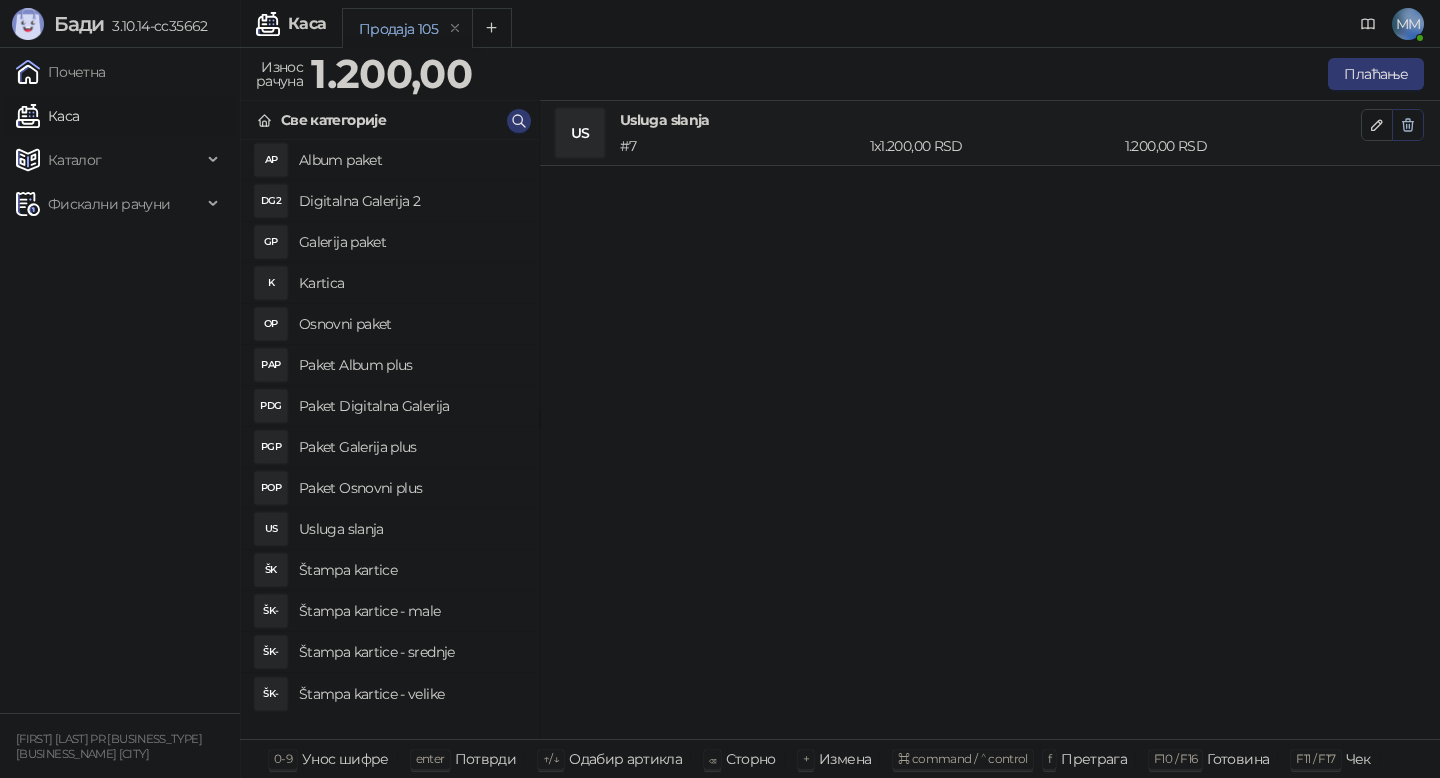 click 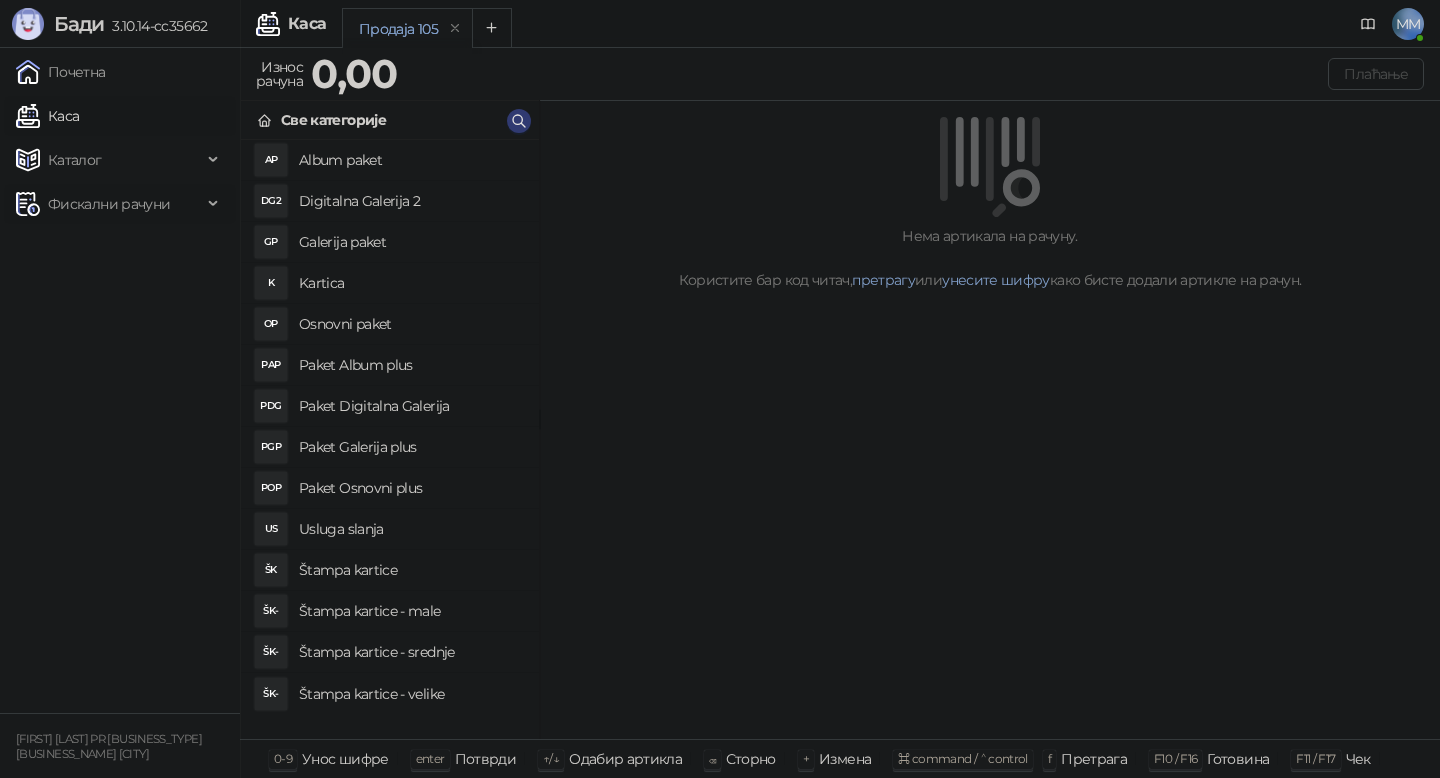 click on "Фискални рачуни" at bounding box center [109, 204] 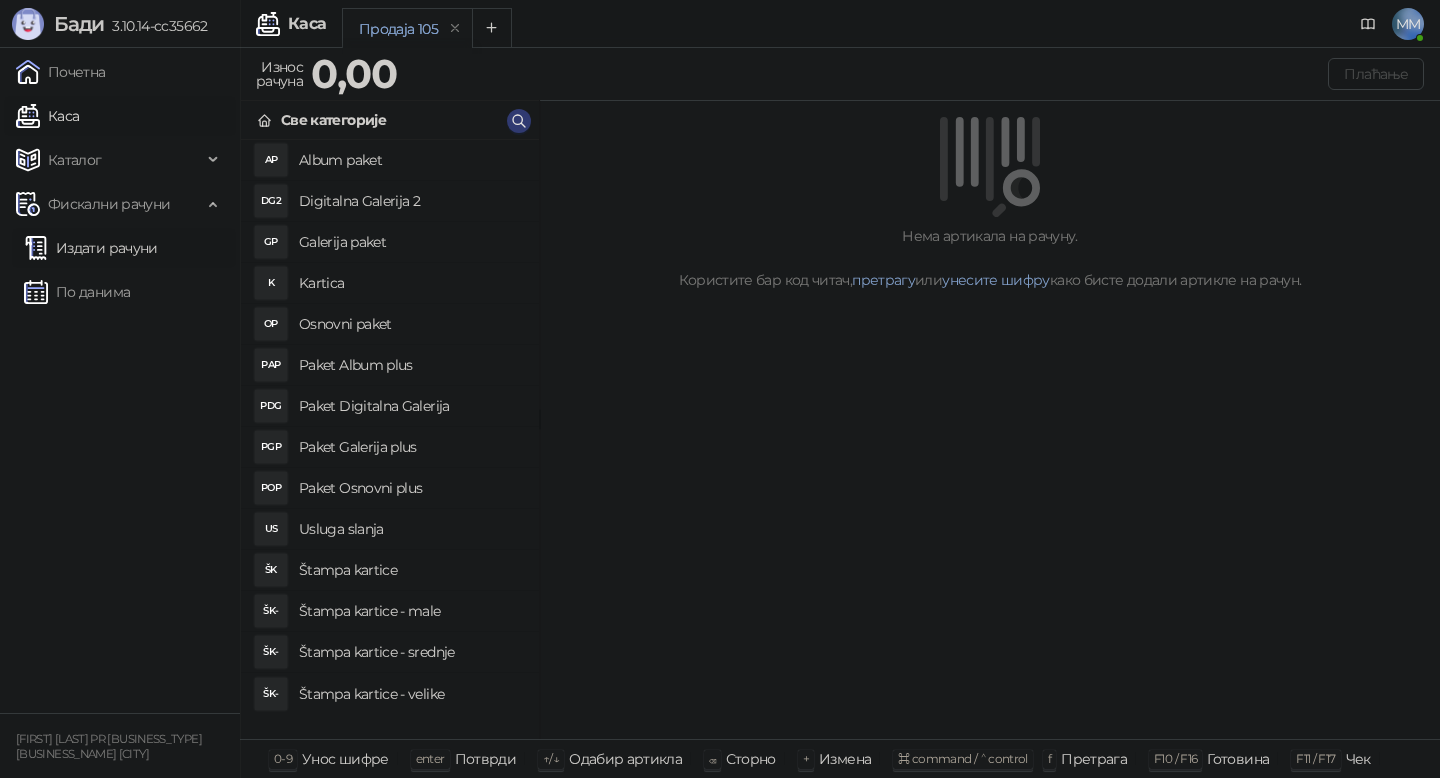 click on "Издати рачуни" at bounding box center [91, 248] 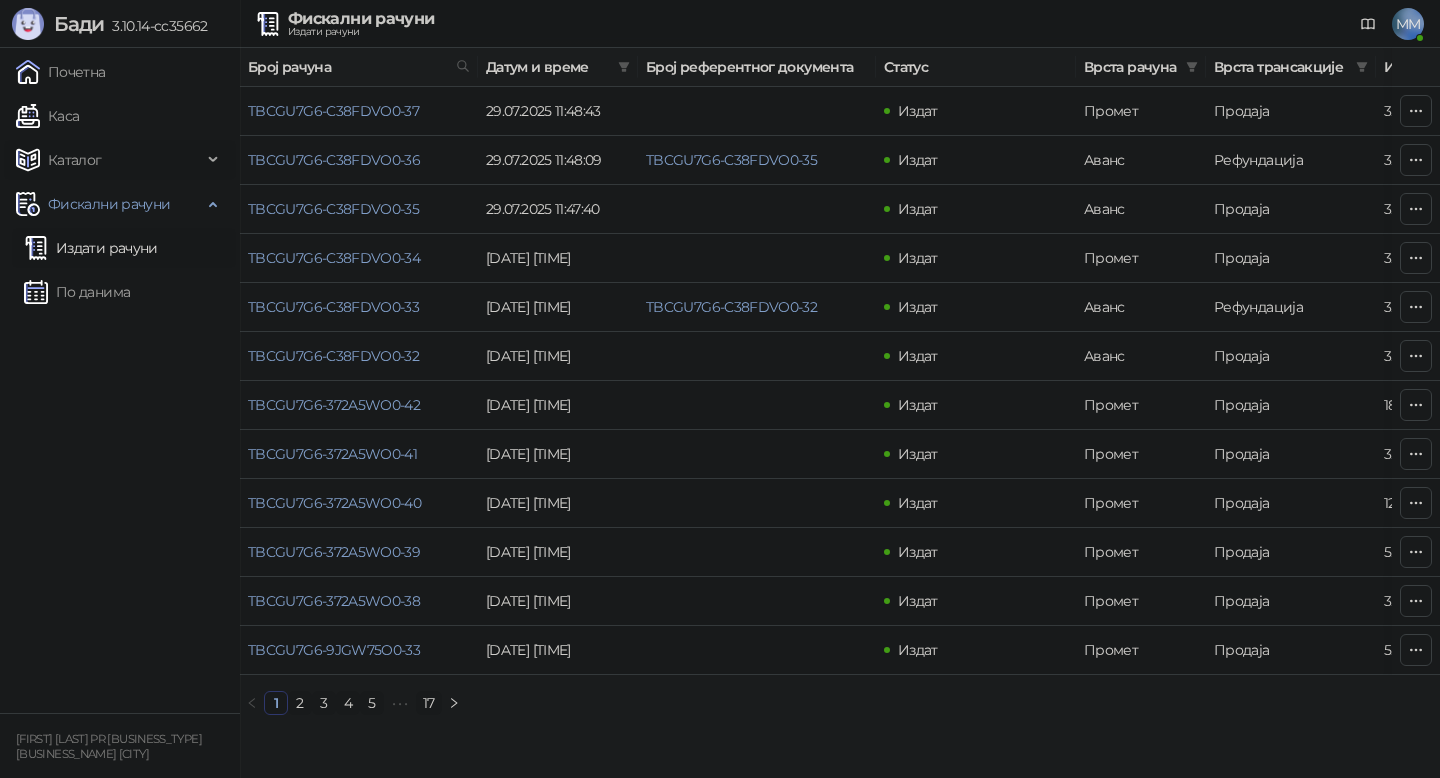 click on "Каталог" at bounding box center (75, 160) 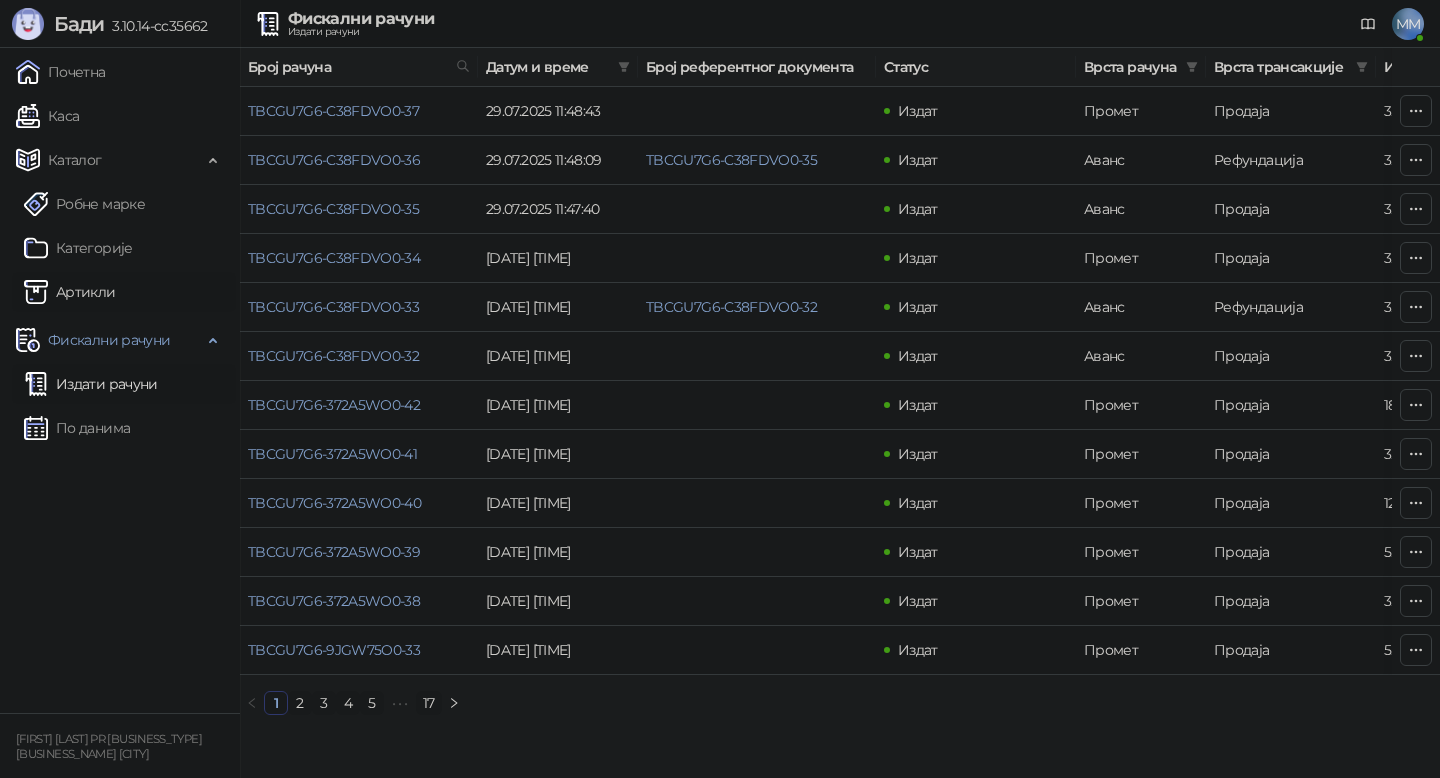 click on "Артикли" at bounding box center [70, 292] 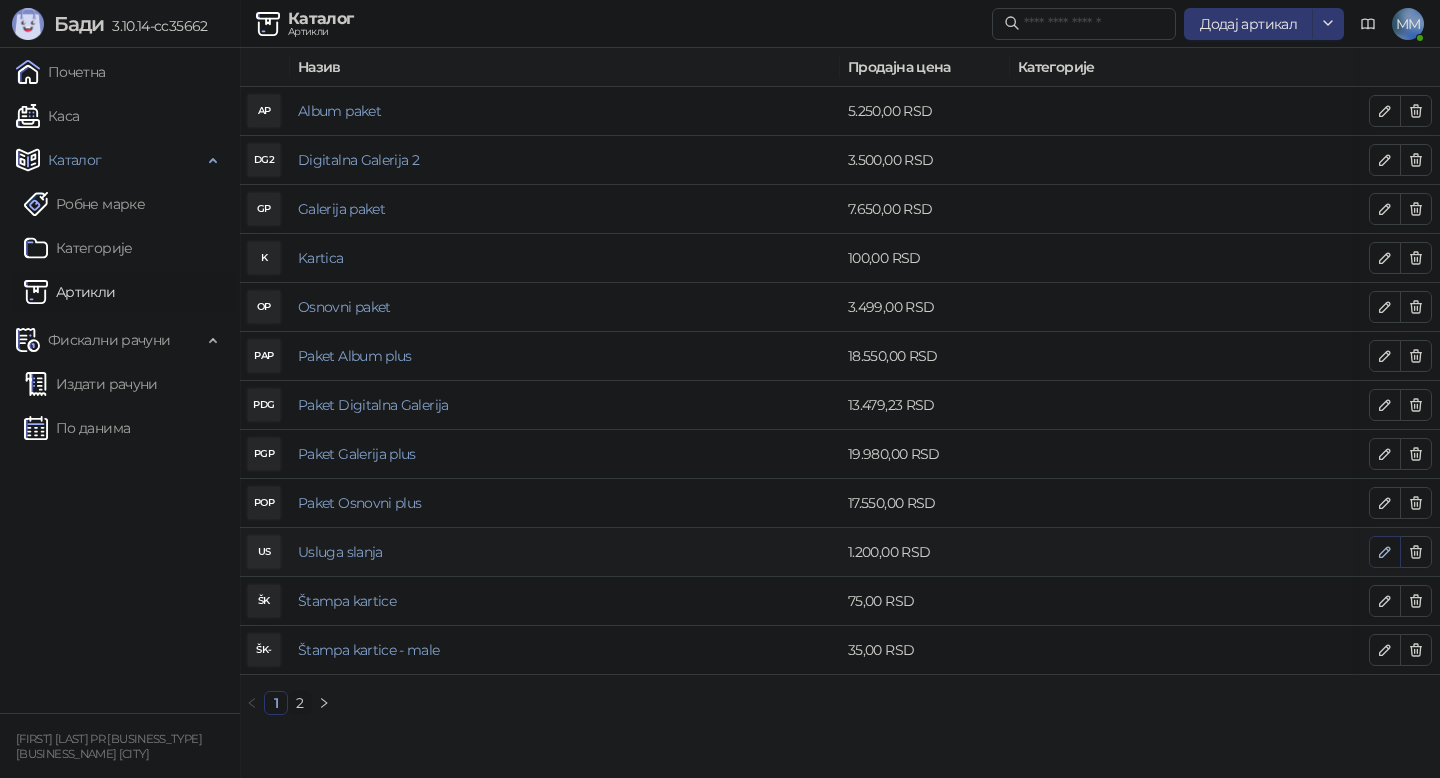 click 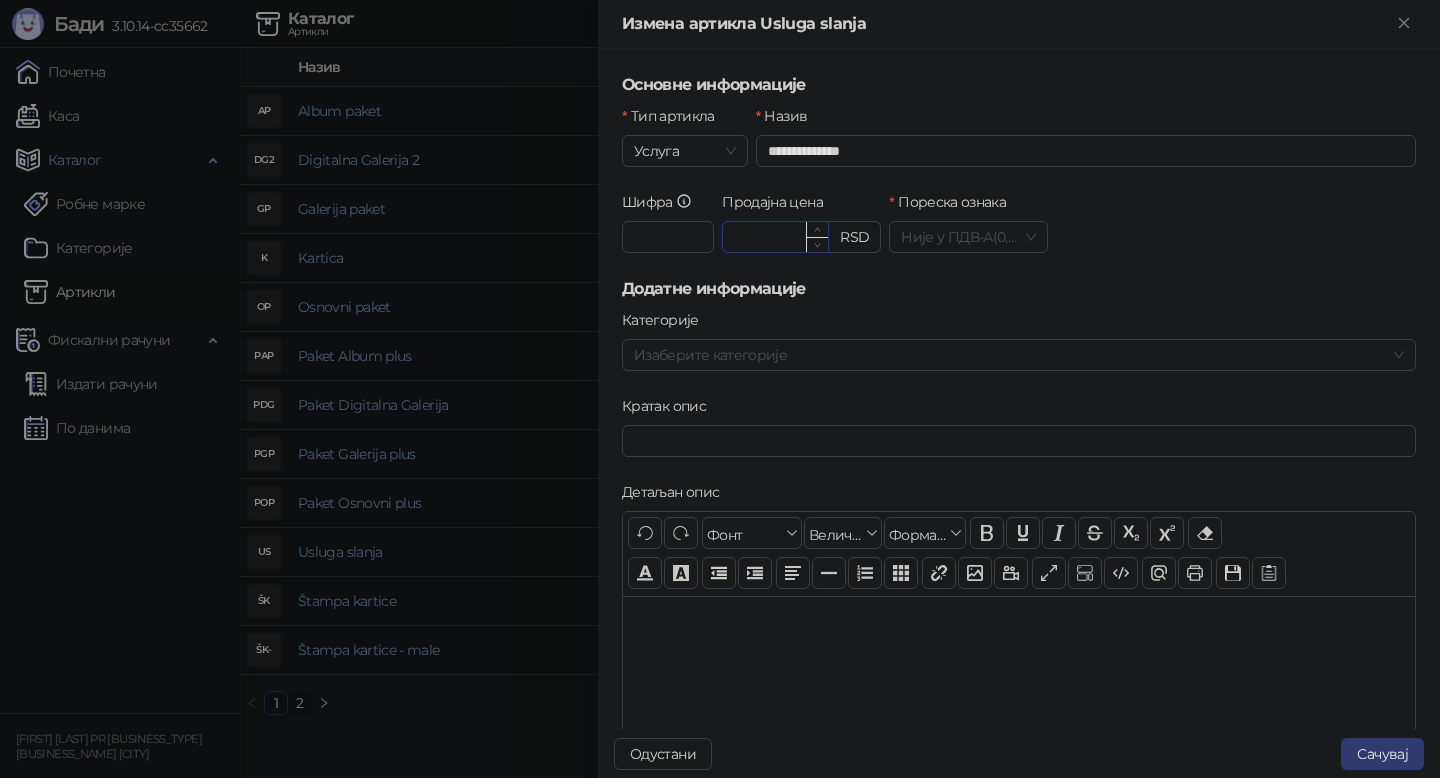 click on "*******" at bounding box center (775, 237) 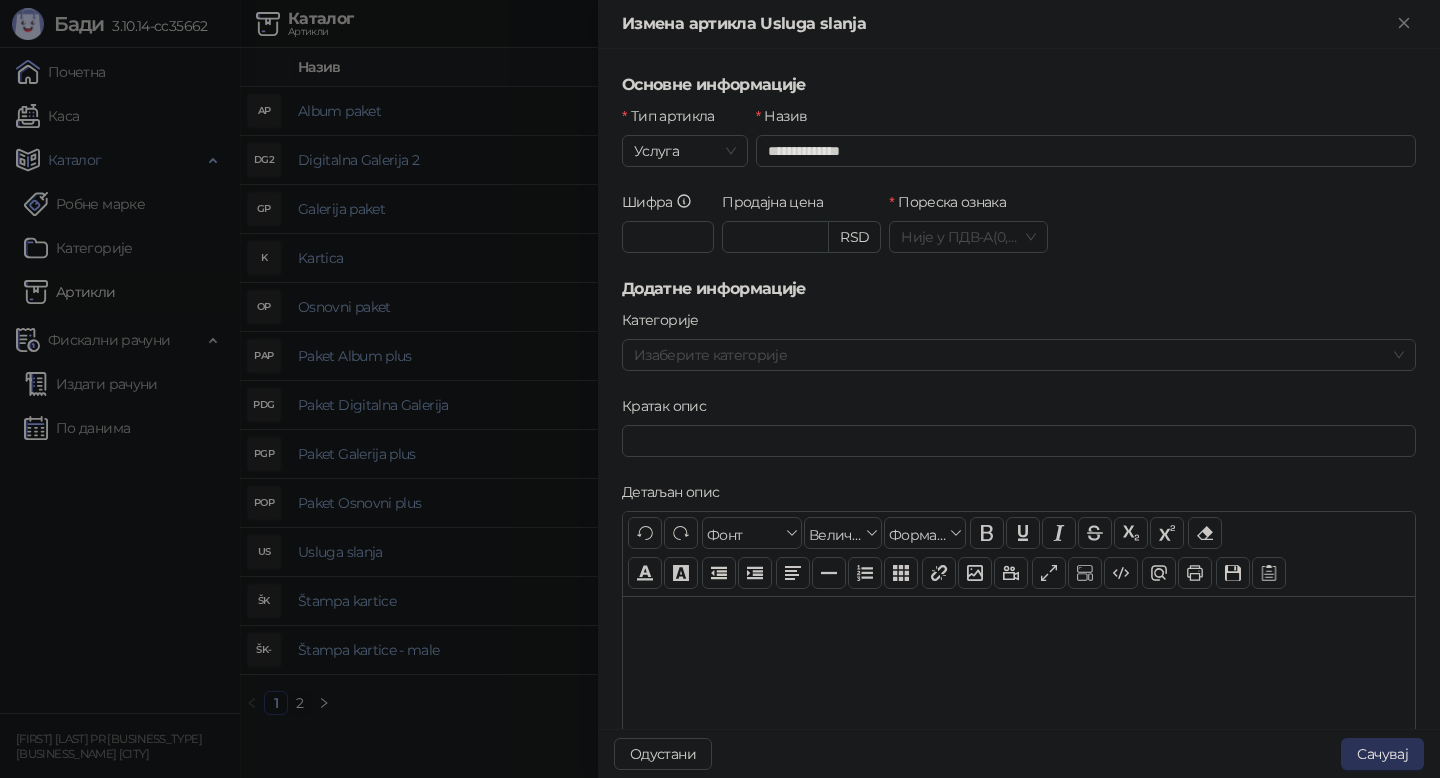 type on "*******" 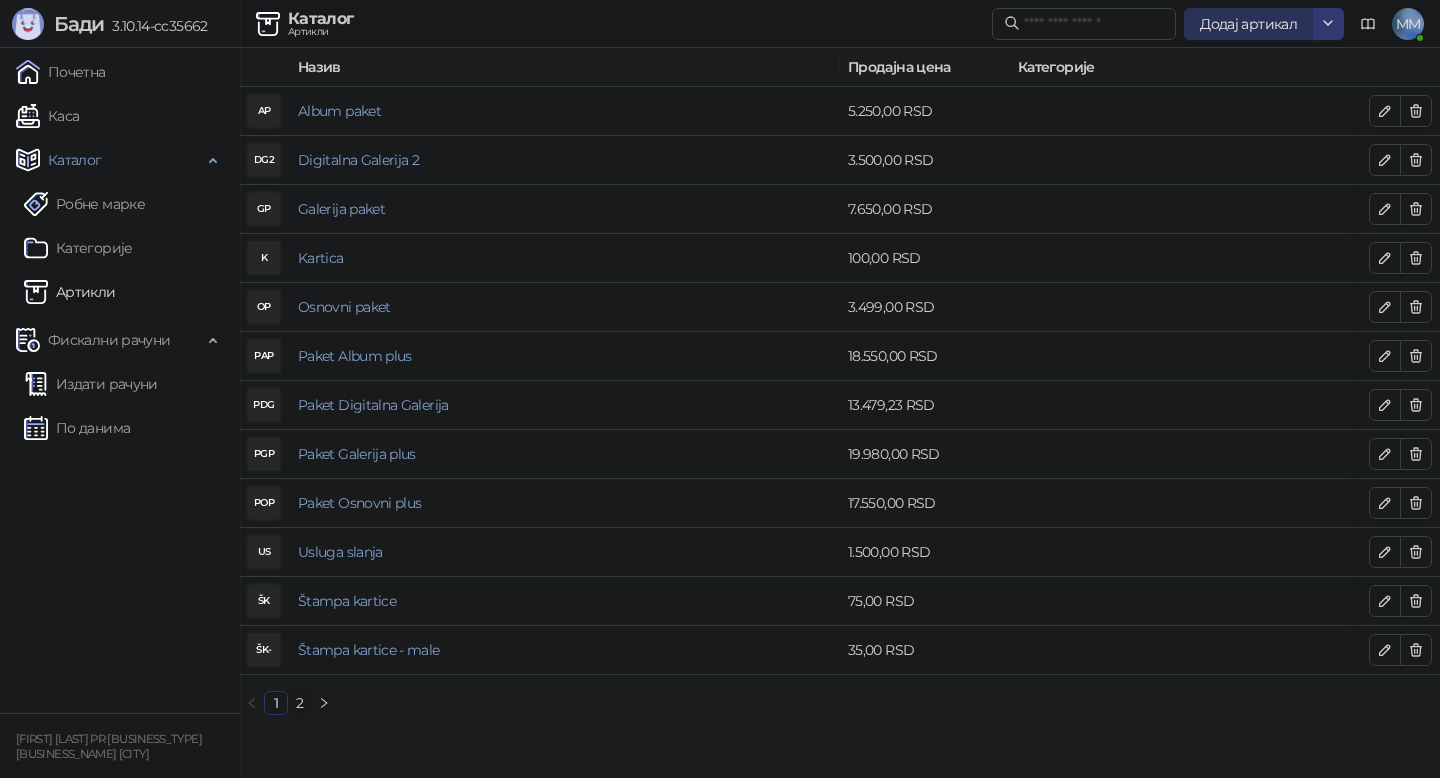 click on "Додај артикал" at bounding box center [1248, 24] 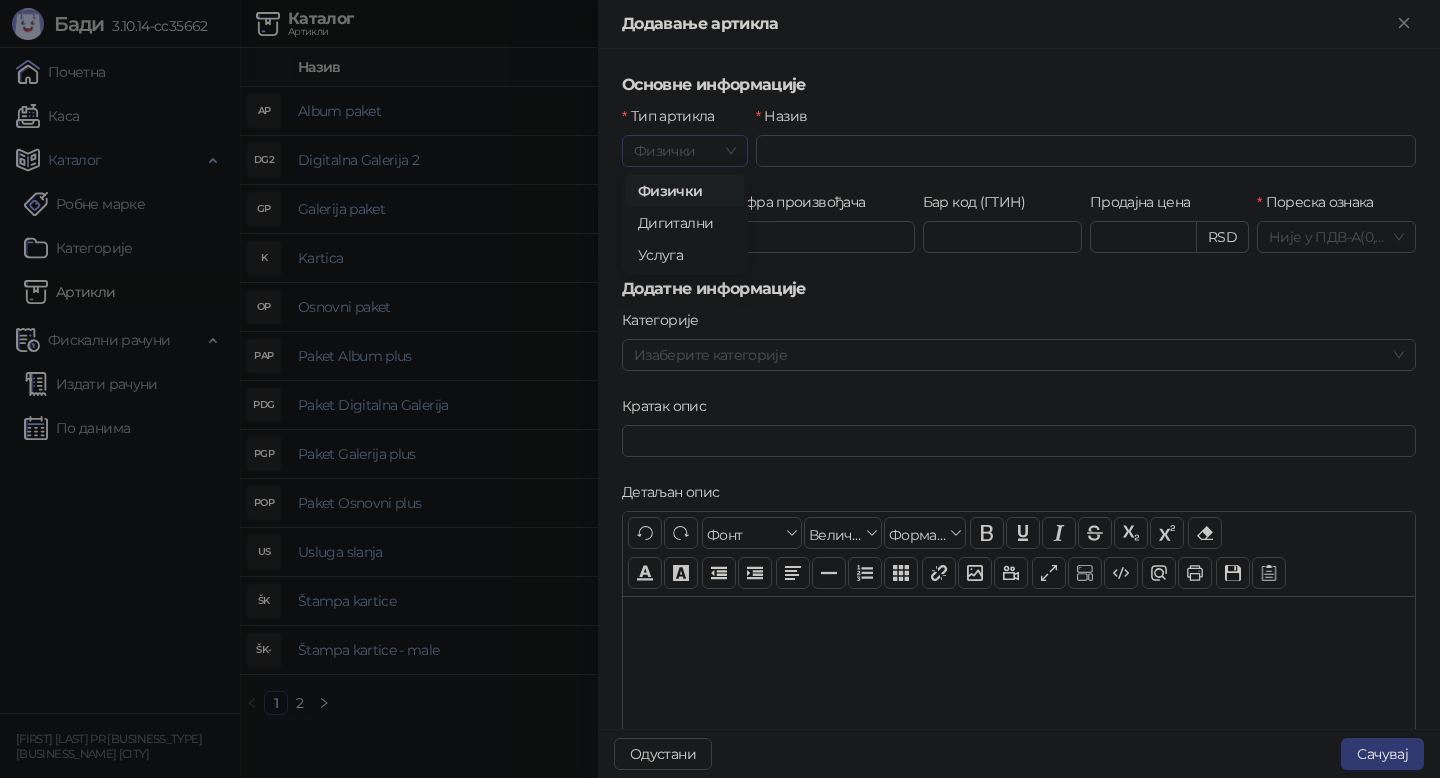click on "Физички" at bounding box center (685, 151) 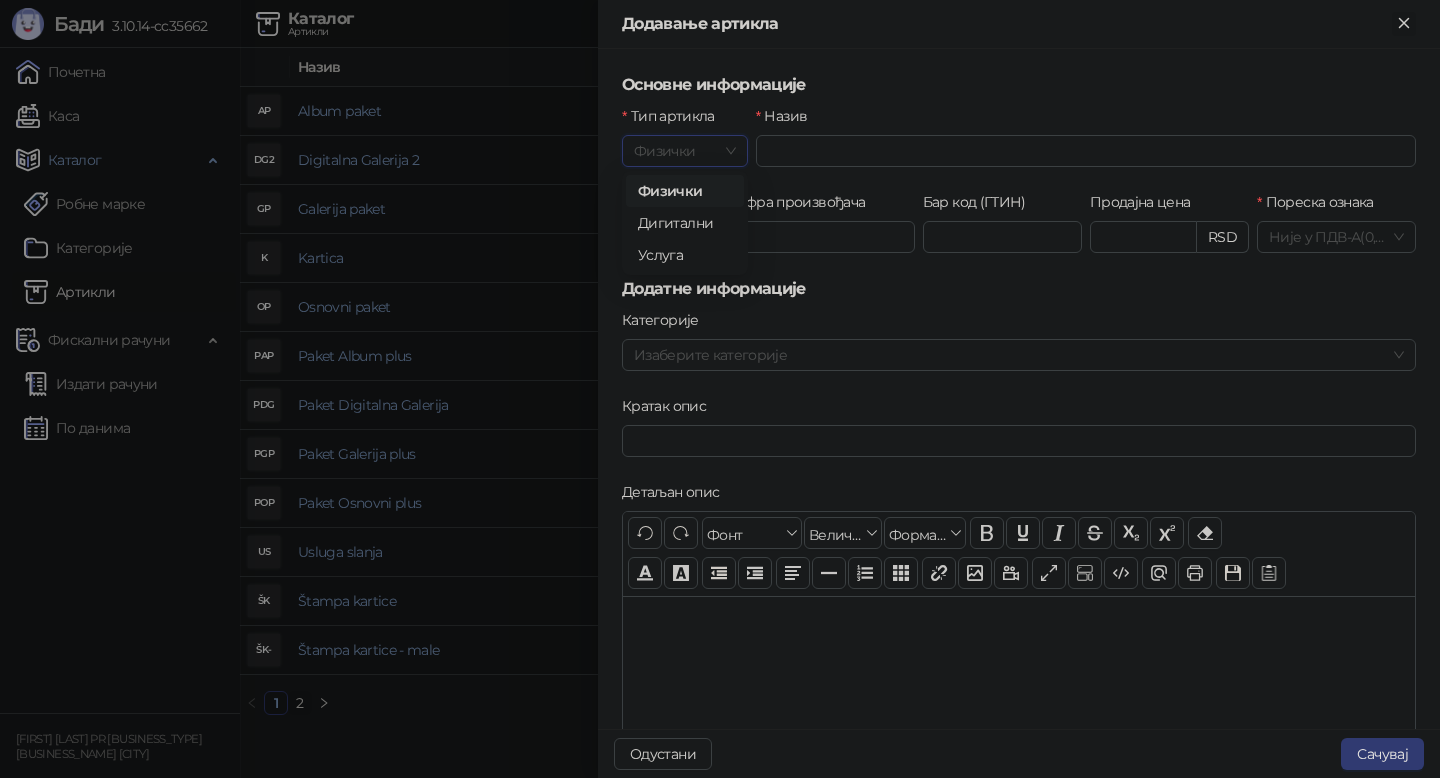 click 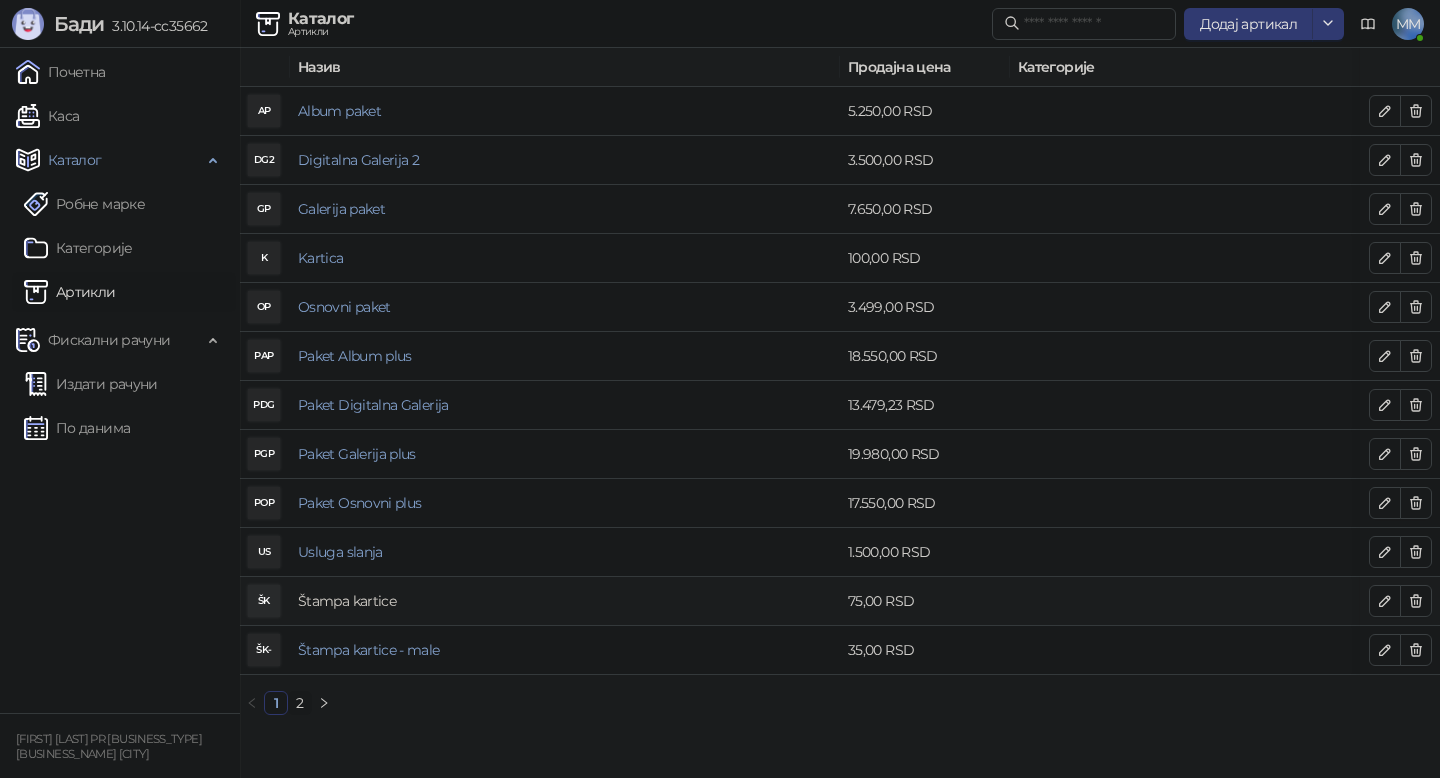 click on "Štampa kartice" at bounding box center (347, 601) 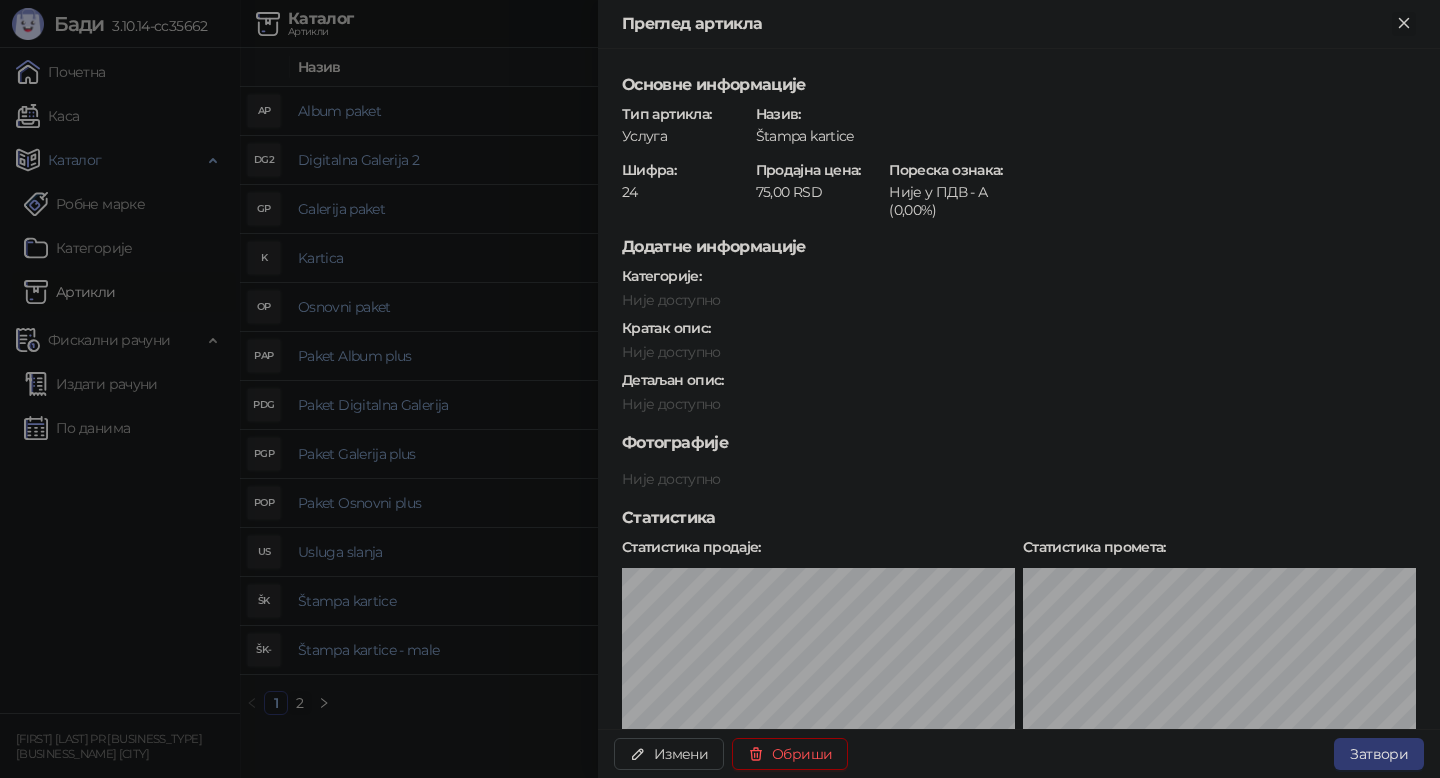 click 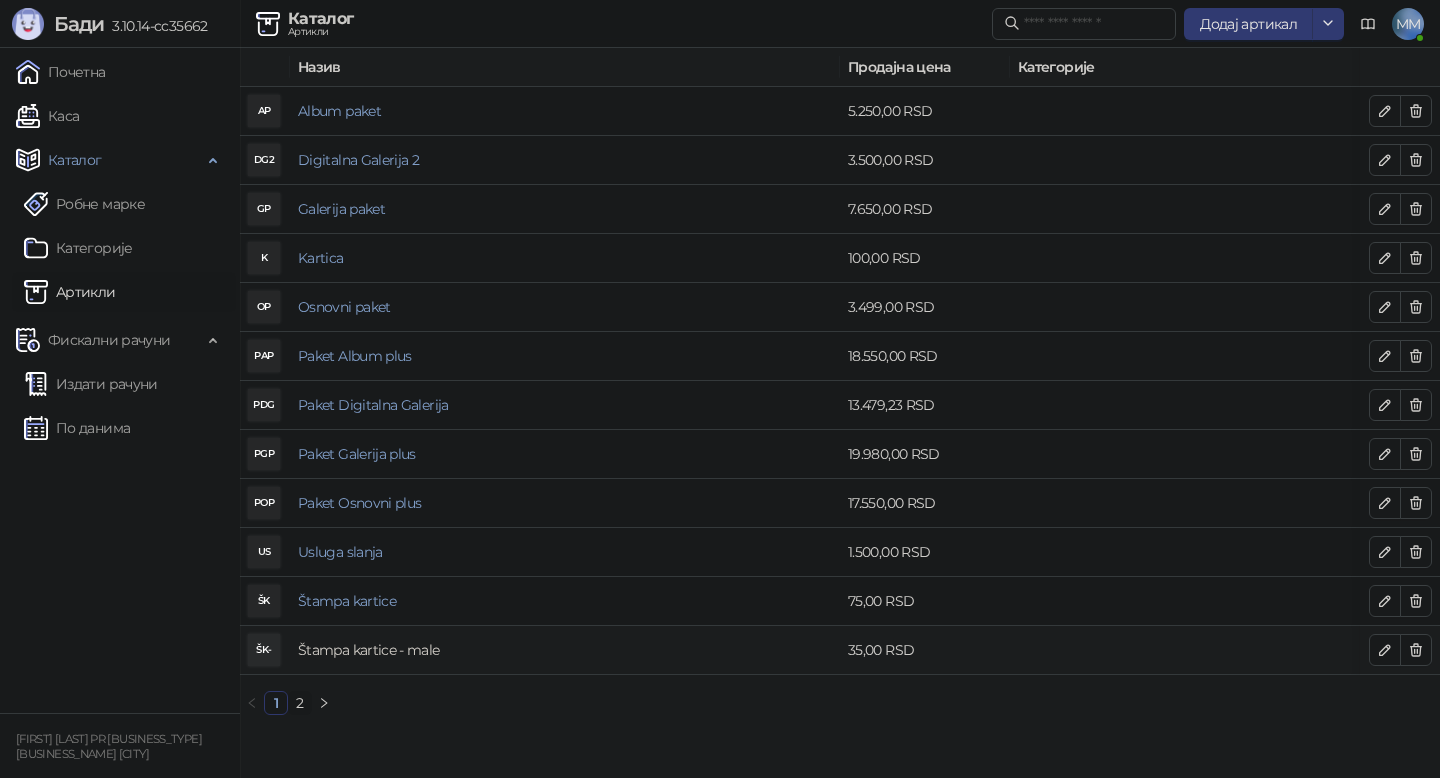 click on "Štampa kartice - male" at bounding box center [369, 650] 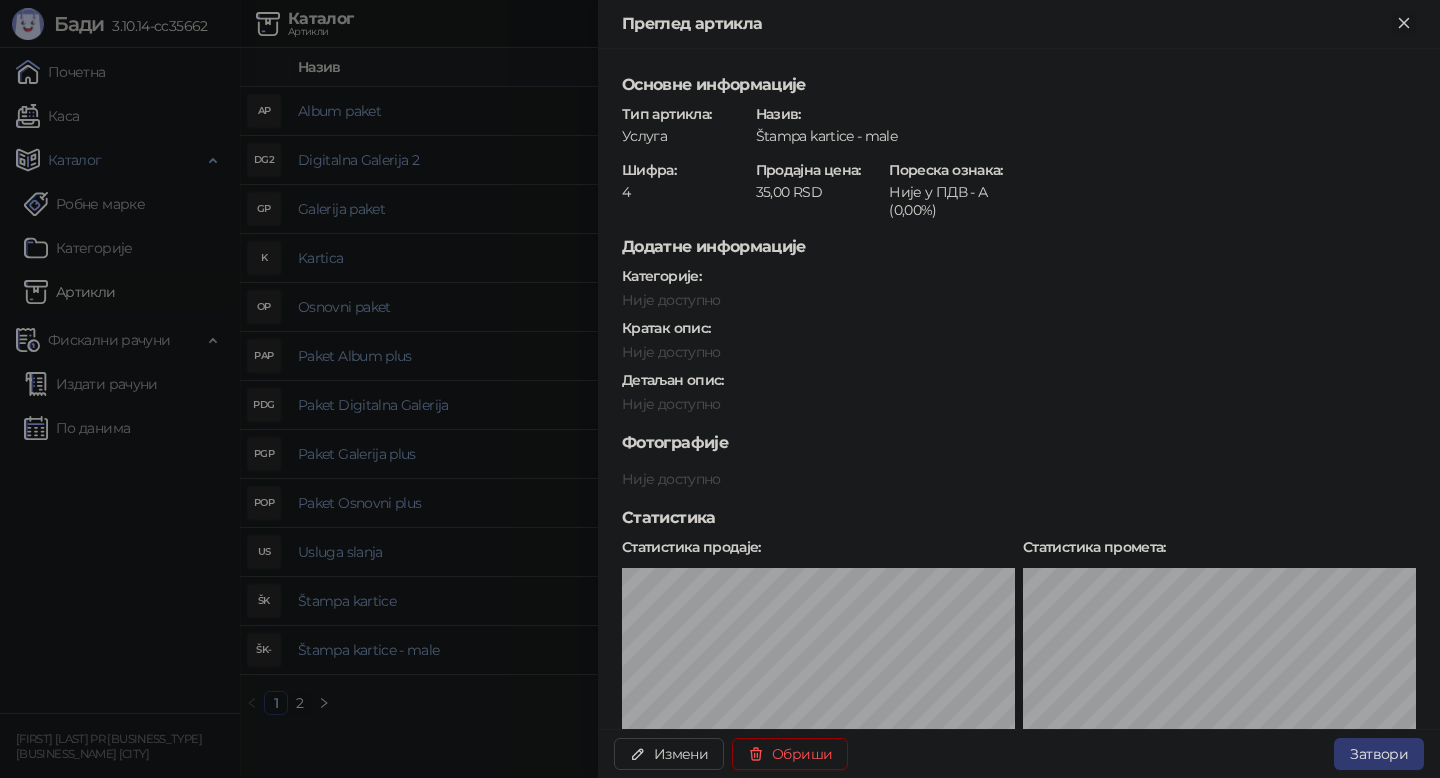 click 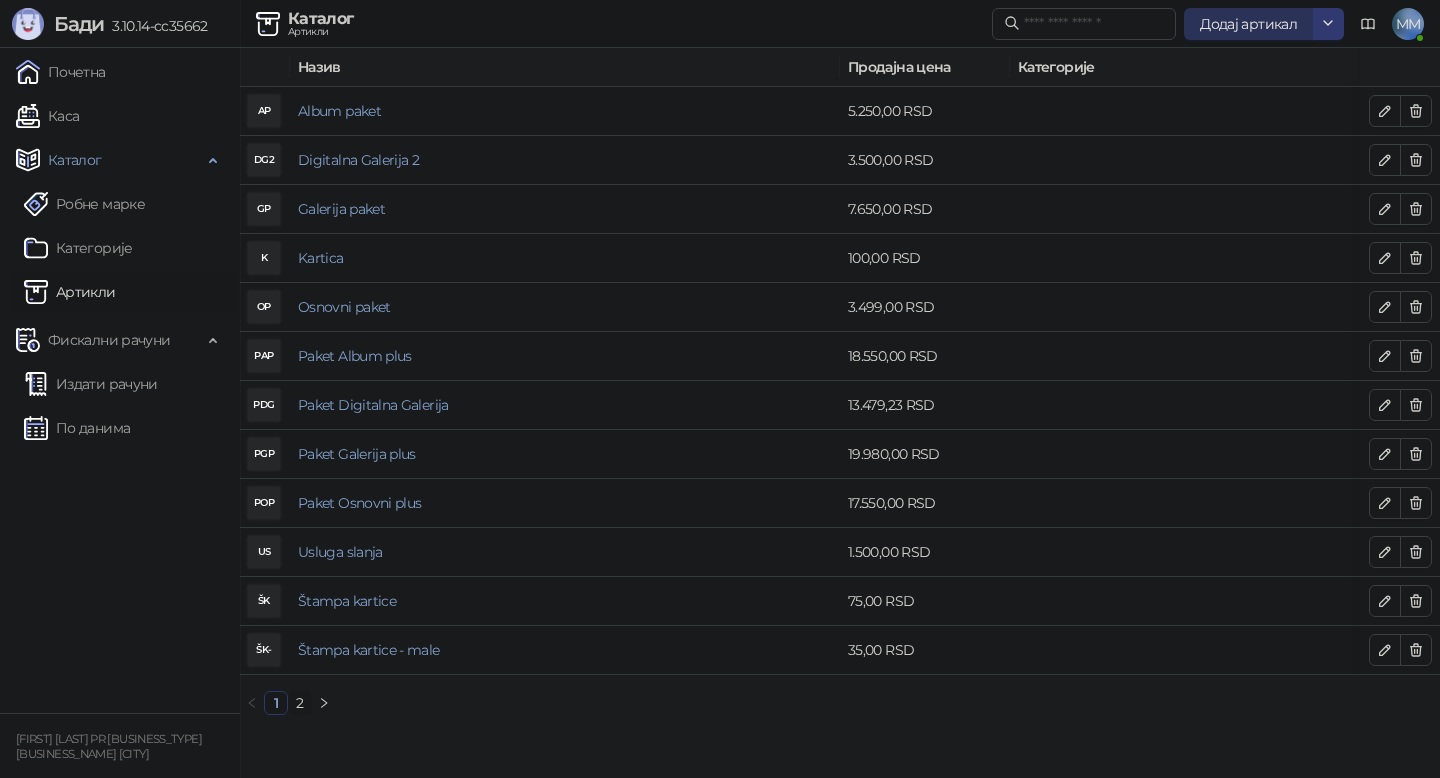 click on "Додај артикал" at bounding box center [1248, 24] 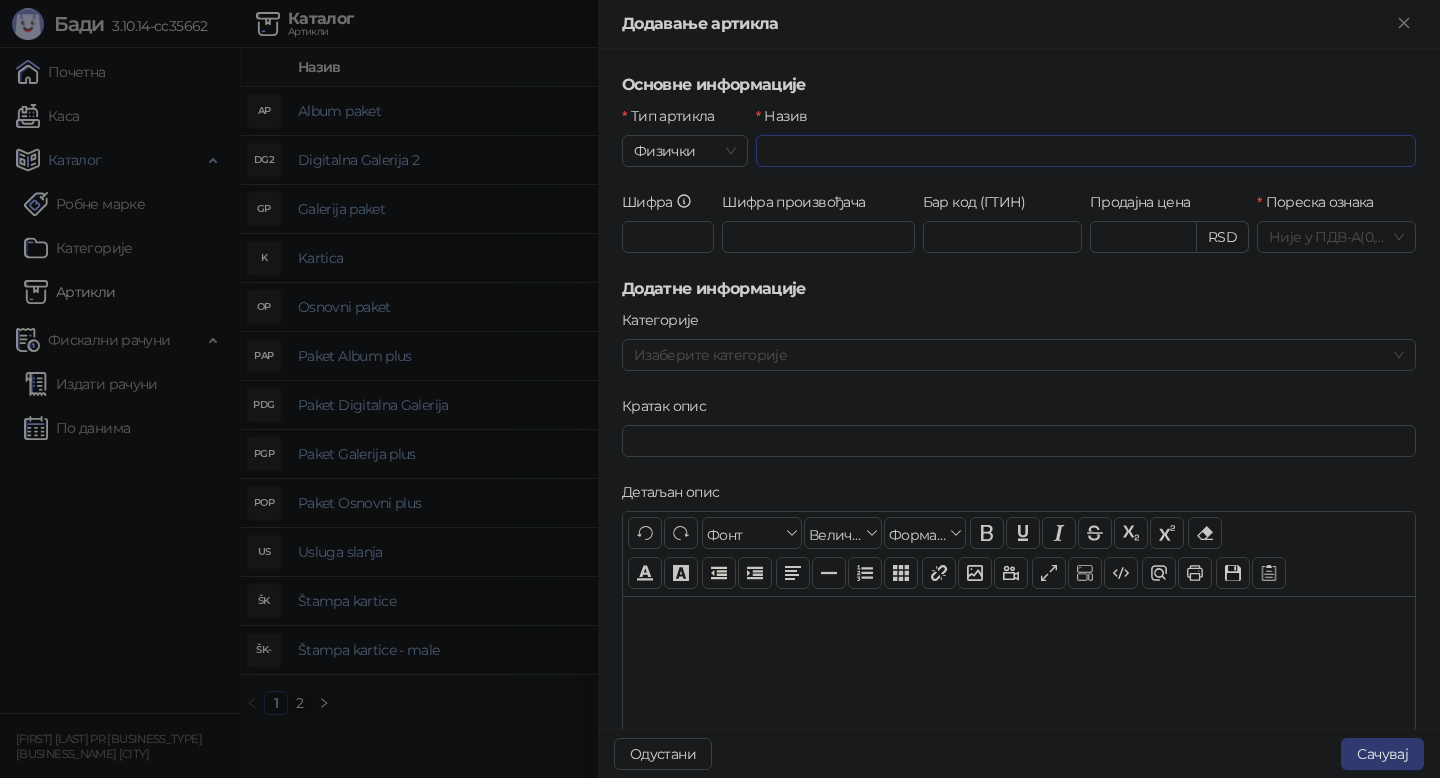 click on "Назив" at bounding box center [1086, 151] 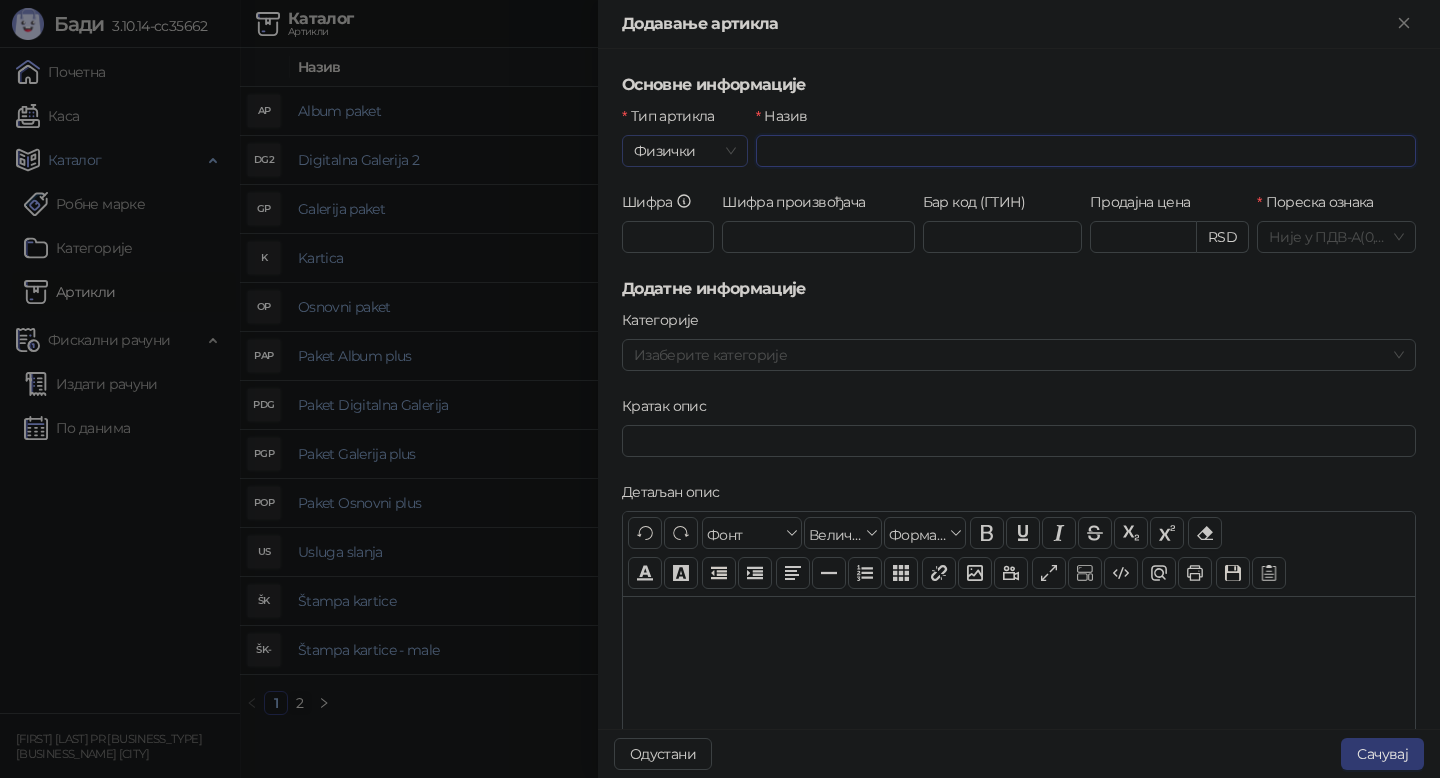 click on "Физички" at bounding box center (685, 151) 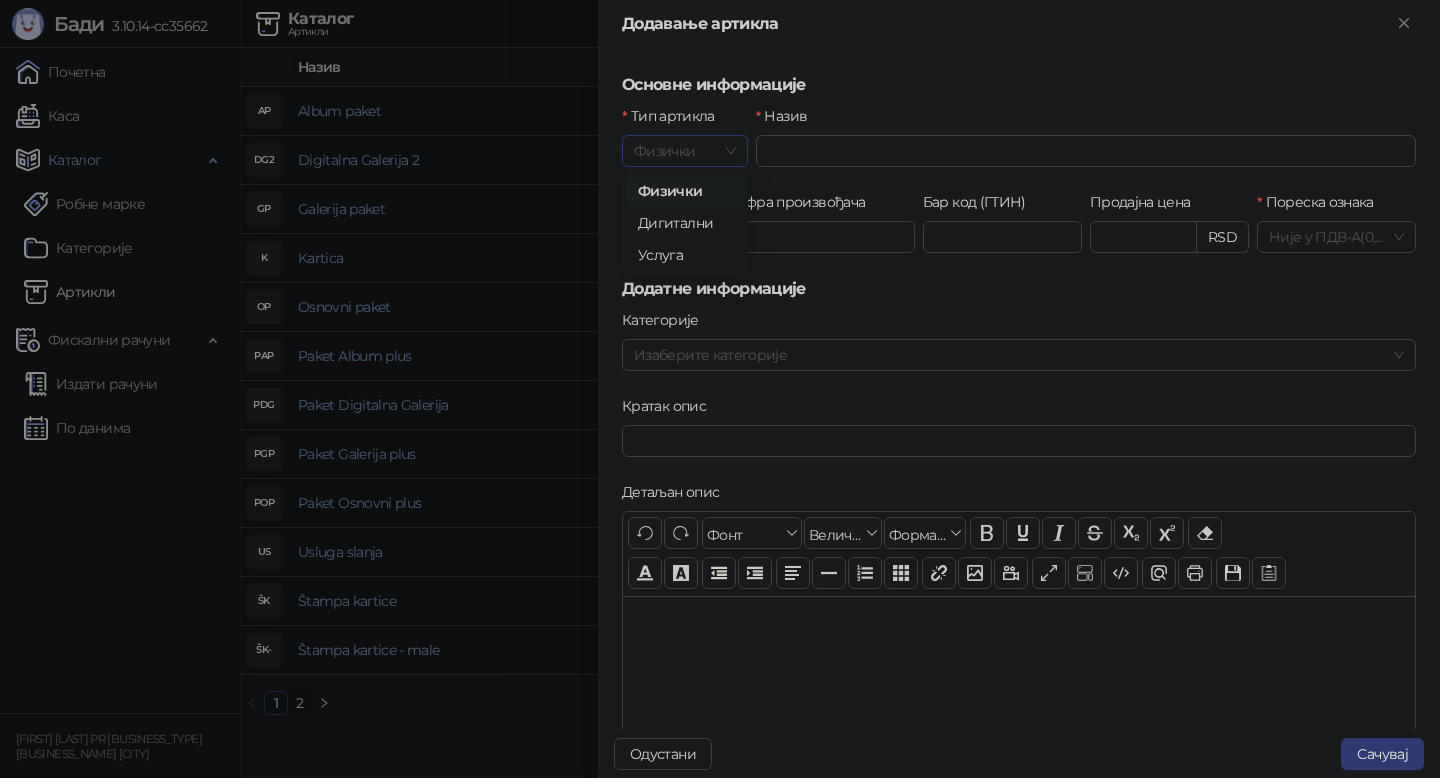 click on "Услуга" at bounding box center [685, 255] 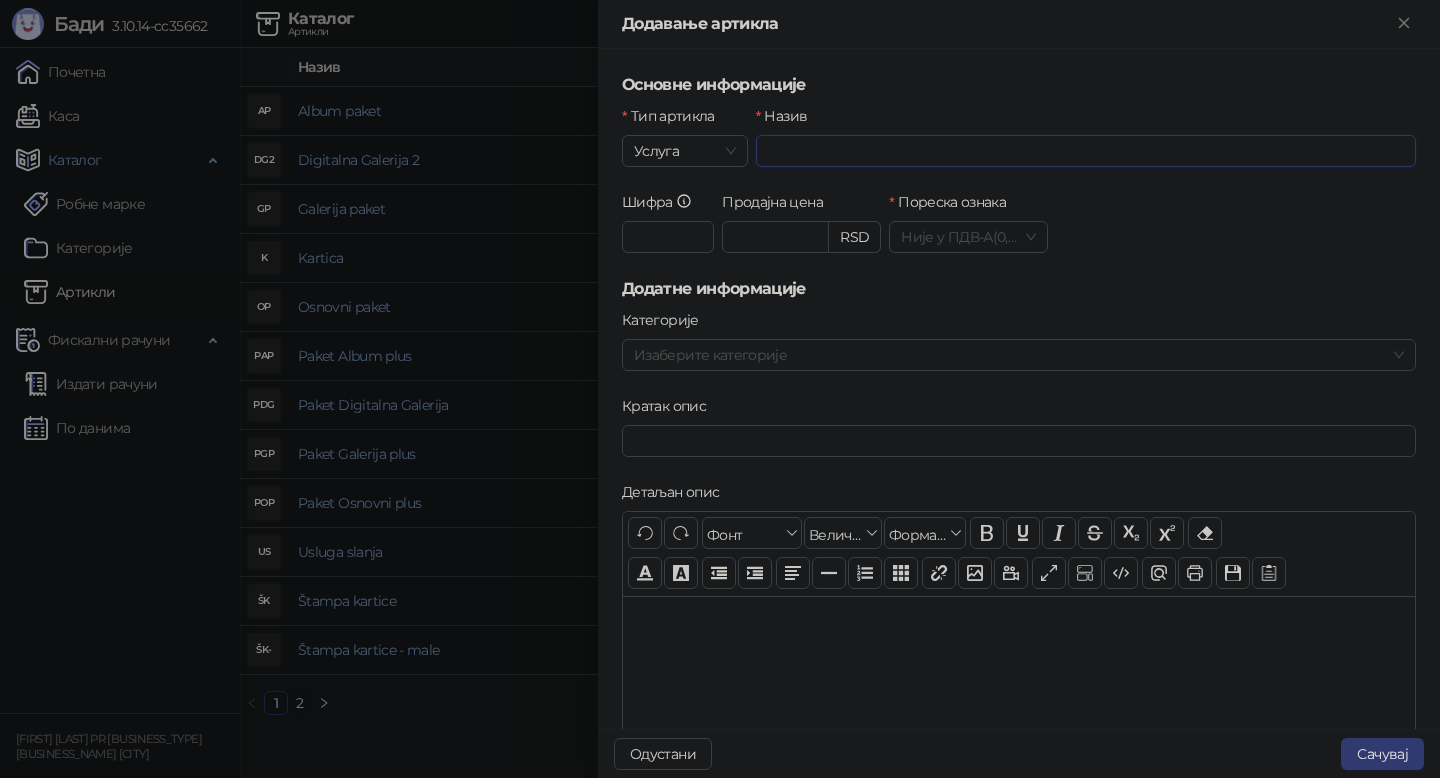 click on "Назив" at bounding box center (1086, 151) 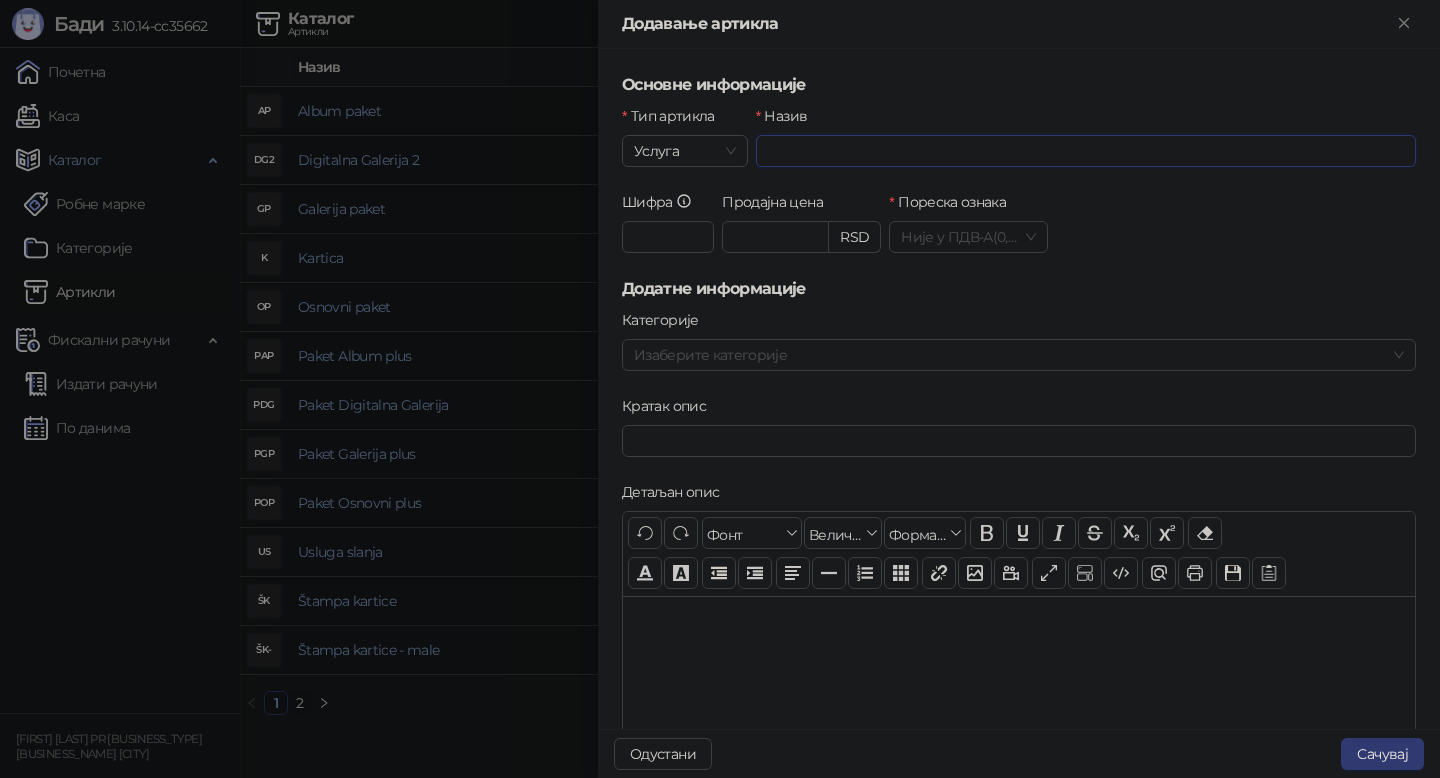 type on "*" 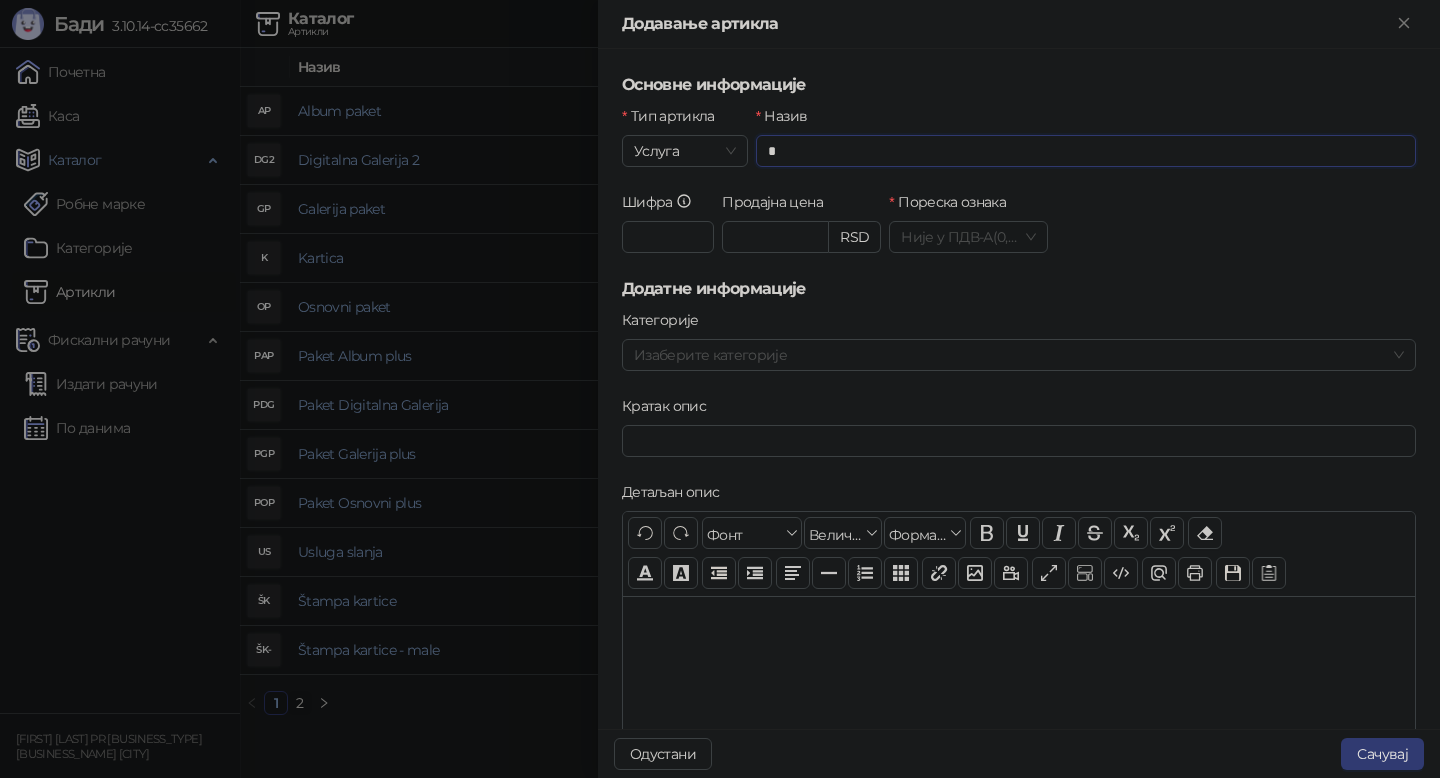 type on "*" 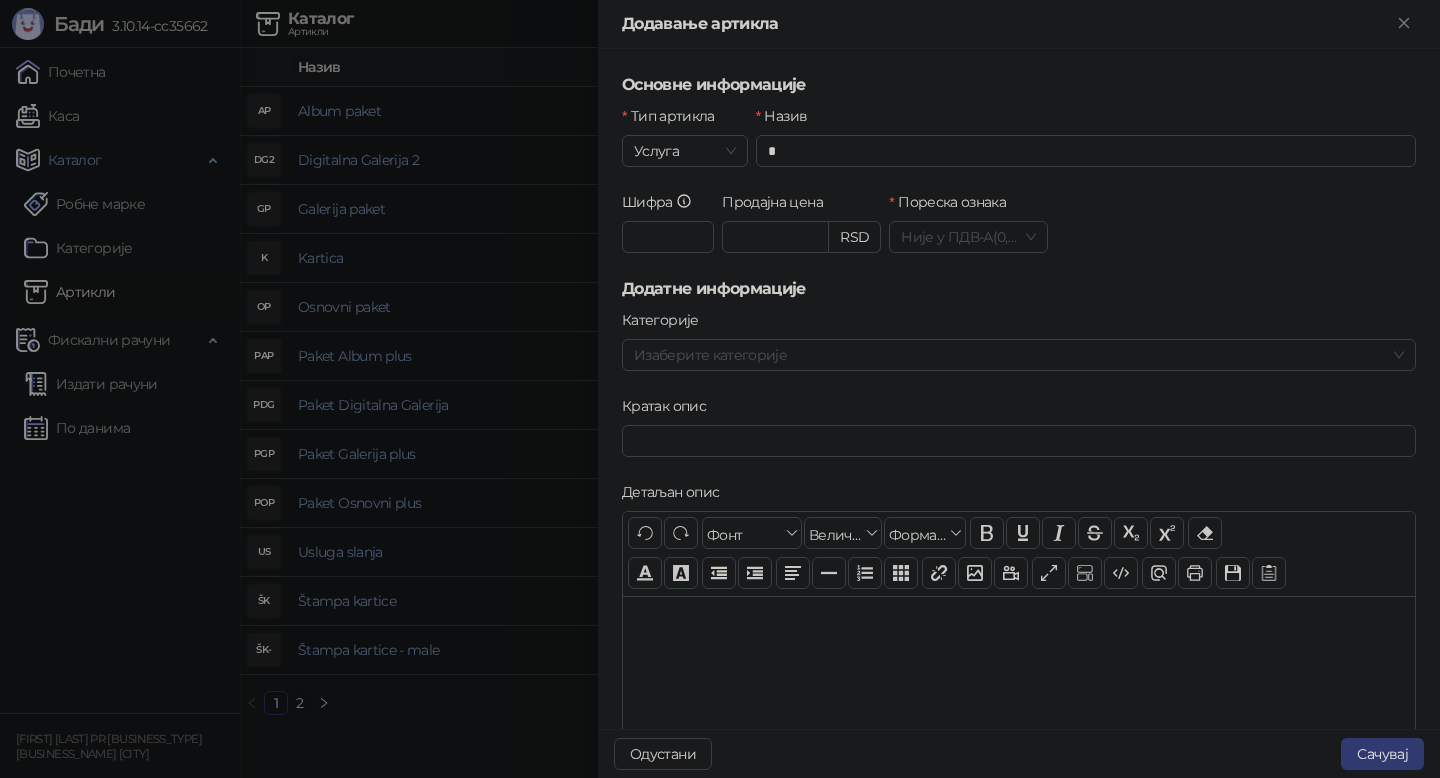 click on "Основне информације" at bounding box center [1019, 85] 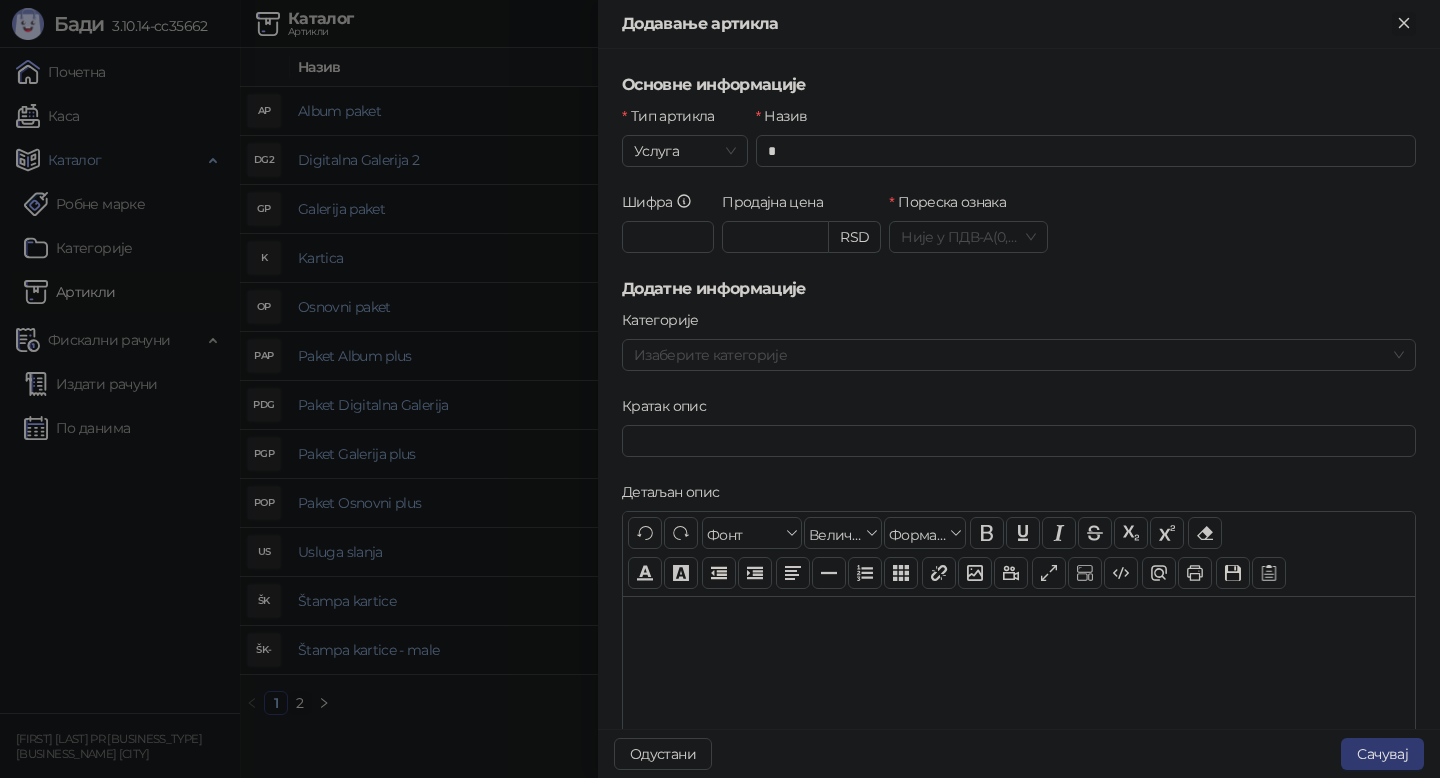 click 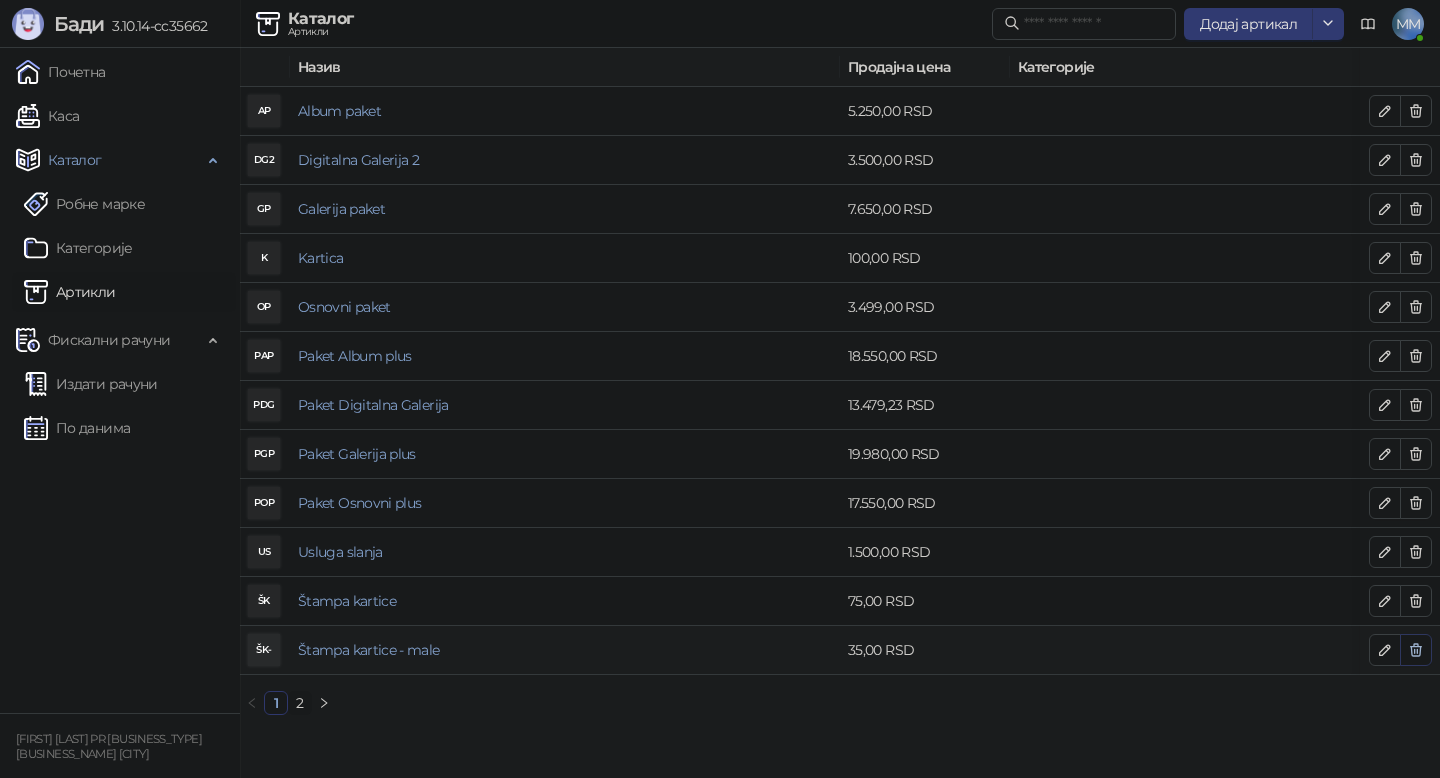 click 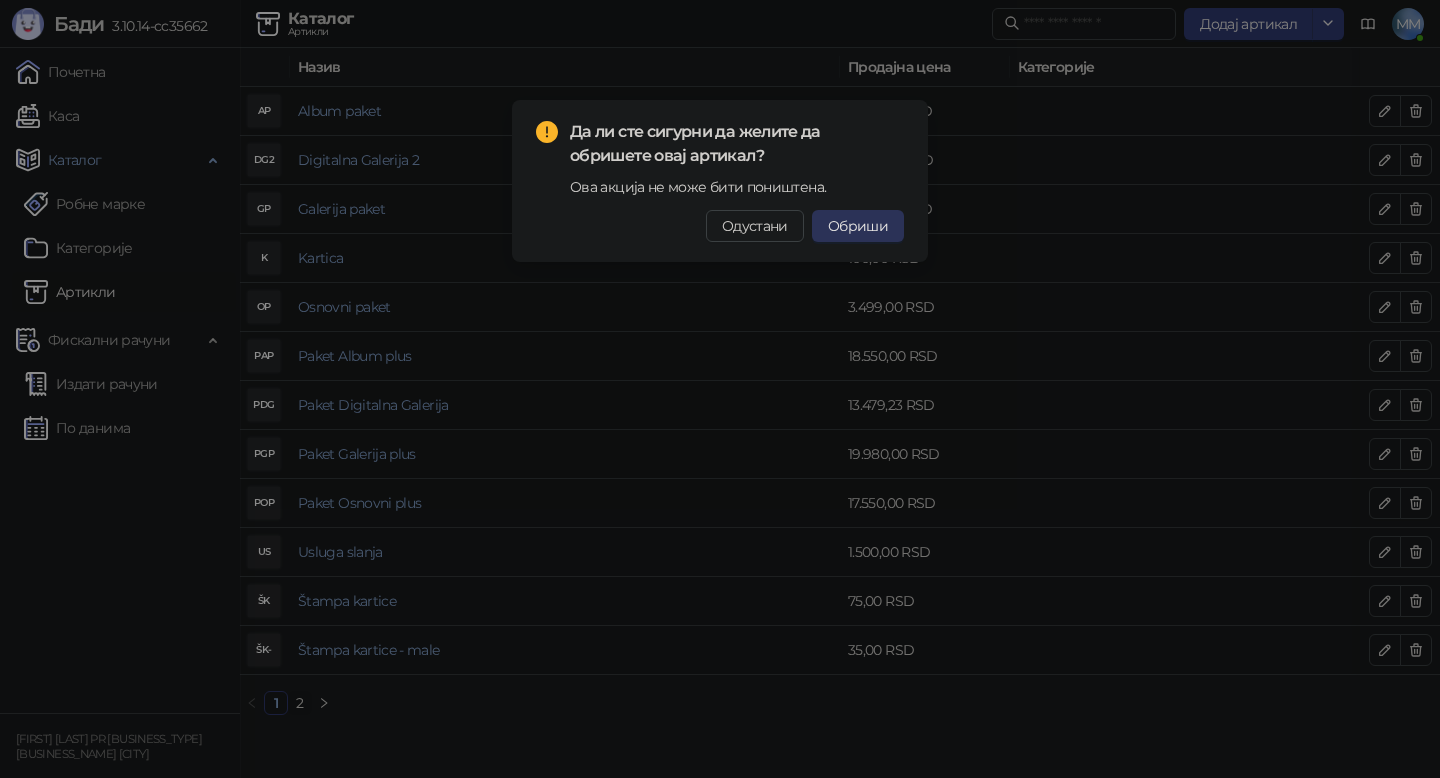 click on "Обриши" at bounding box center [858, 226] 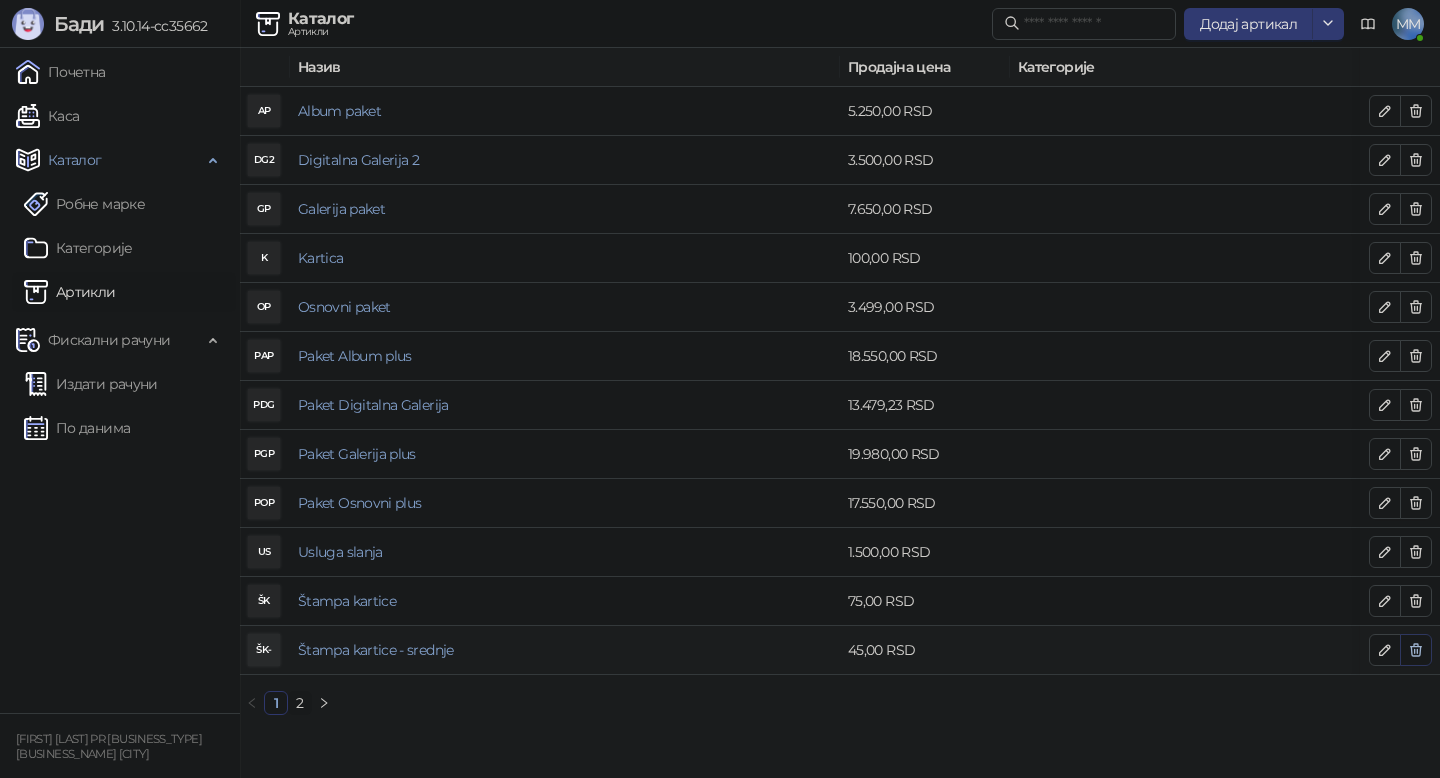 click 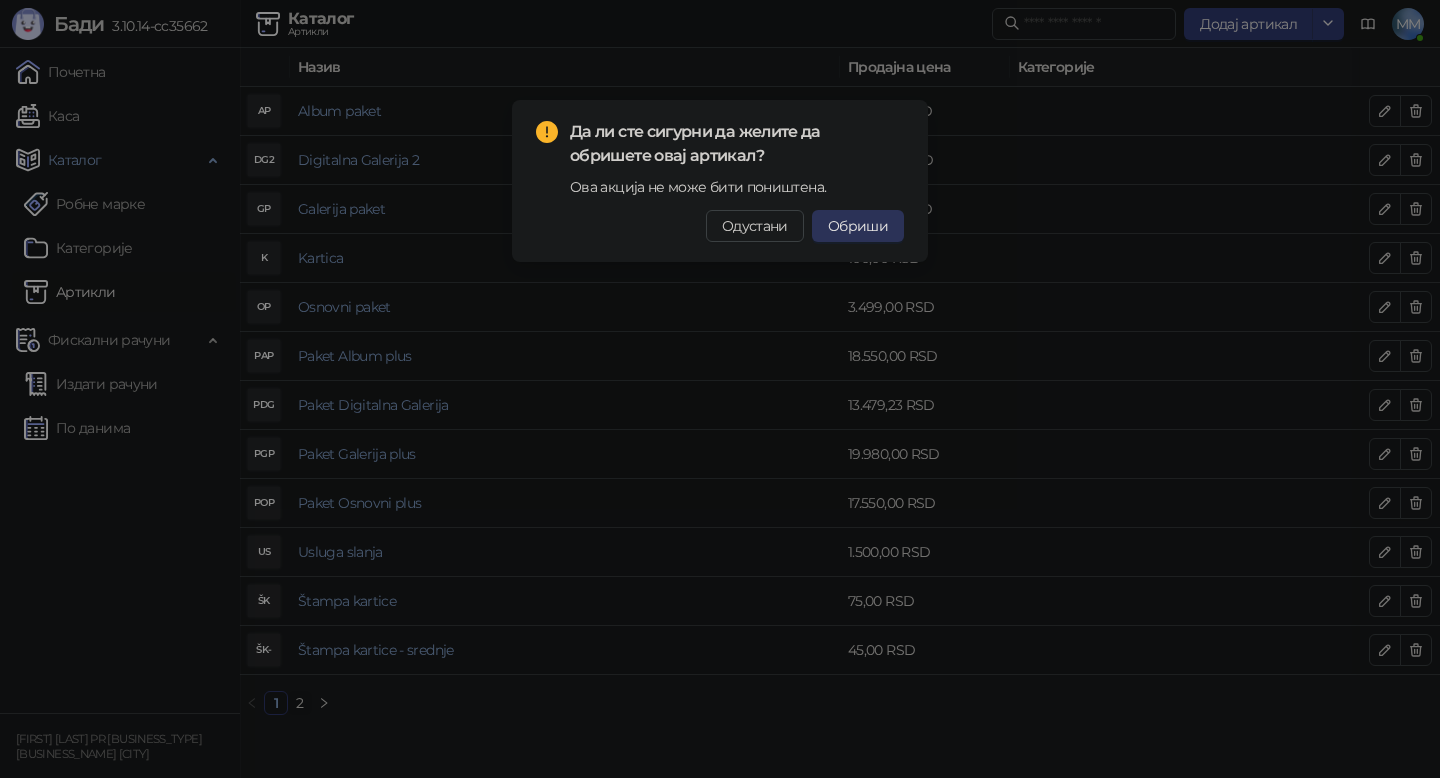 click on "Обриши" at bounding box center (858, 226) 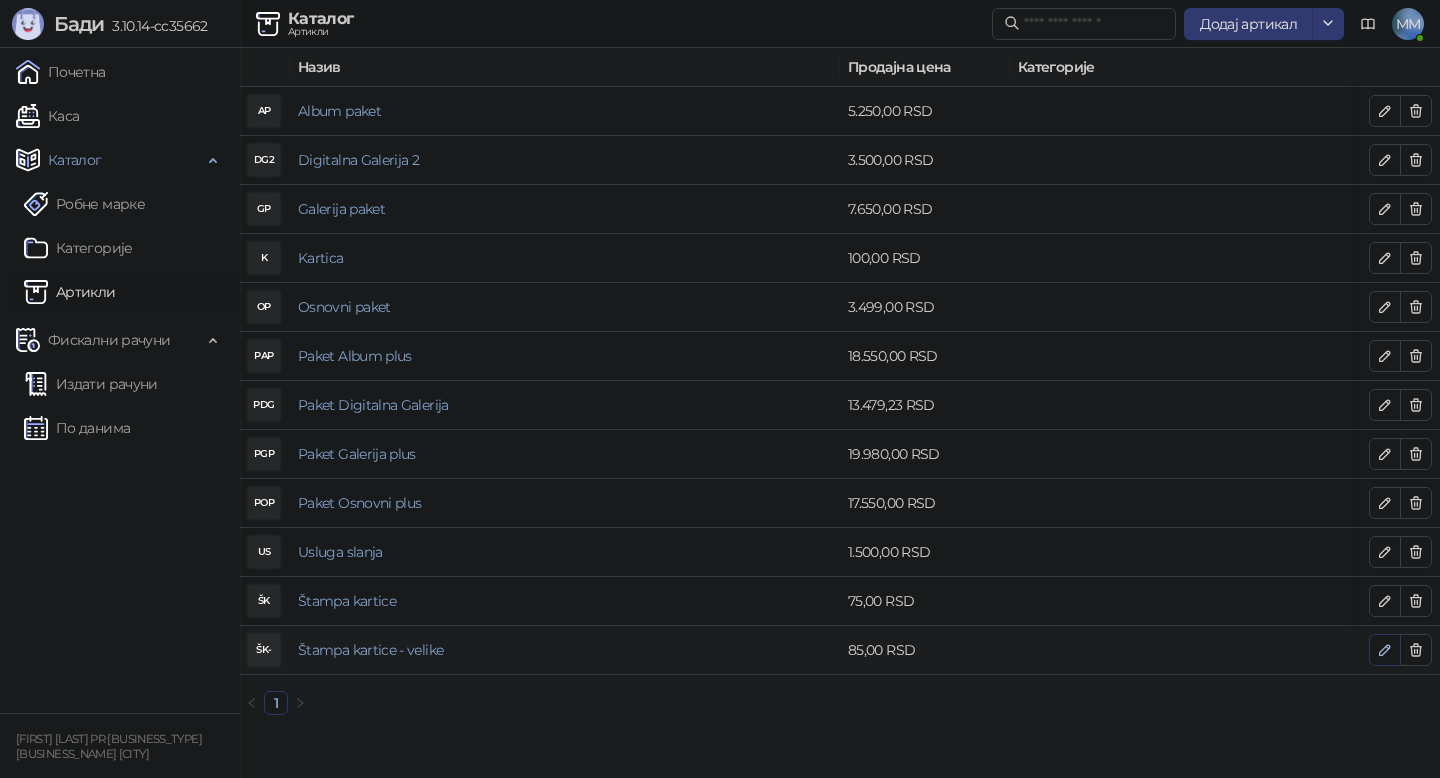 click 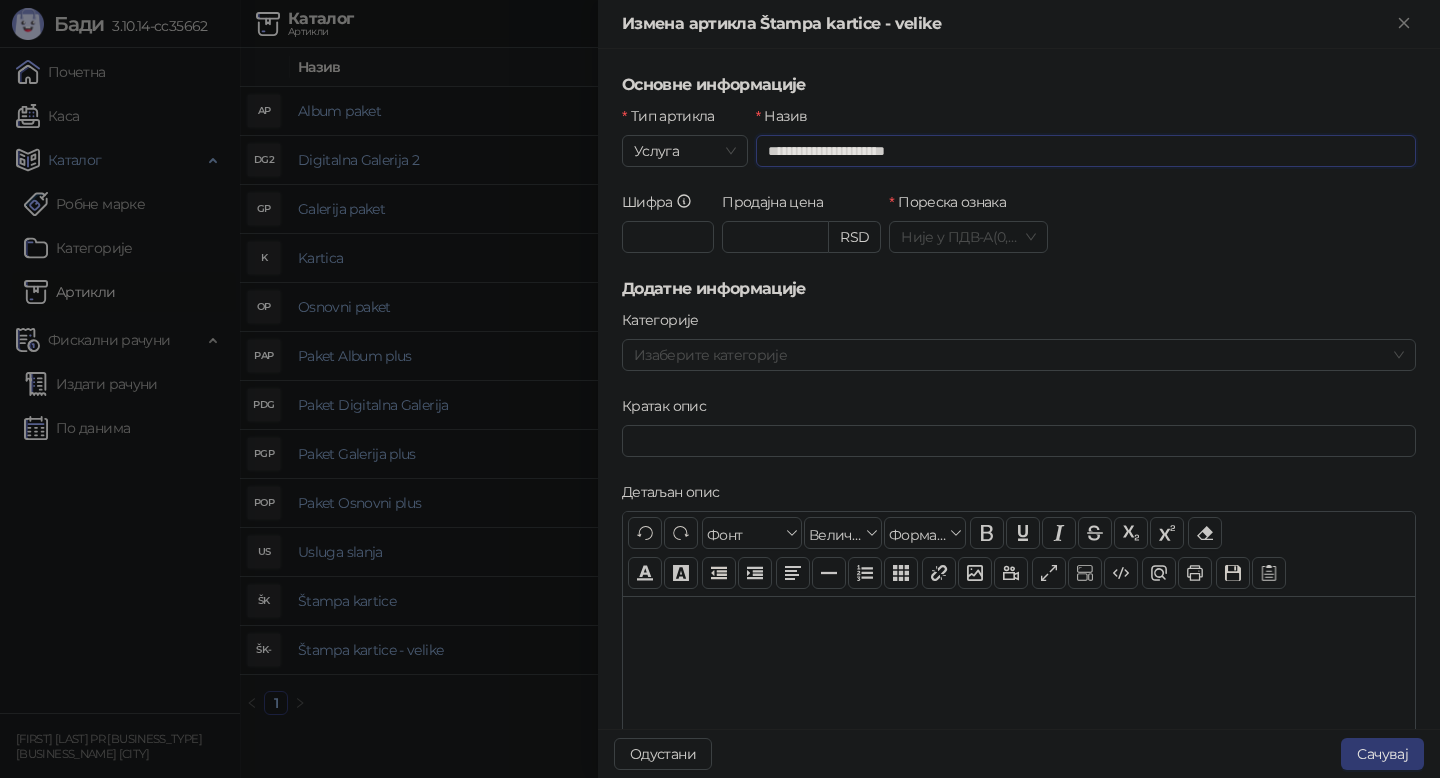 click on "**********" at bounding box center (1086, 151) 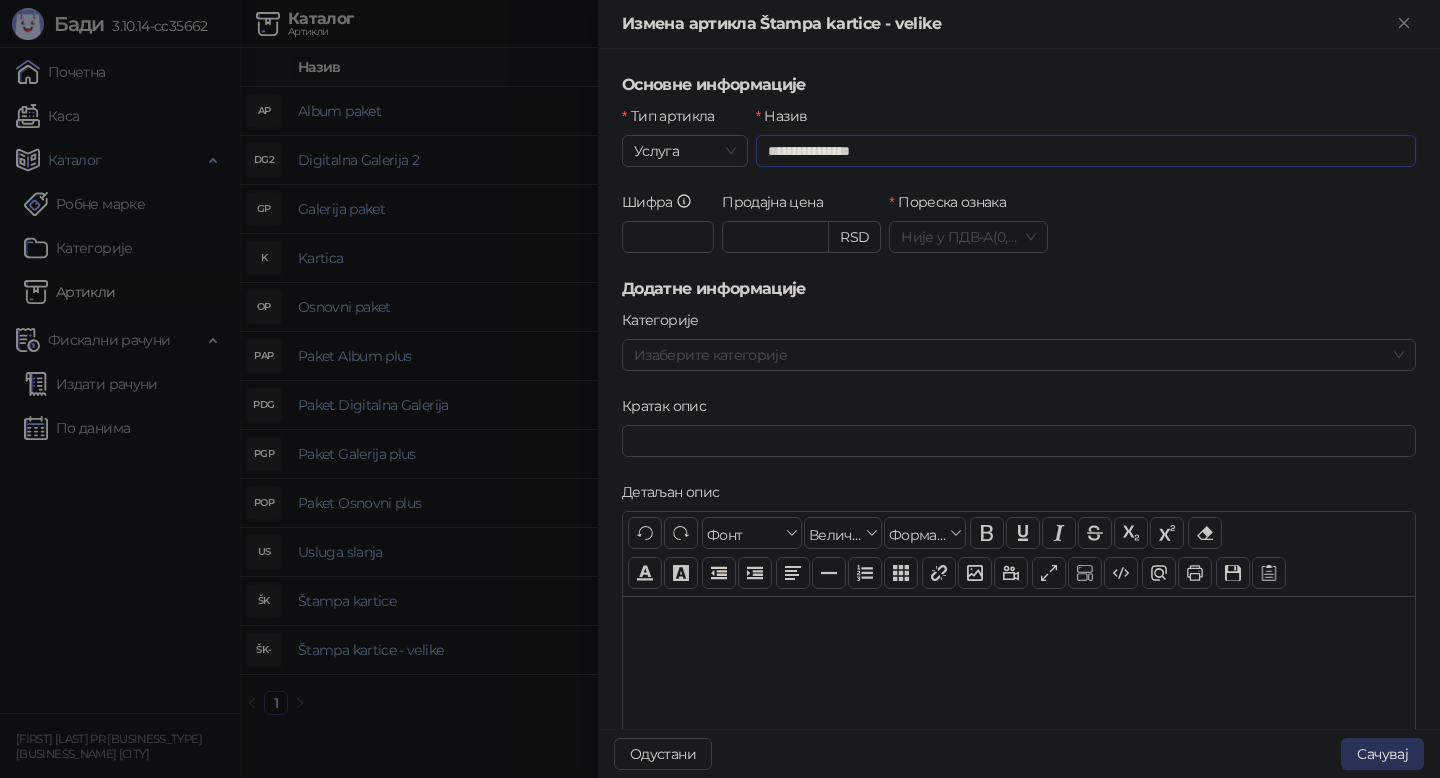 type on "**********" 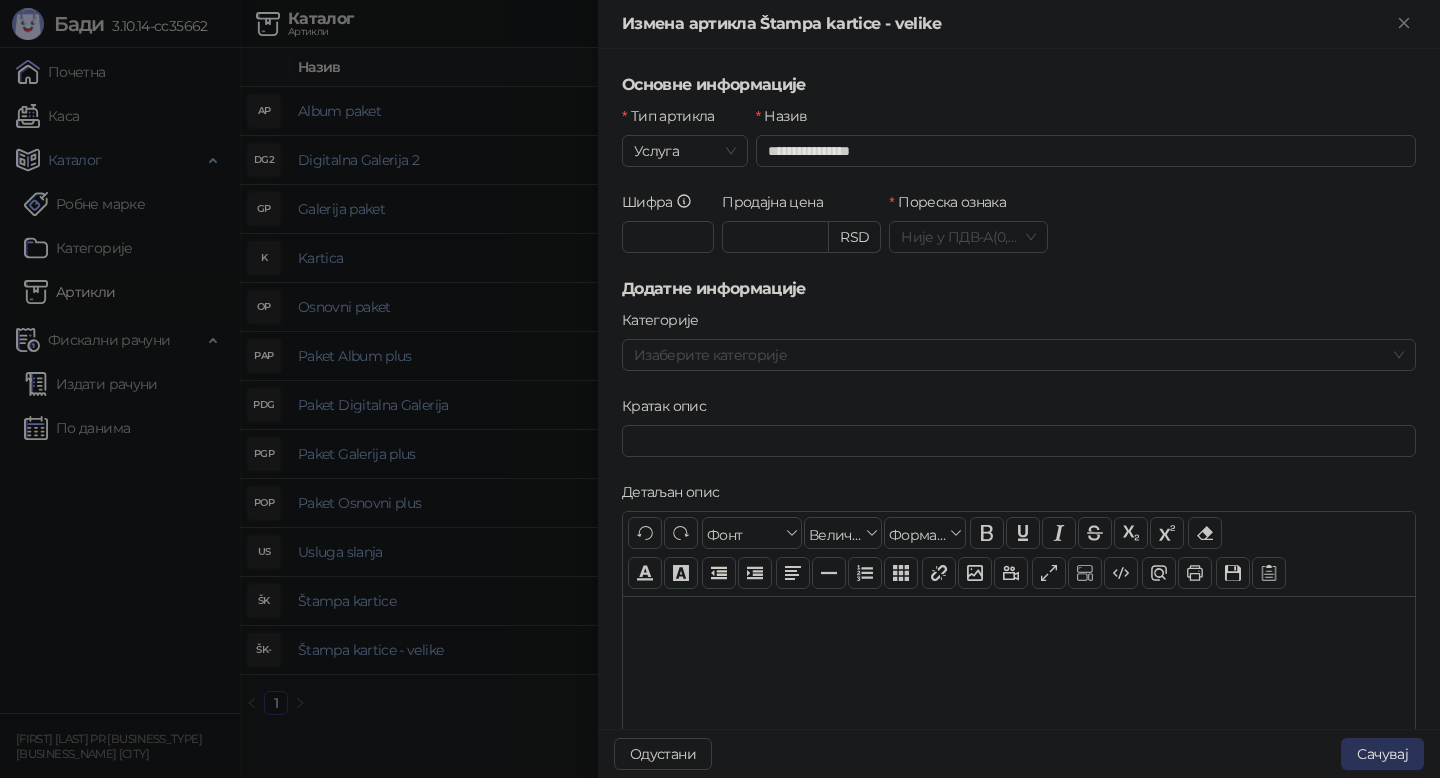 click on "Сачувај" at bounding box center (1382, 754) 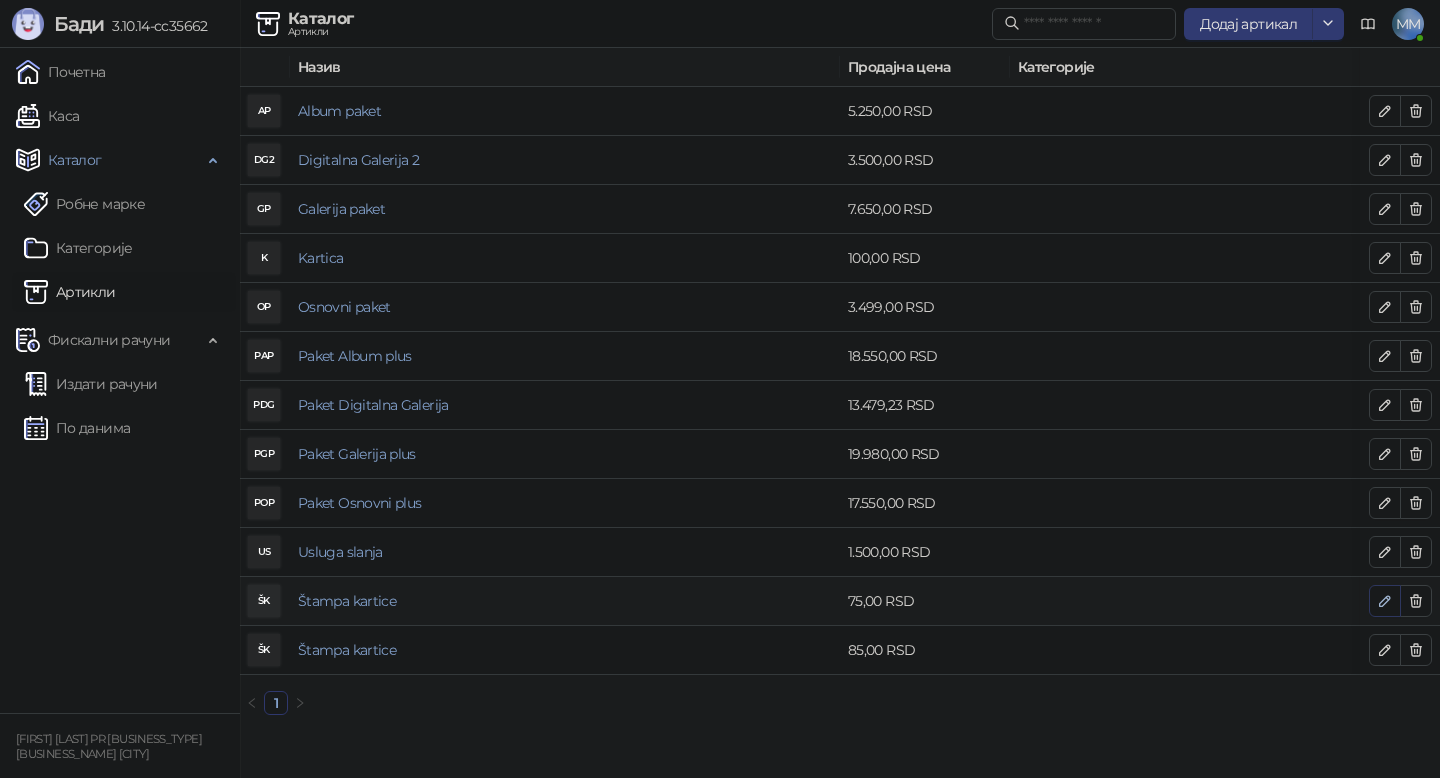 click 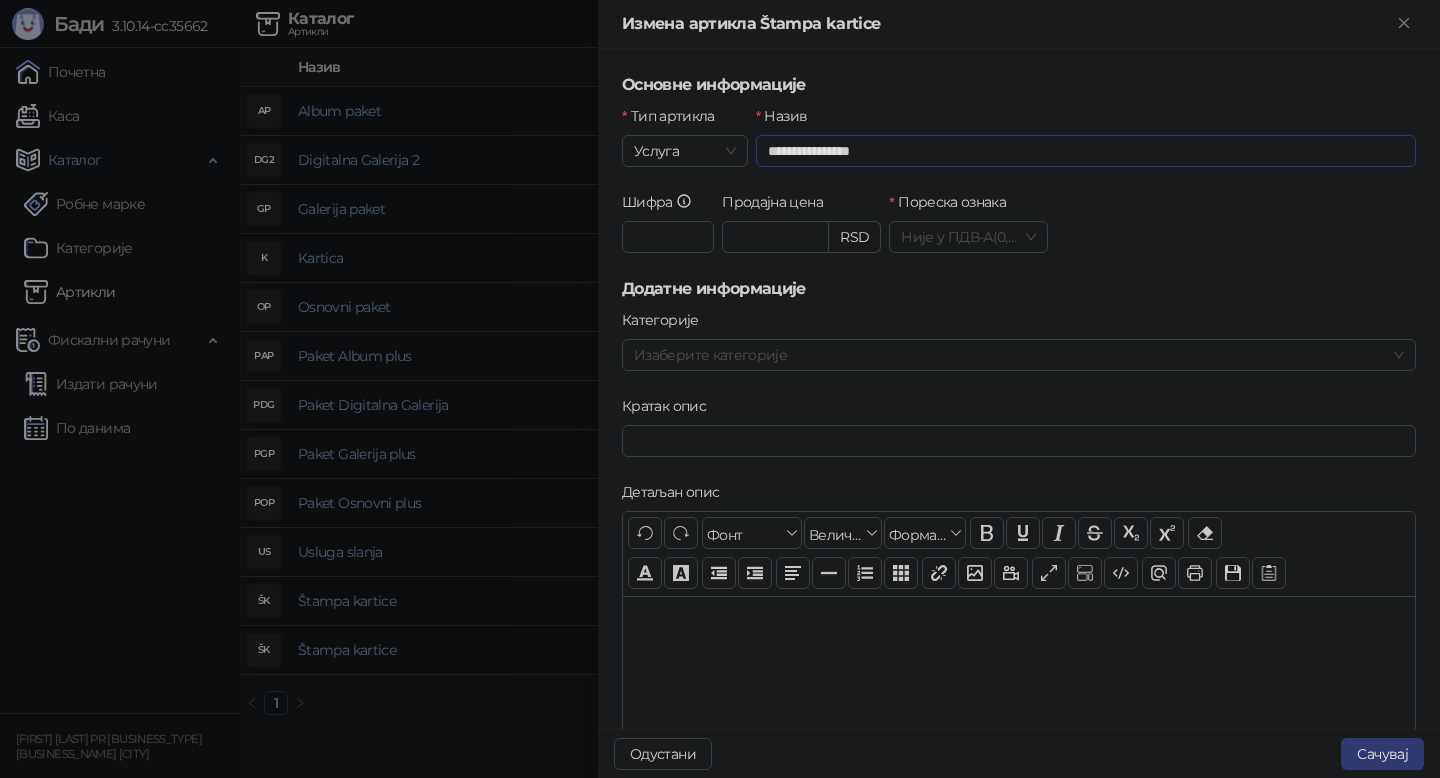 click on "**********" at bounding box center [1086, 151] 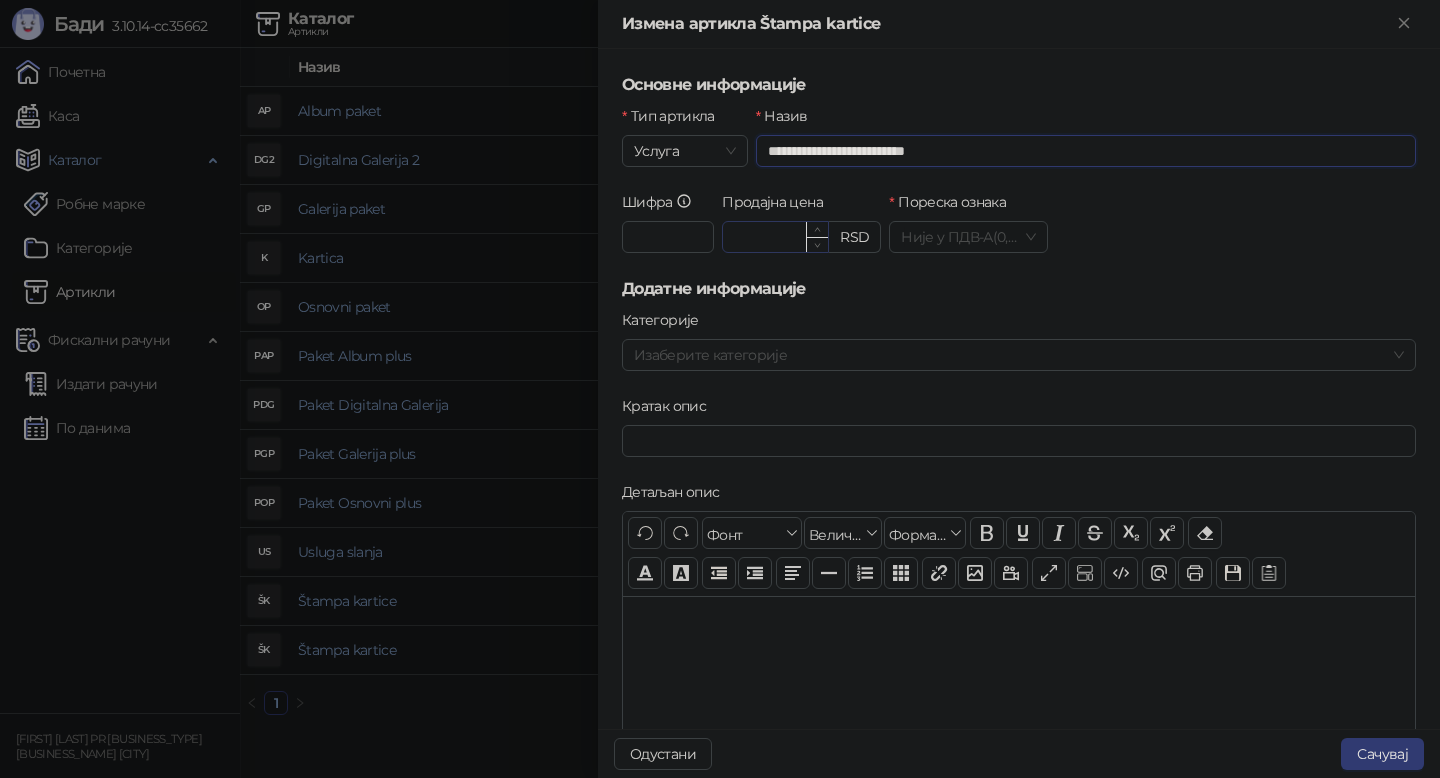 type on "**********" 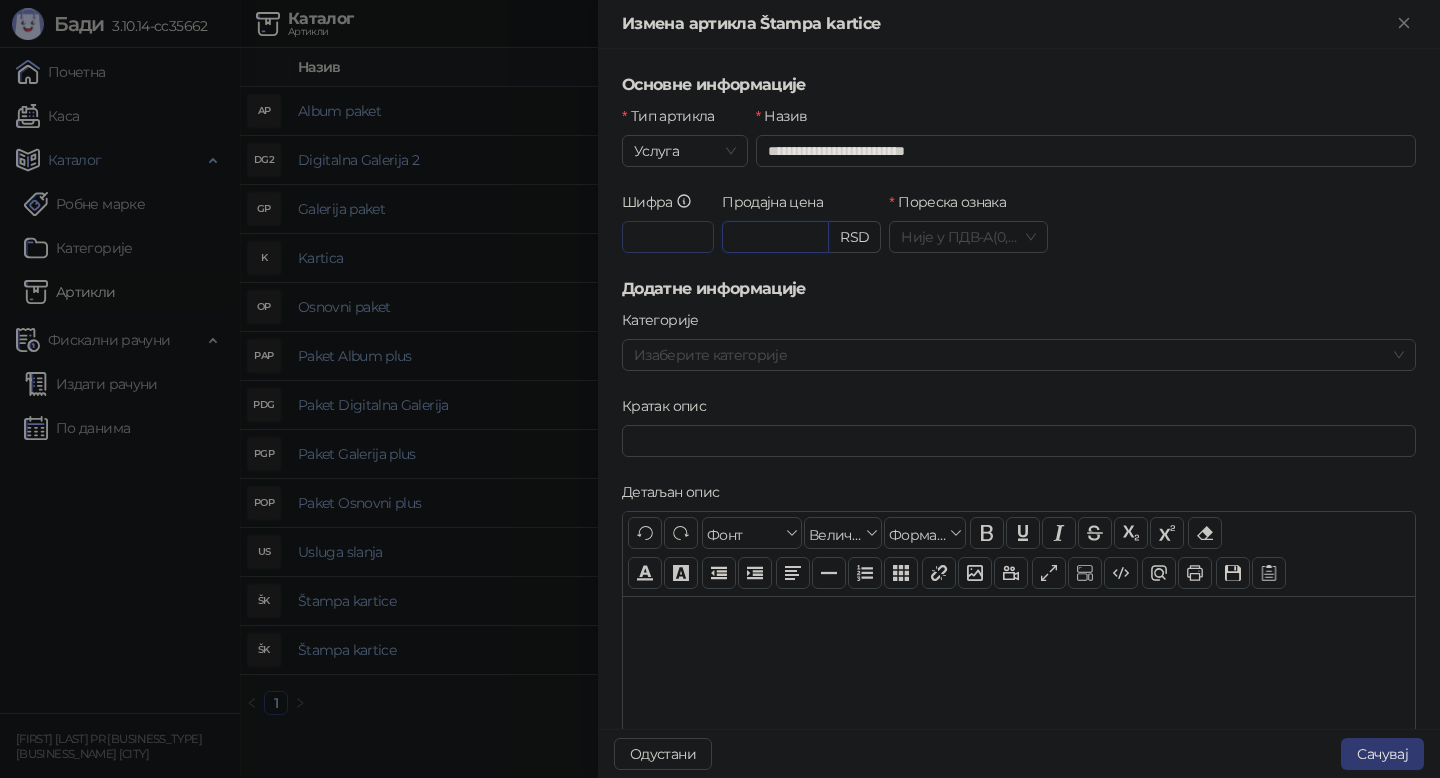 drag, startPoint x: 780, startPoint y: 229, endPoint x: 702, endPoint y: 230, distance: 78.00641 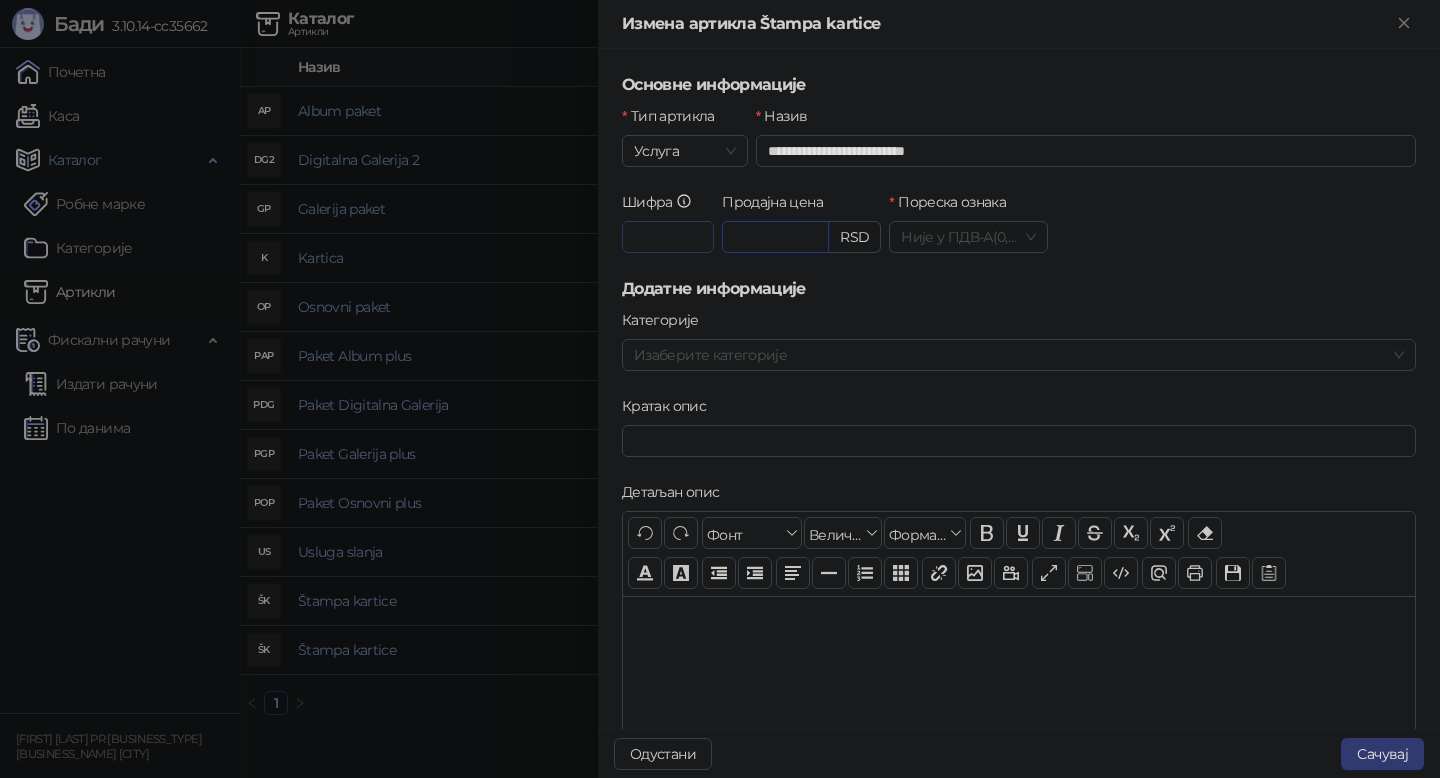 click on "Шифра   ** Продајна цена ***** RSD Пореска ознака Није у ПДВ  -  А  ( 0,00 %)" at bounding box center [1019, 234] 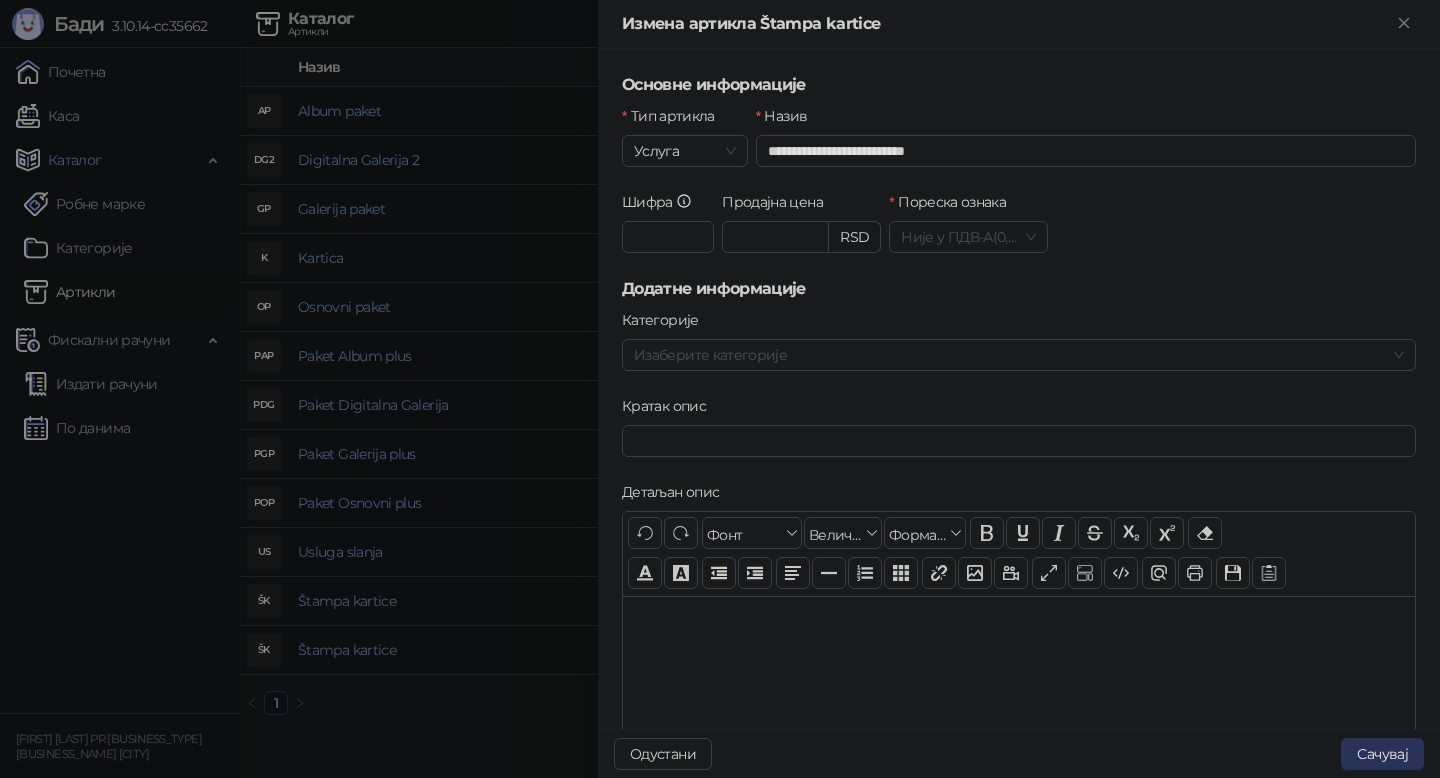 type on "******" 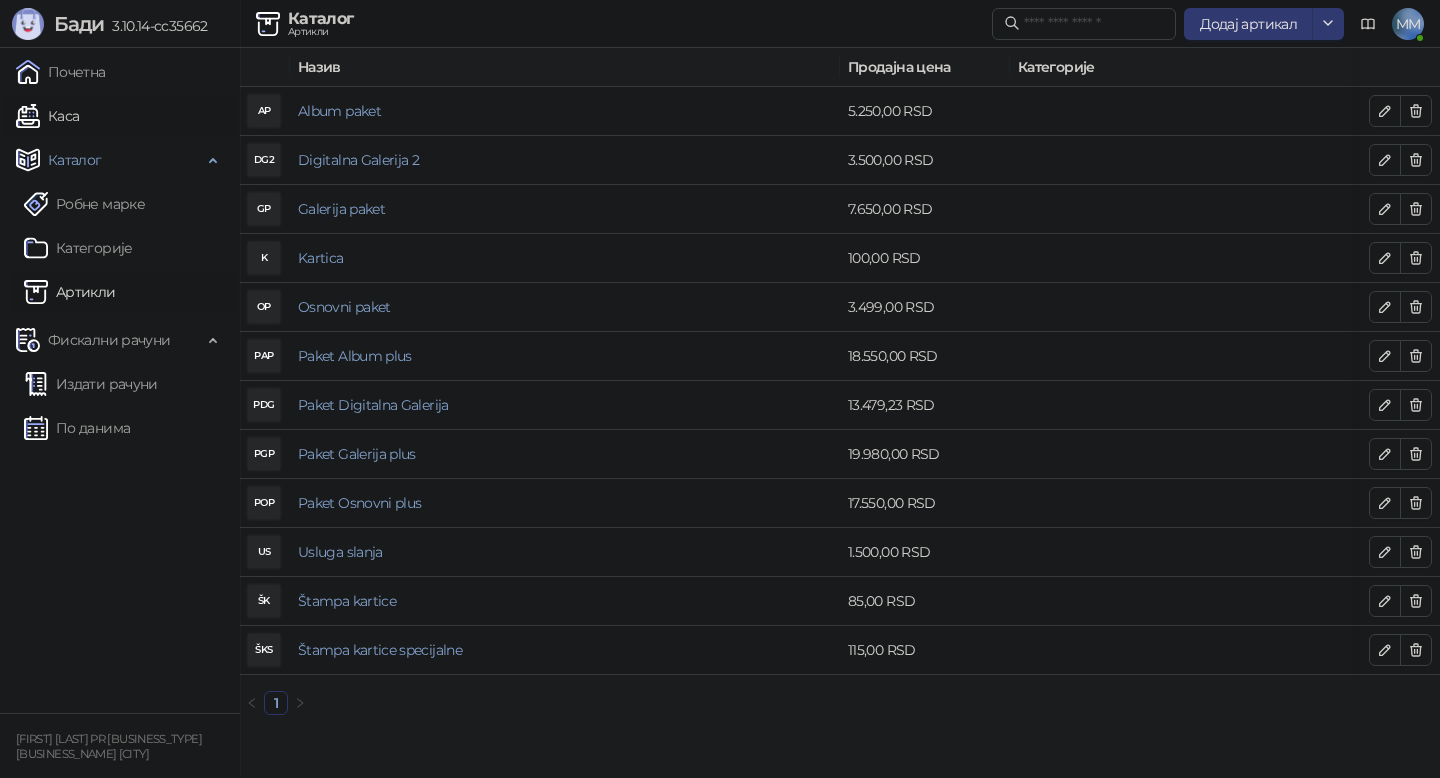 click on "Каса" at bounding box center [47, 116] 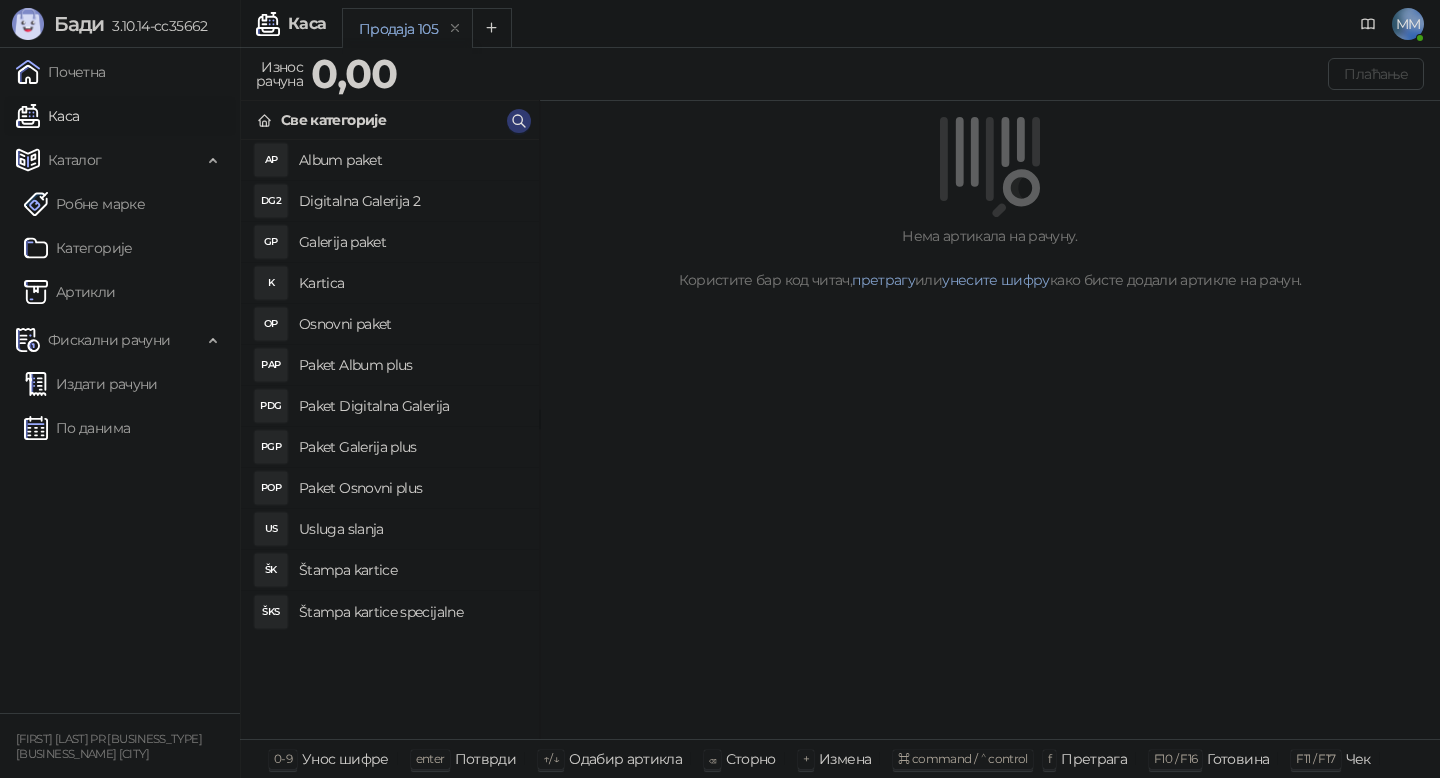click on "Paket Osnovni plus" at bounding box center (411, 488) 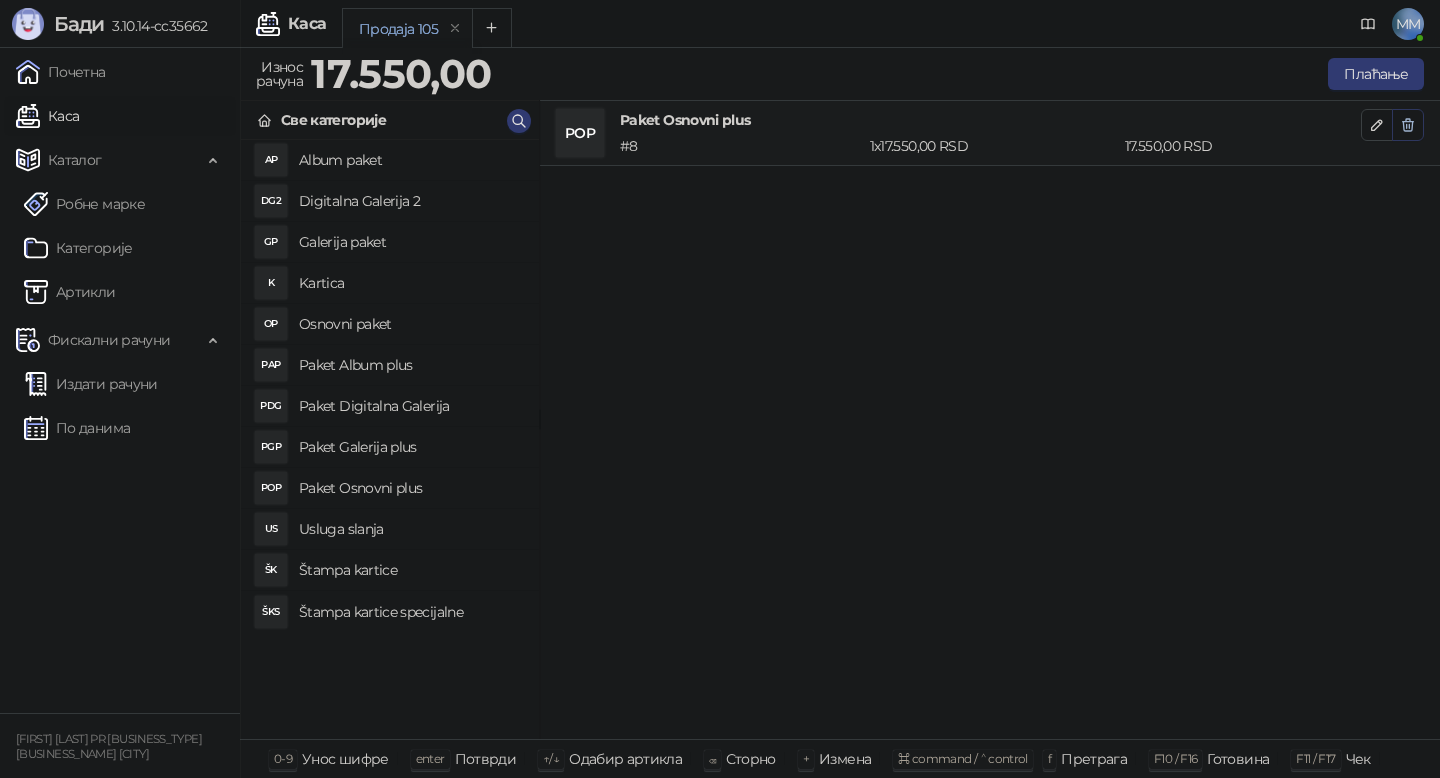click 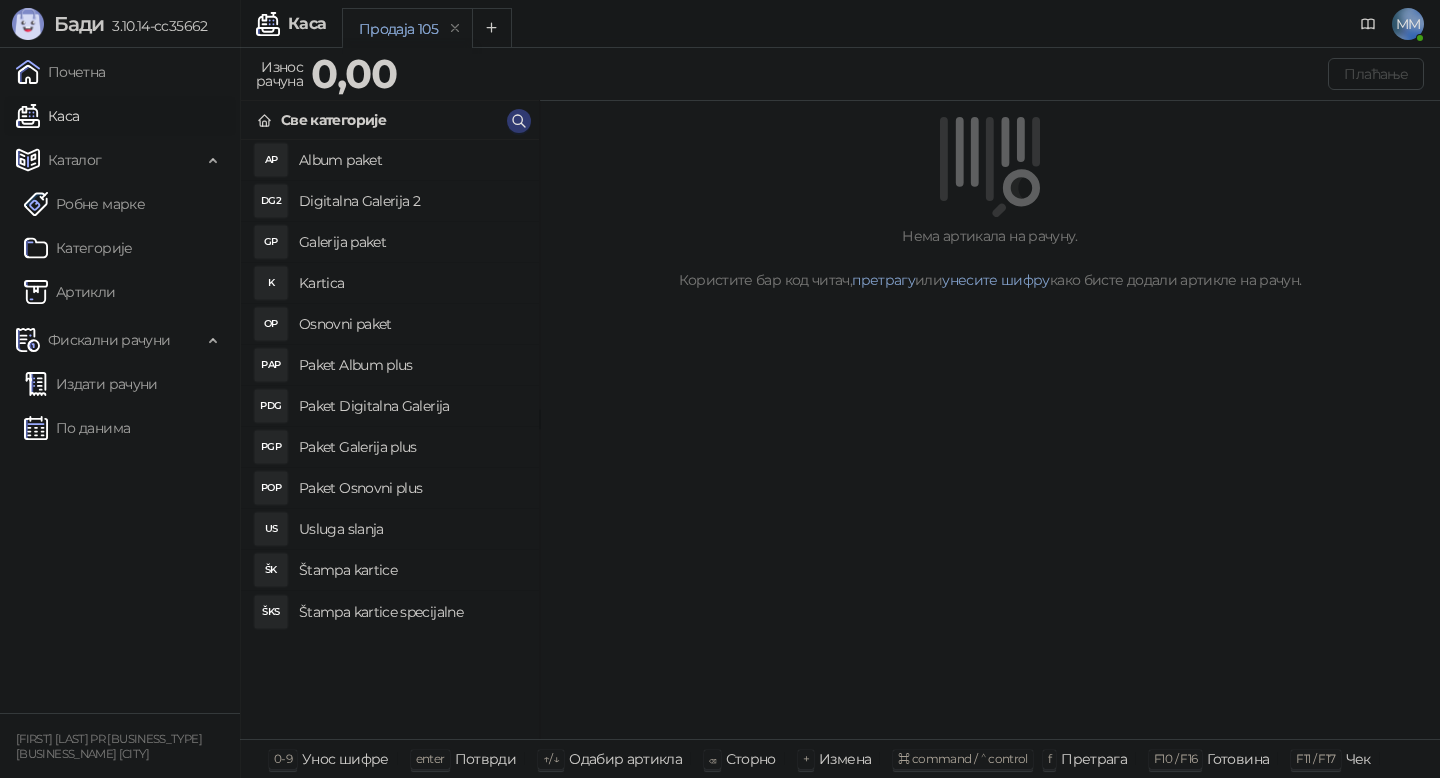click on "Osnovni paket" at bounding box center (411, 324) 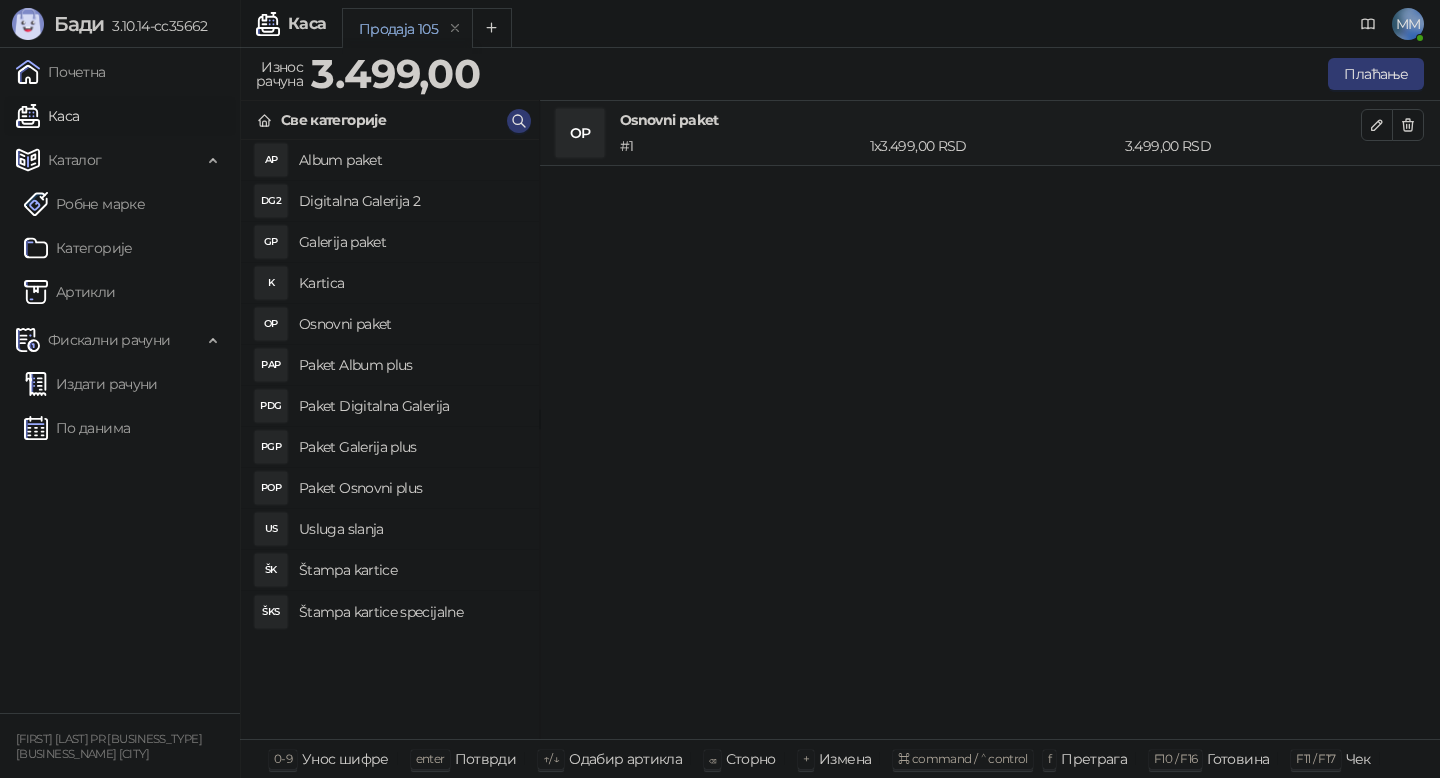 click on "Štampa kartice specijalne" at bounding box center (411, 612) 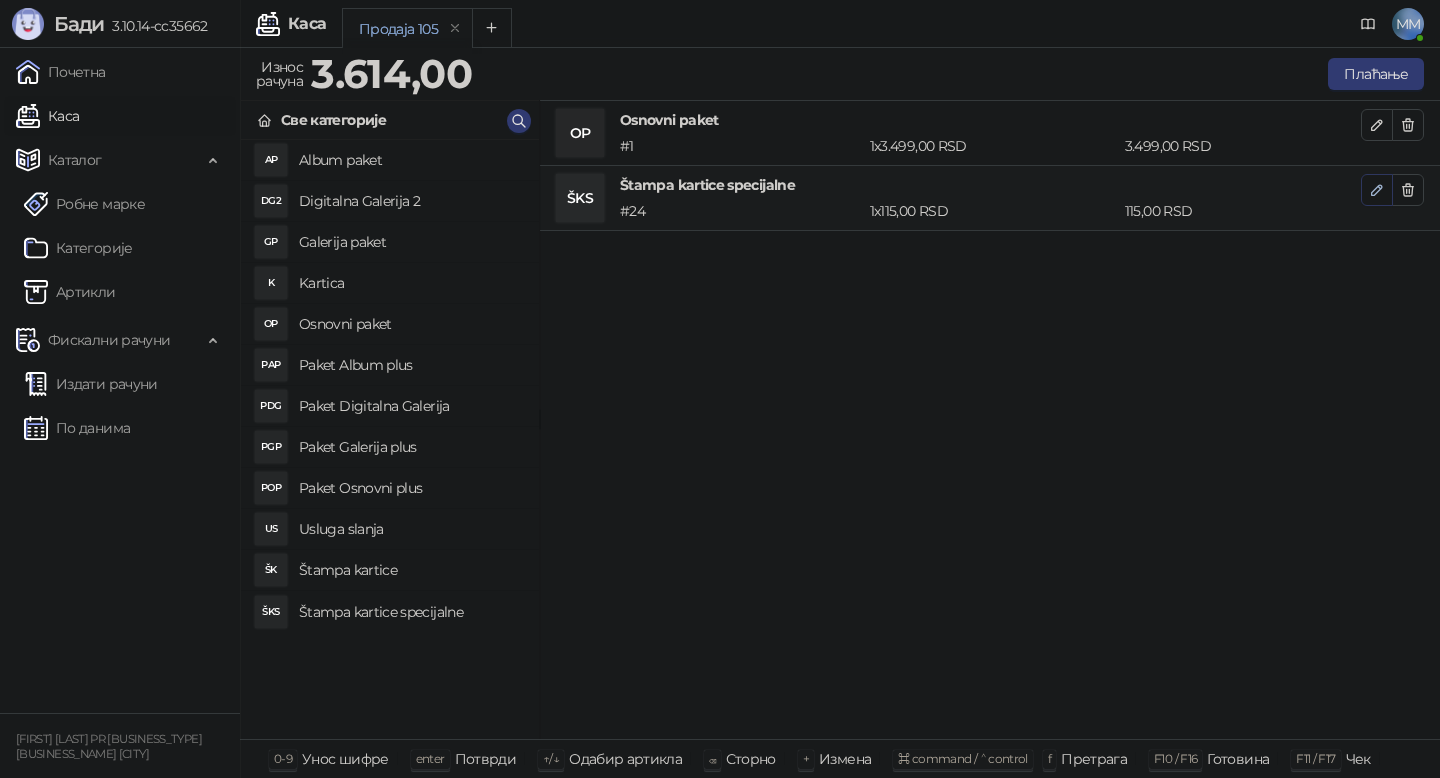 click 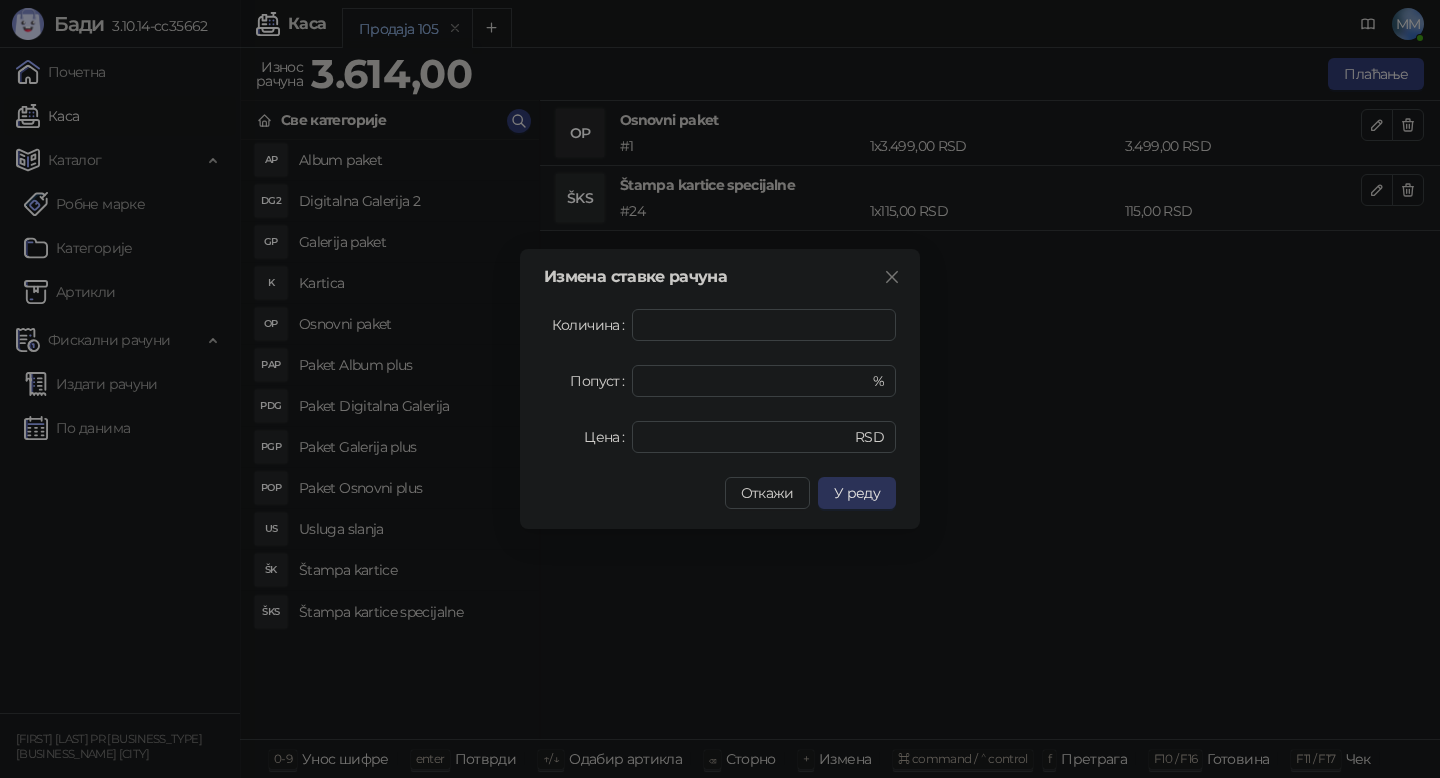 type on "**" 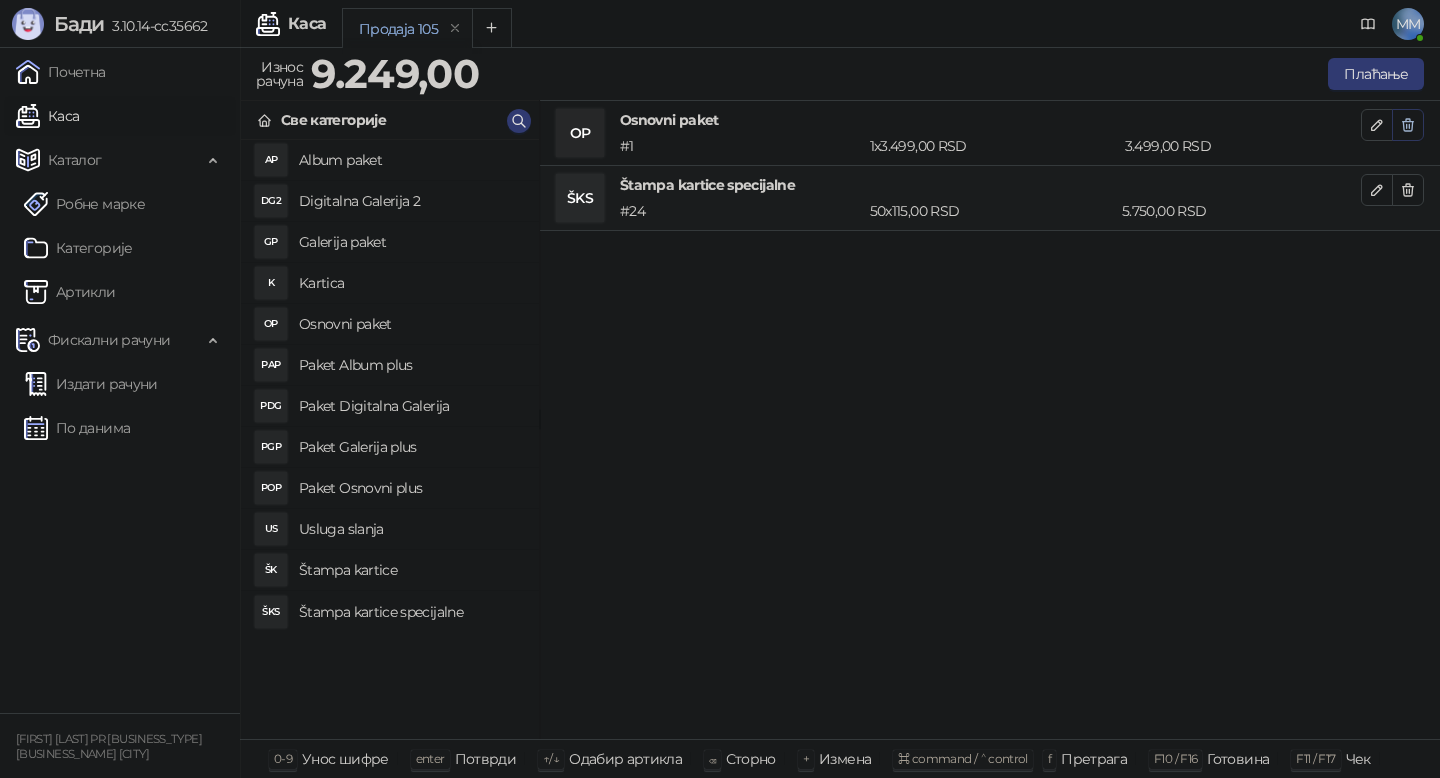 click 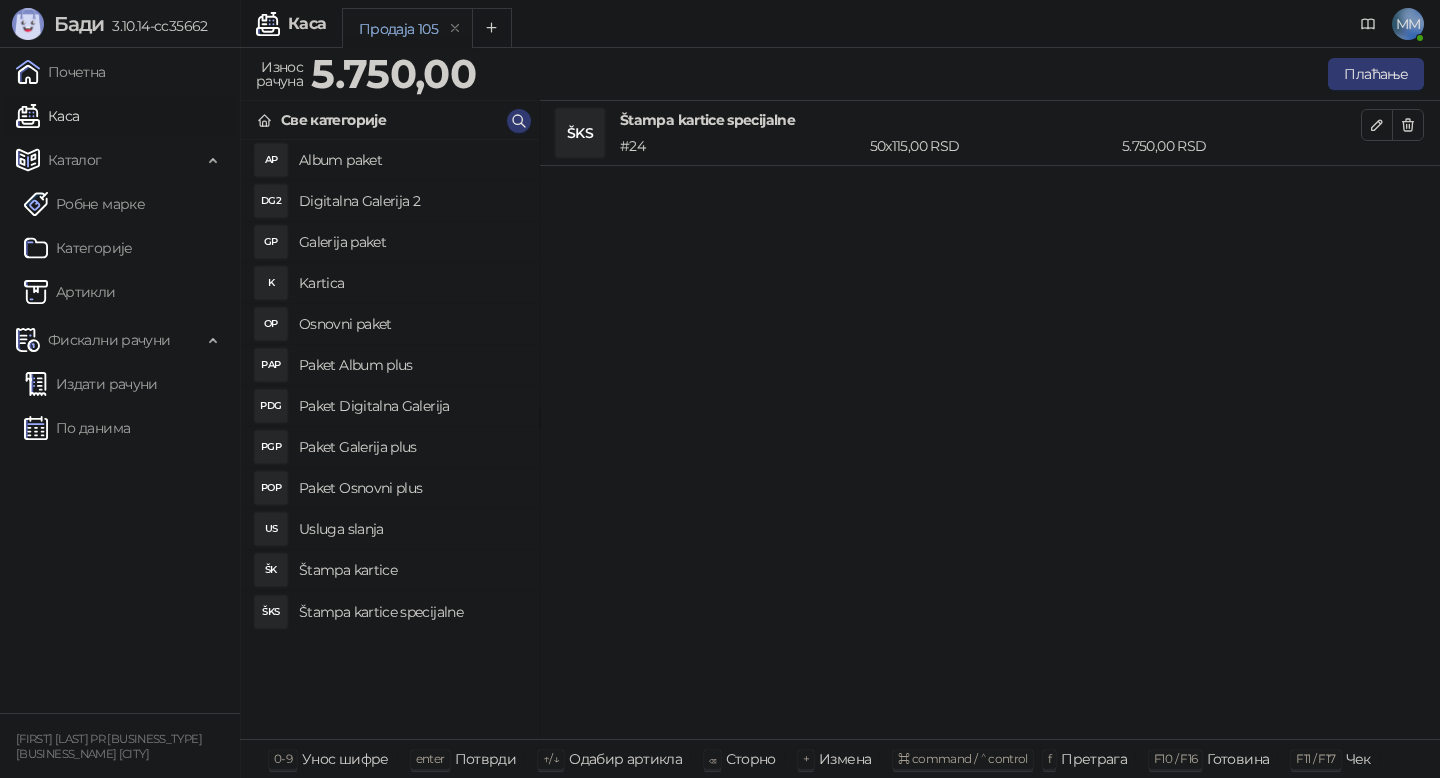 click on "Usluga slanja" at bounding box center [411, 529] 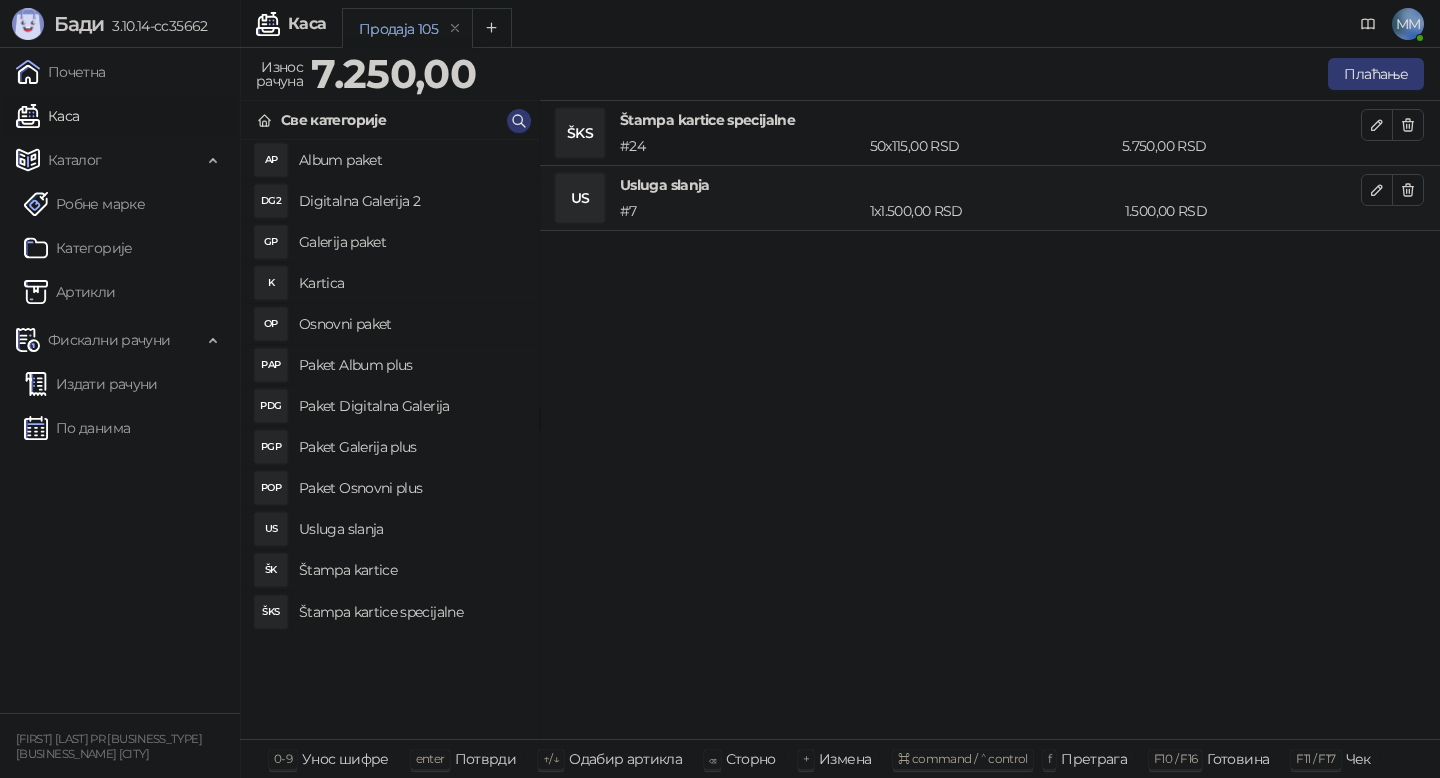 click on "Плаћање" at bounding box center [954, 74] 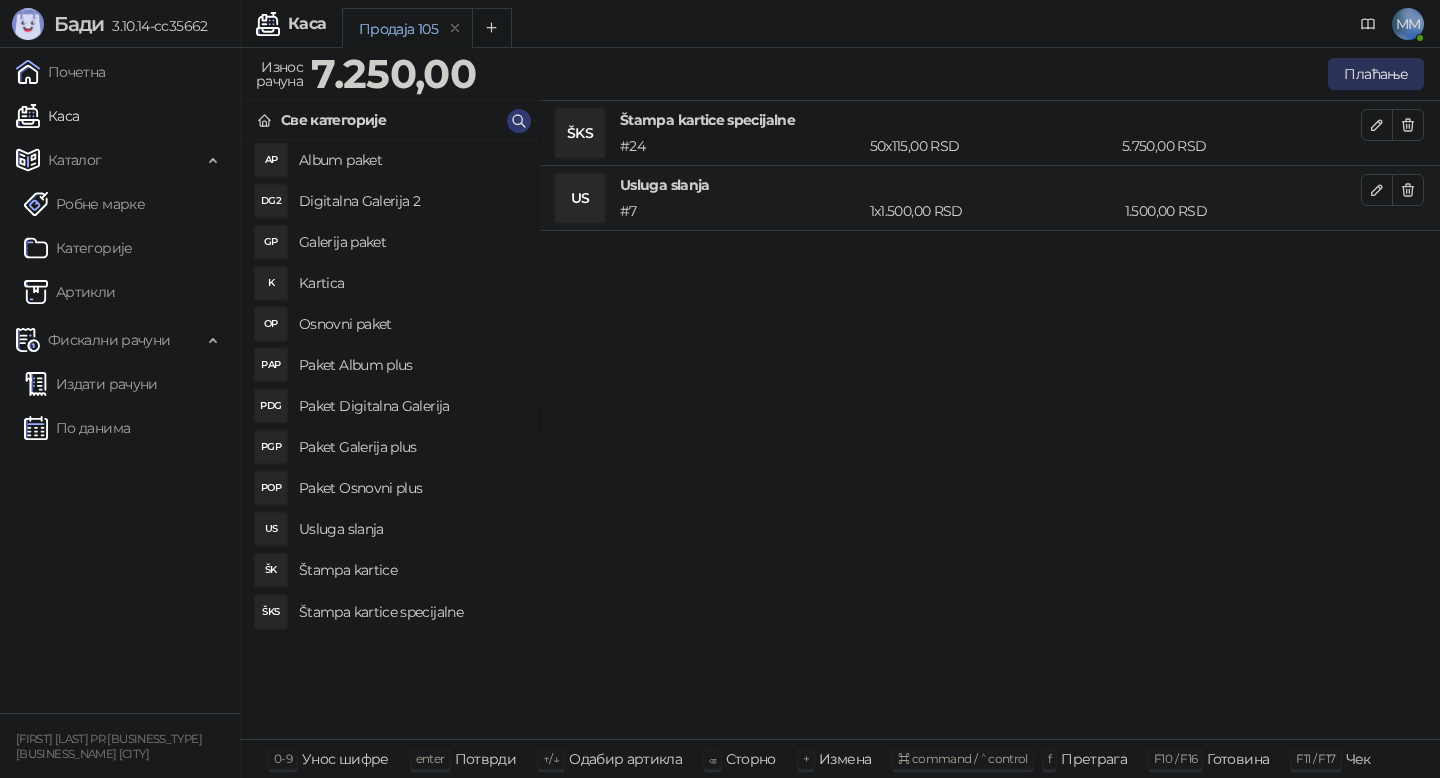 click on "Плаћање" at bounding box center [1376, 74] 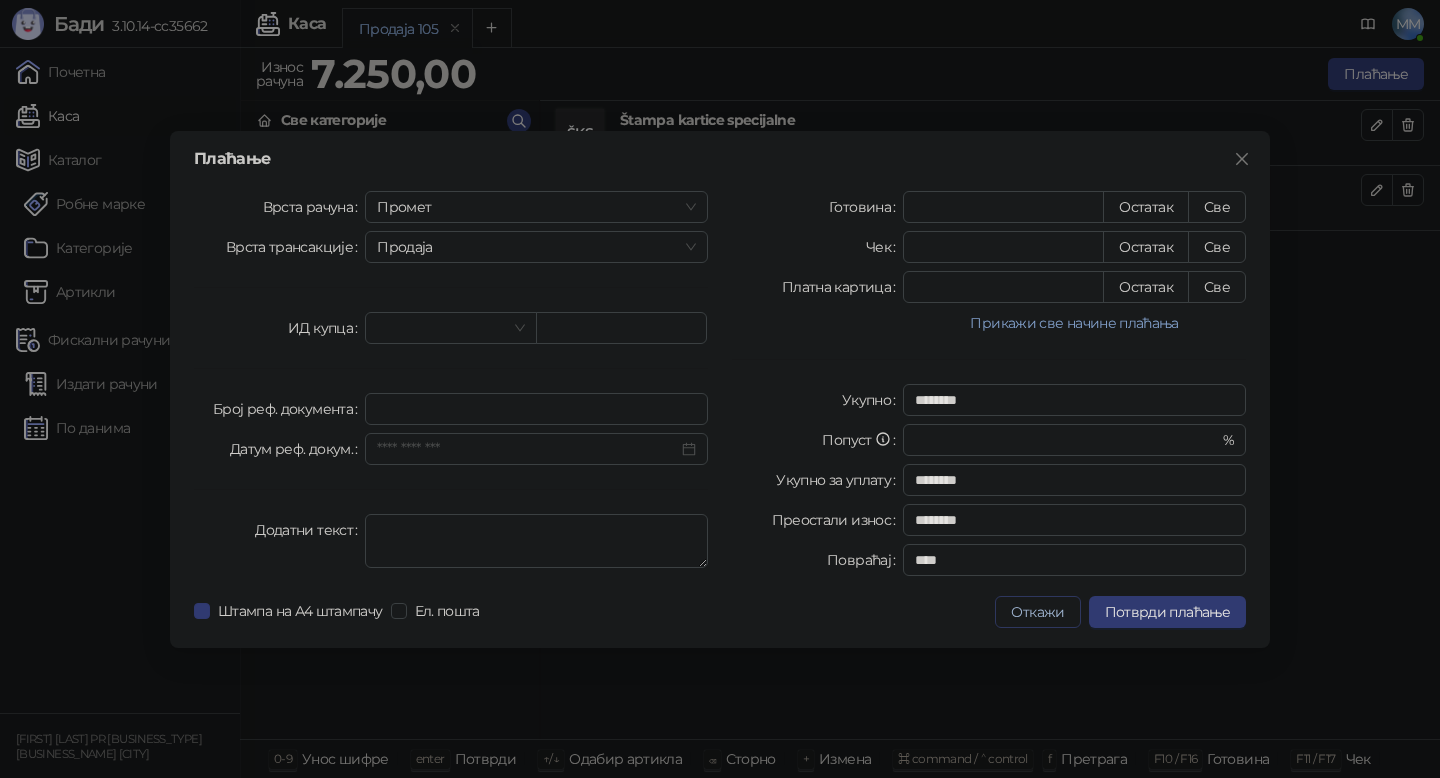 click on "Откажи" at bounding box center (1037, 612) 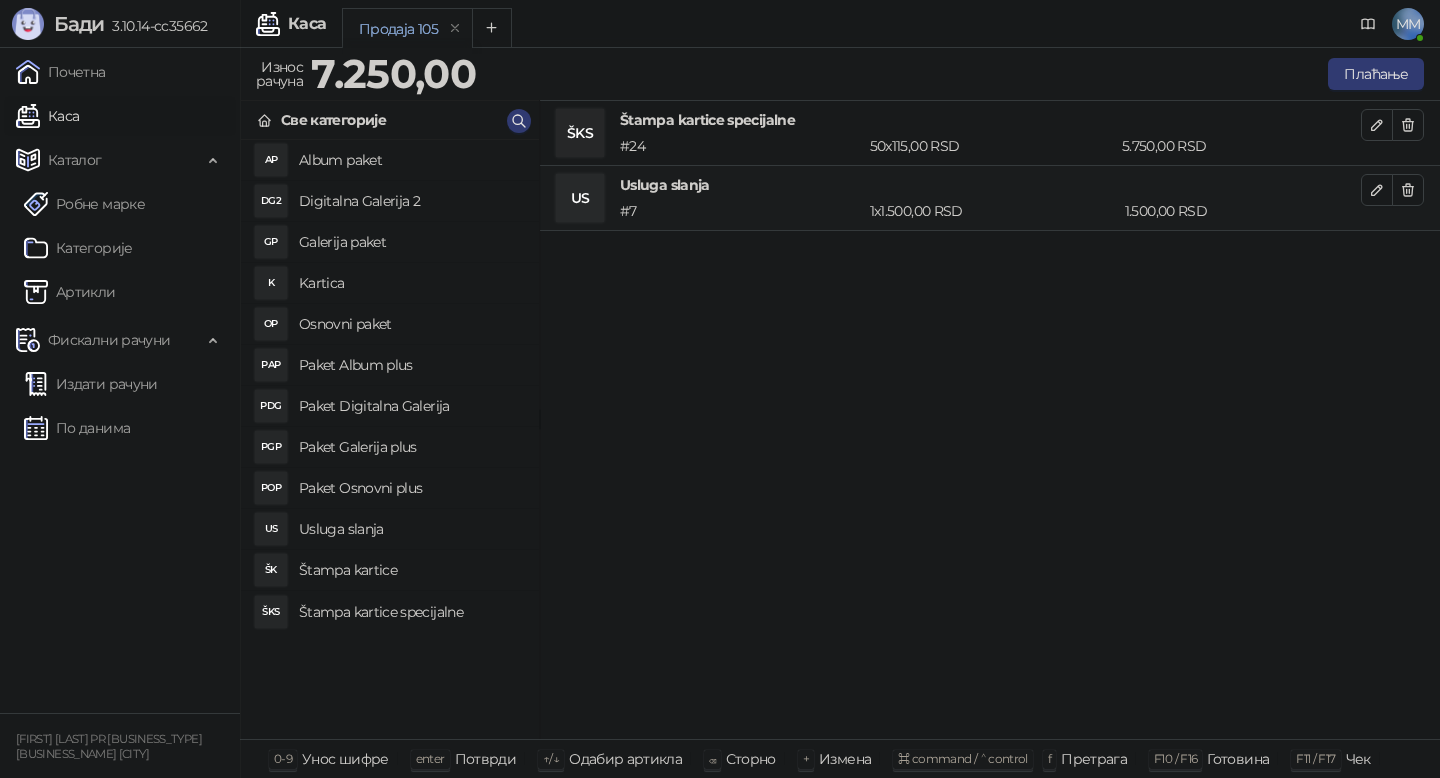 click on "Album paket" at bounding box center (411, 160) 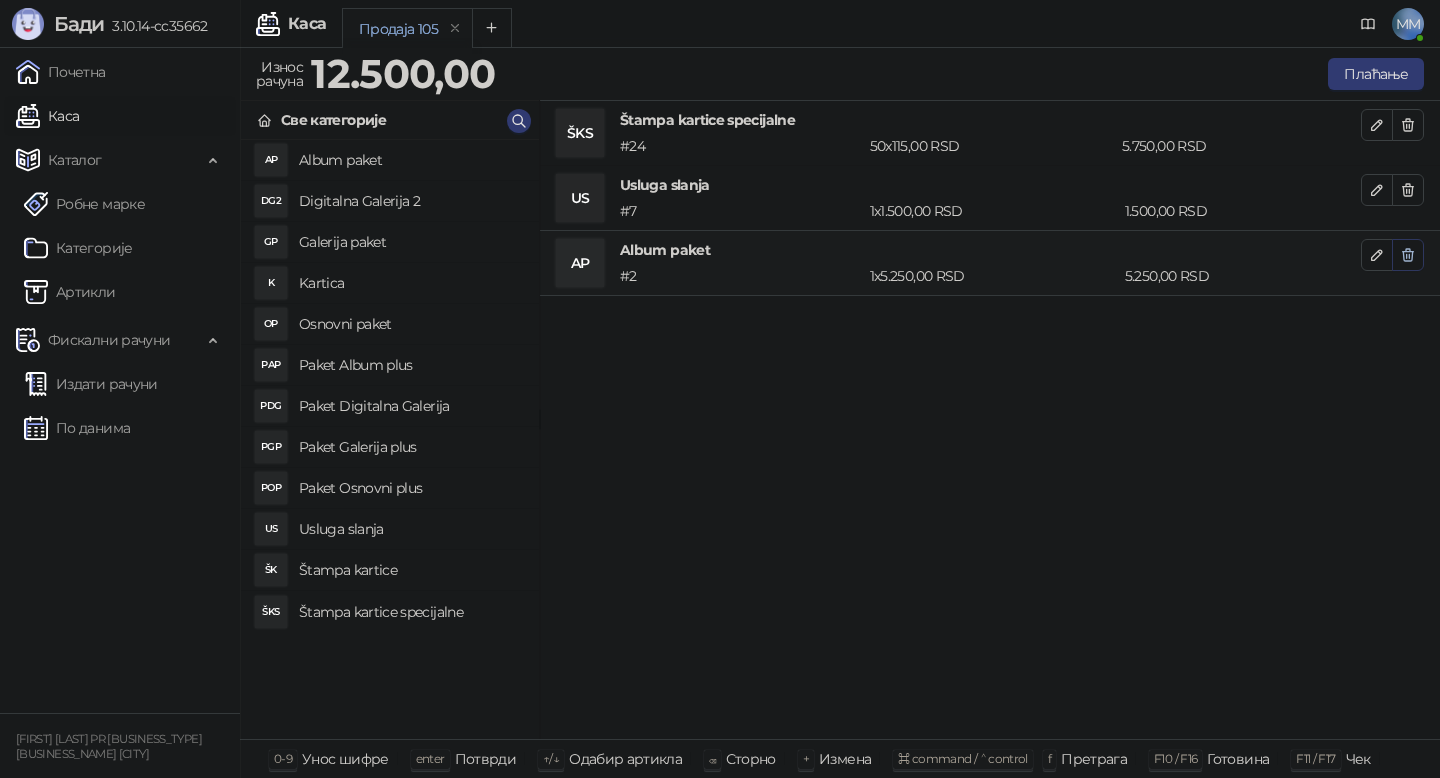 click 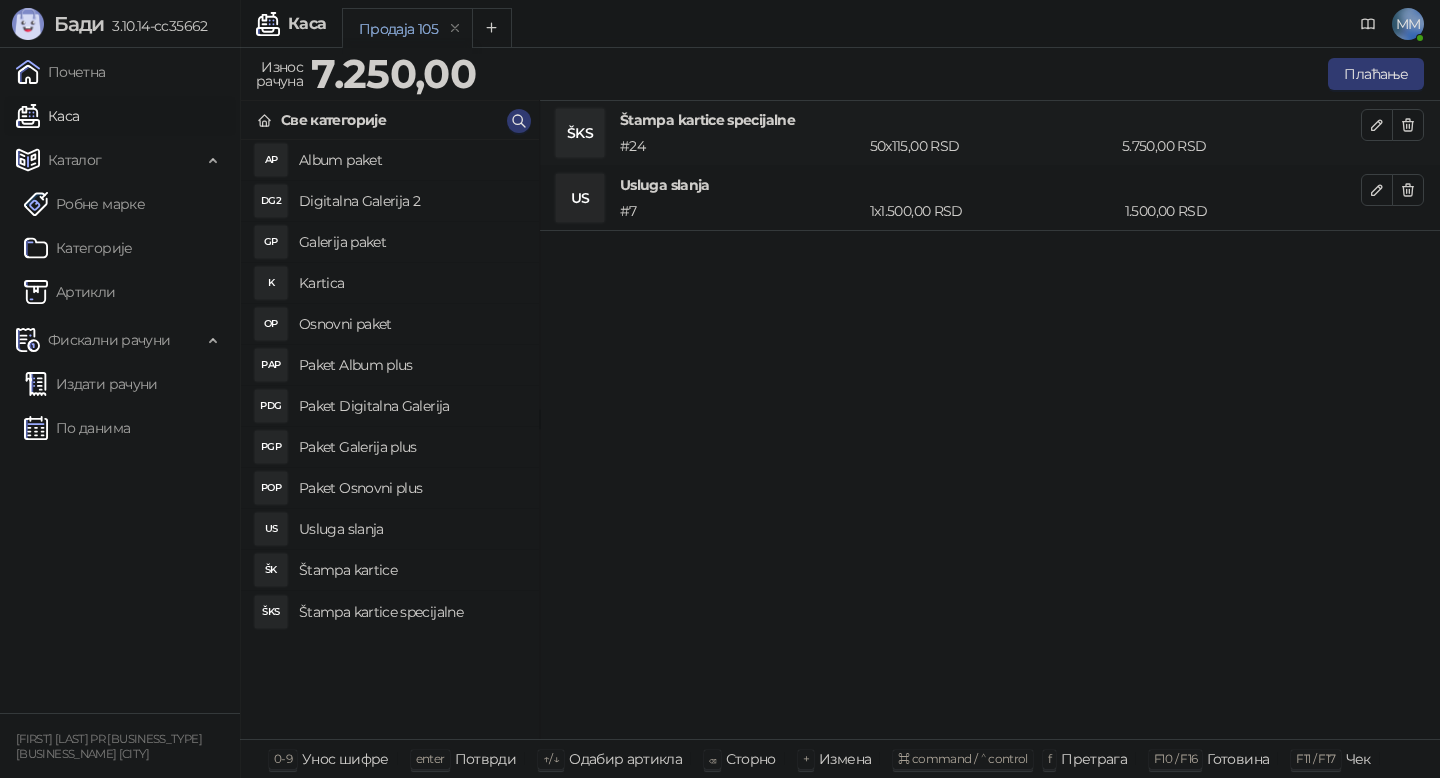 click on "Galerija paket" at bounding box center [411, 242] 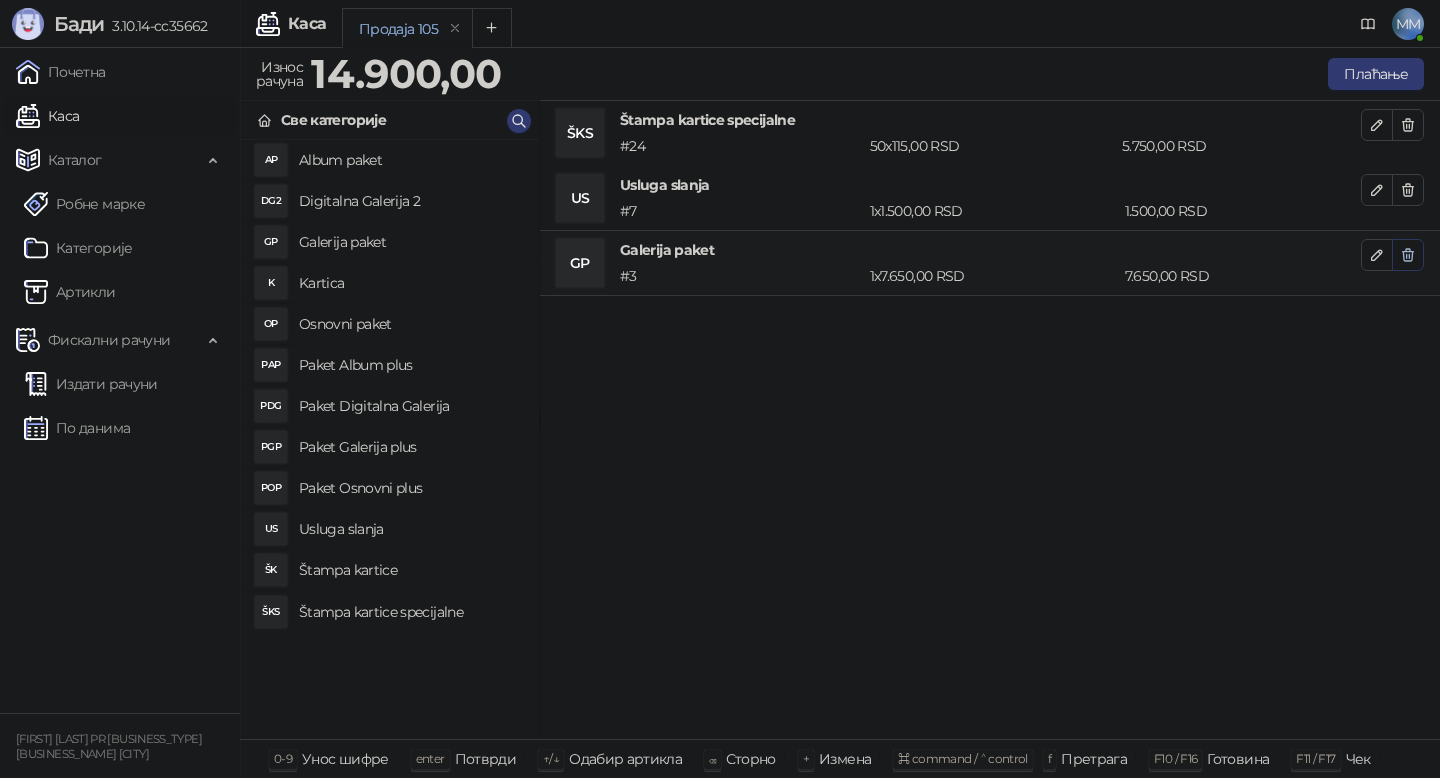 click 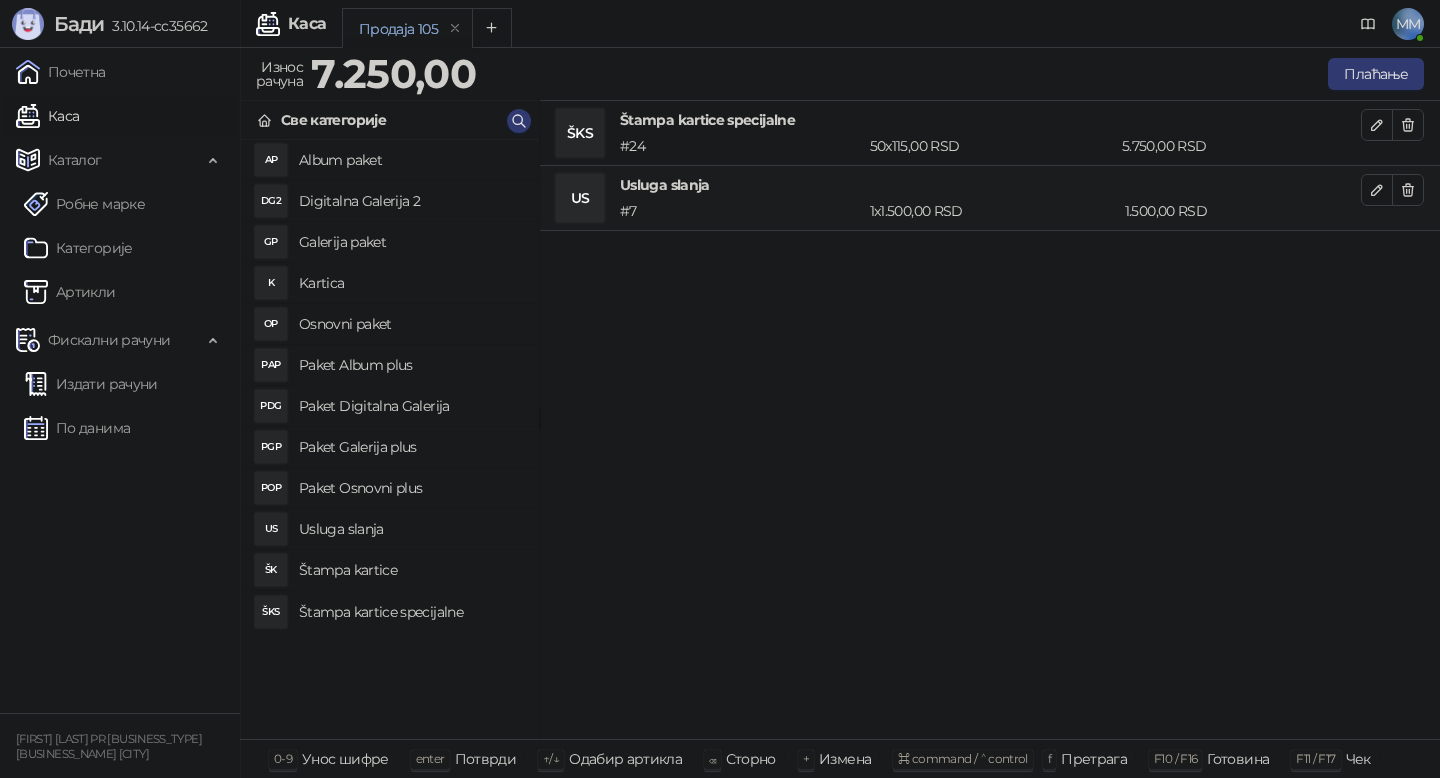 click on "Kartica" at bounding box center [411, 283] 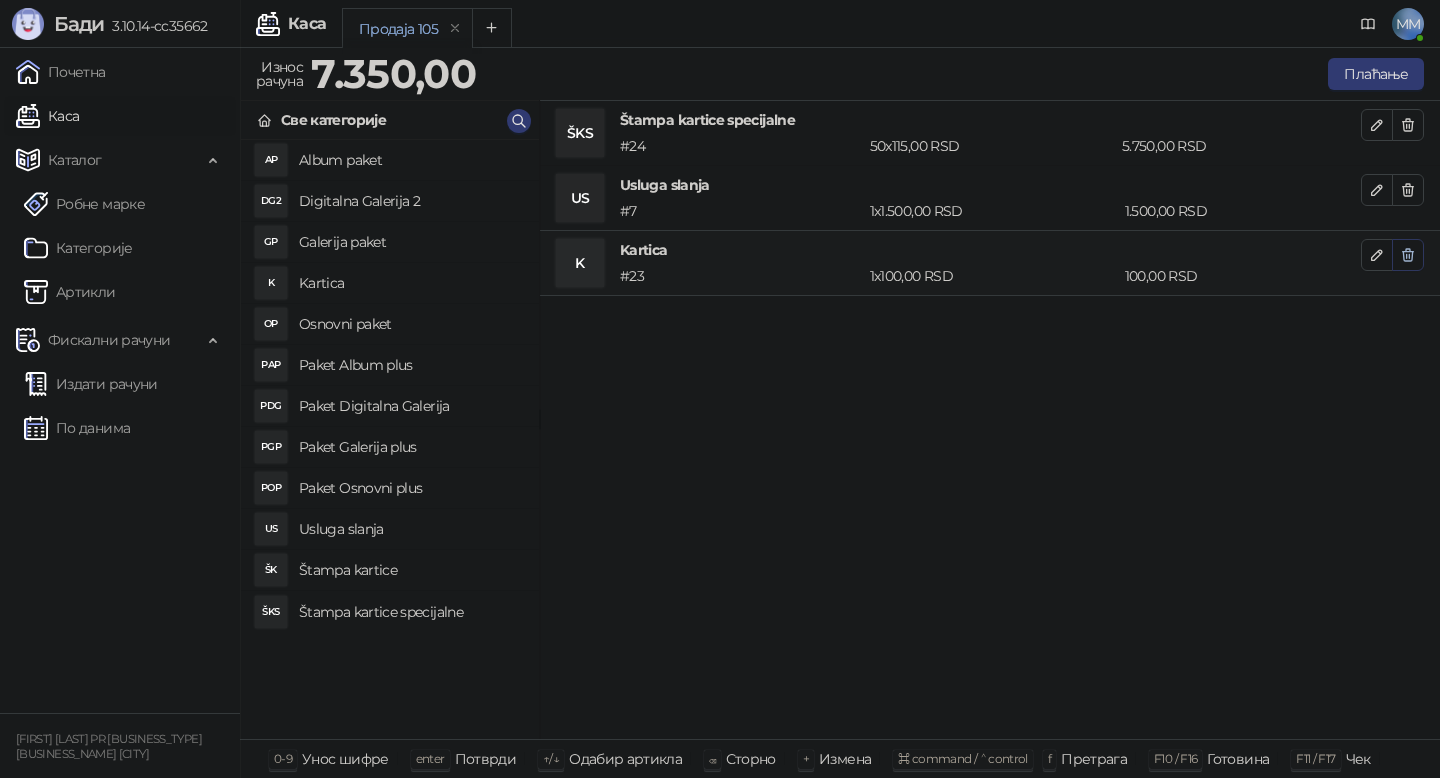 click 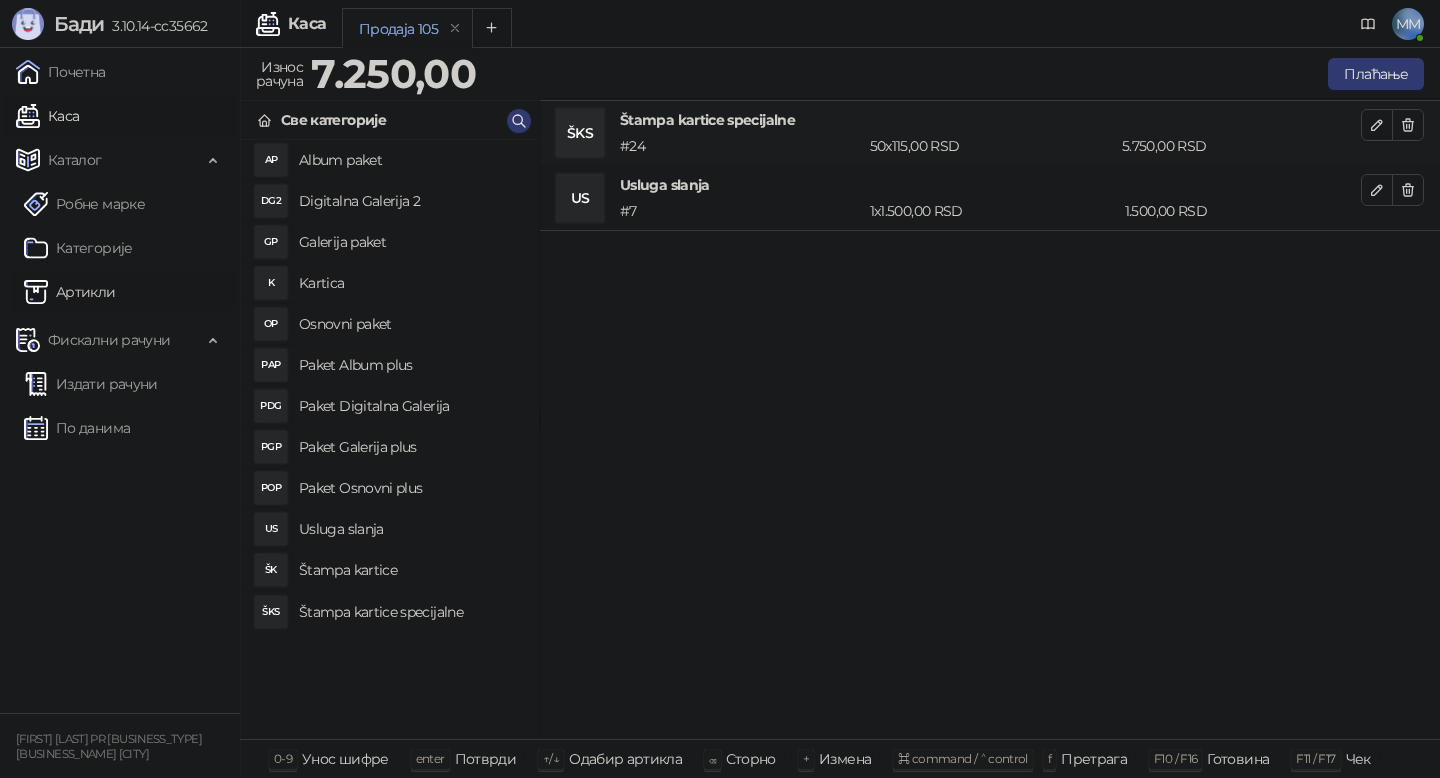 click on "Артикли" at bounding box center [70, 292] 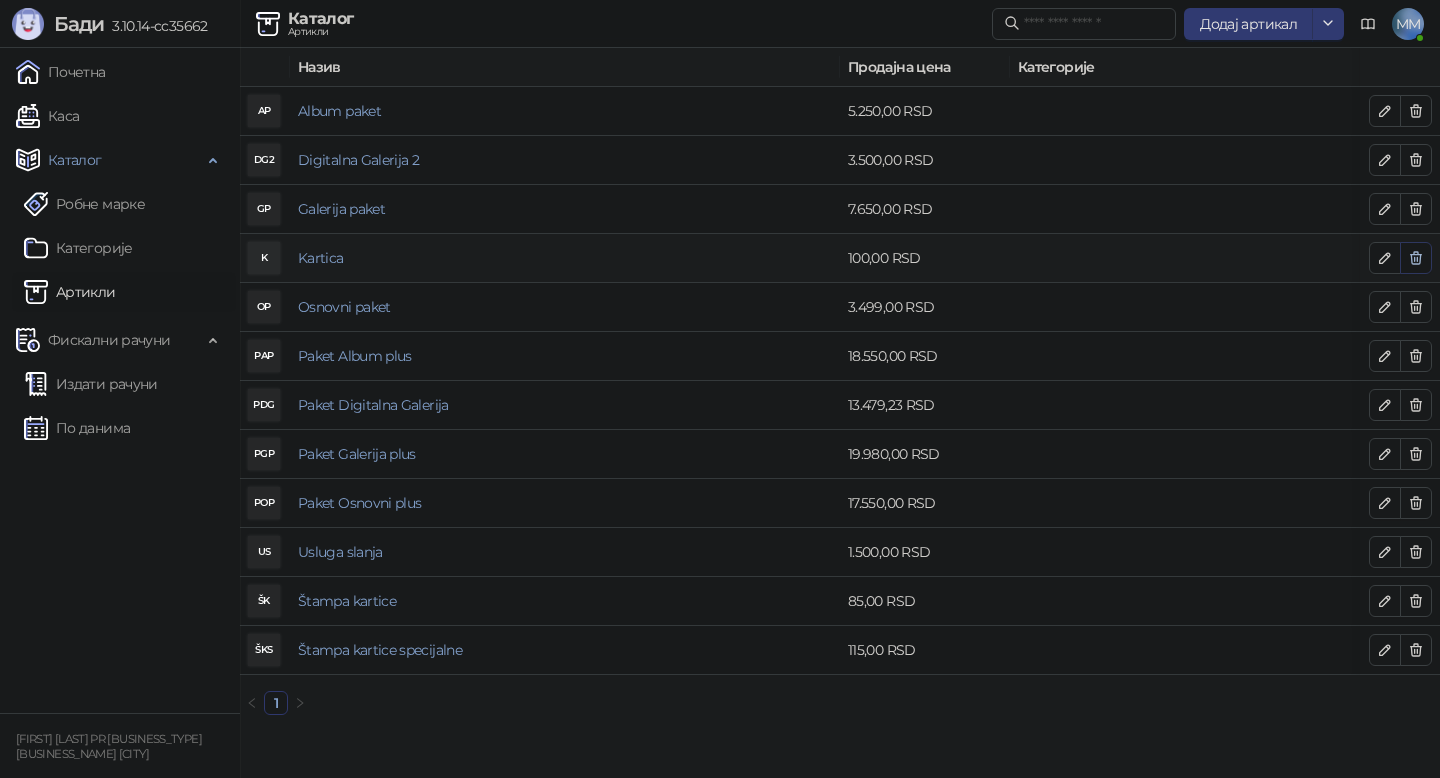 click at bounding box center (1416, 258) 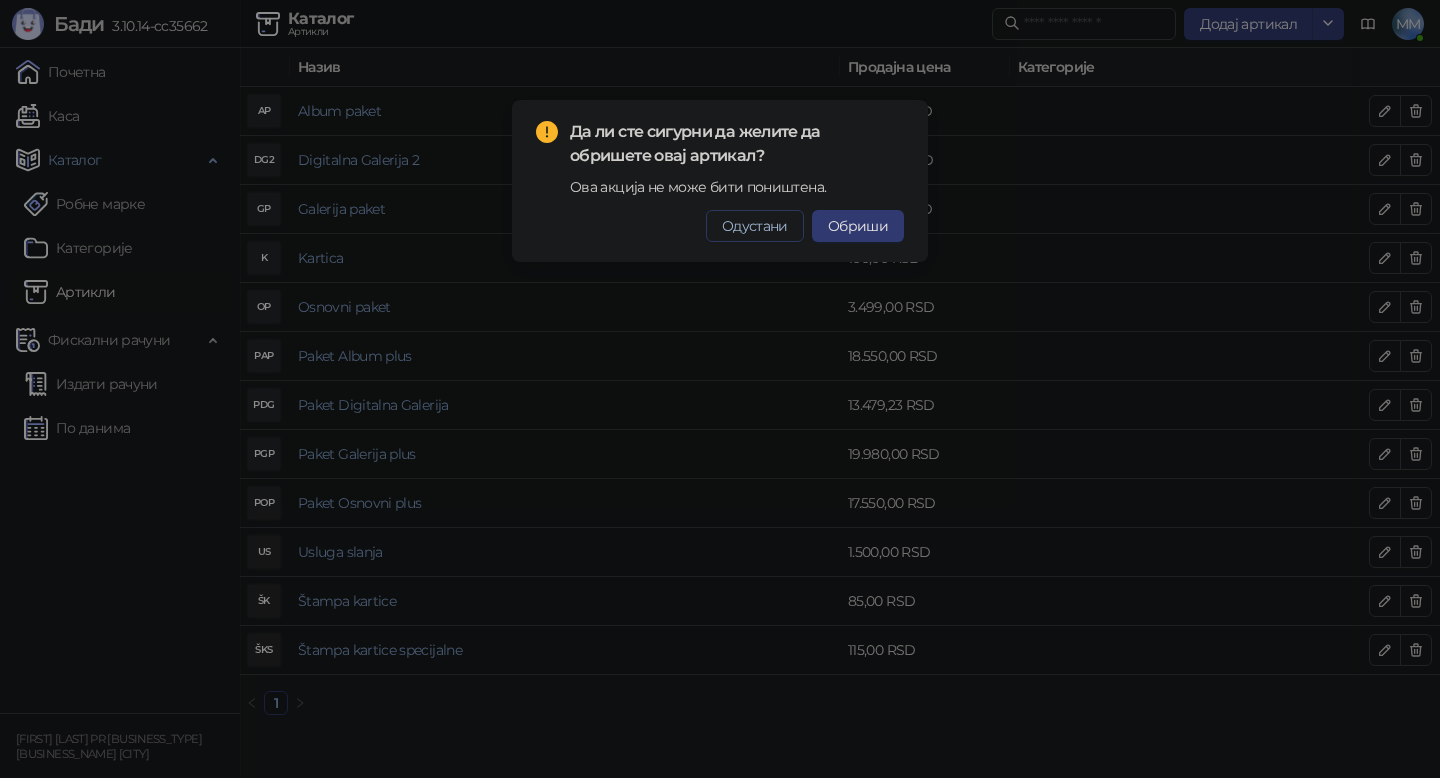 click on "Одустани" at bounding box center (755, 226) 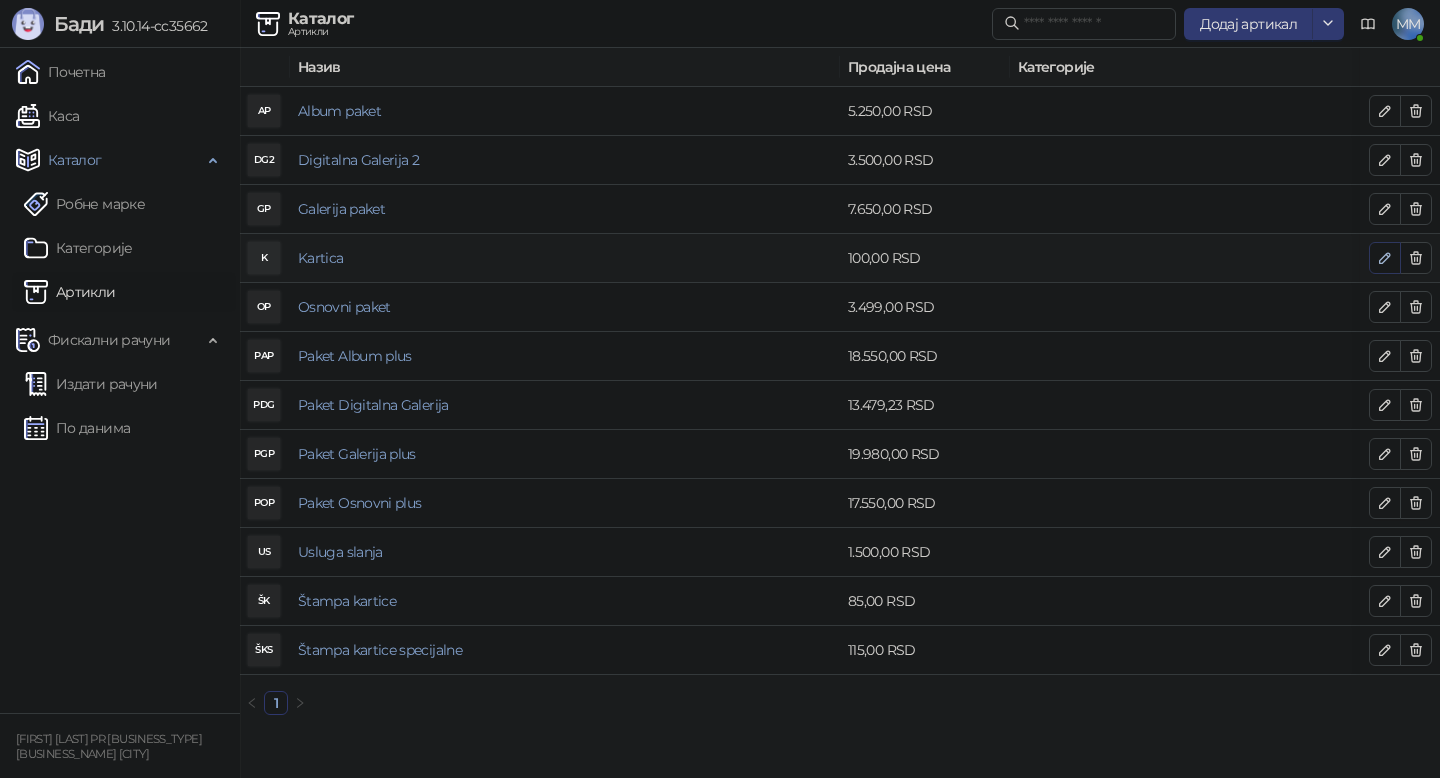 click 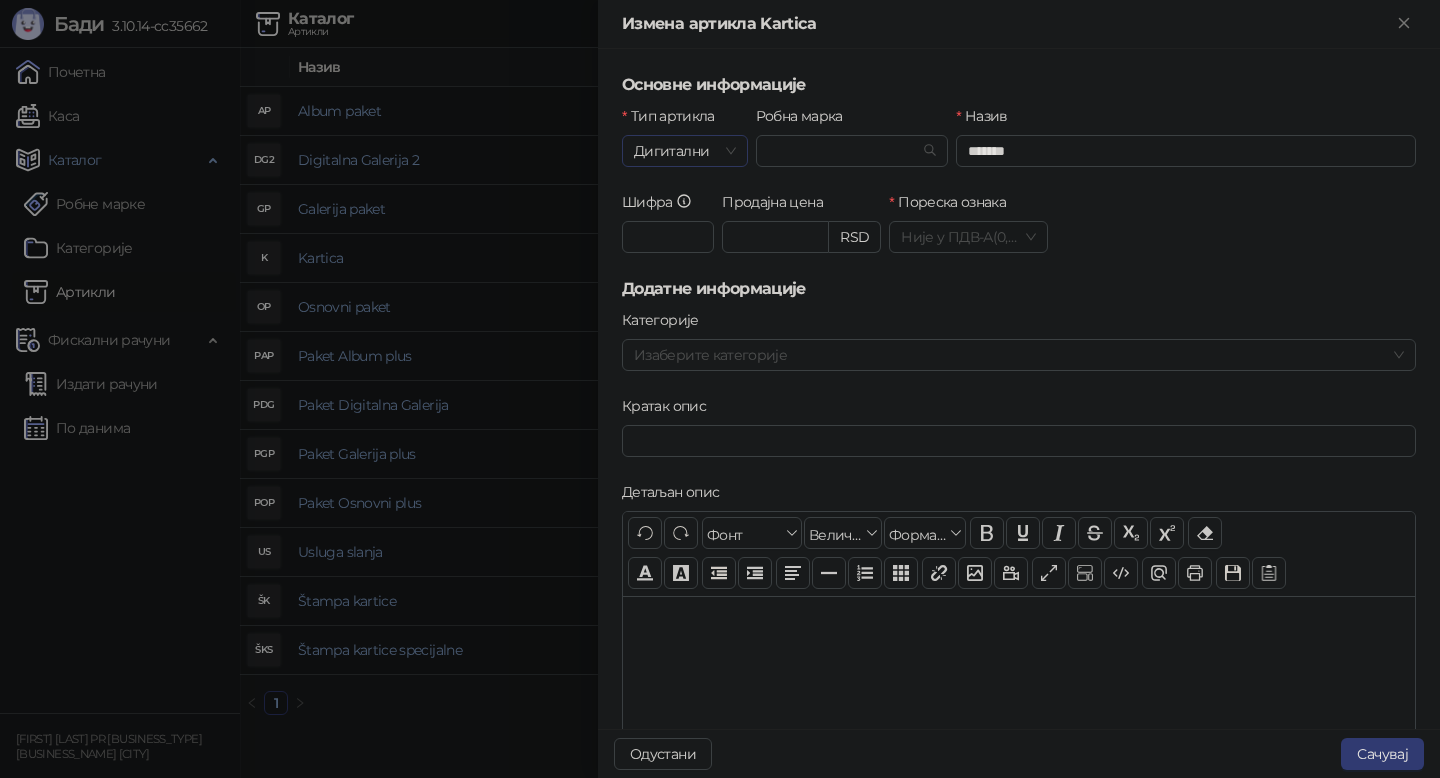 click on "Дигитални" at bounding box center [685, 151] 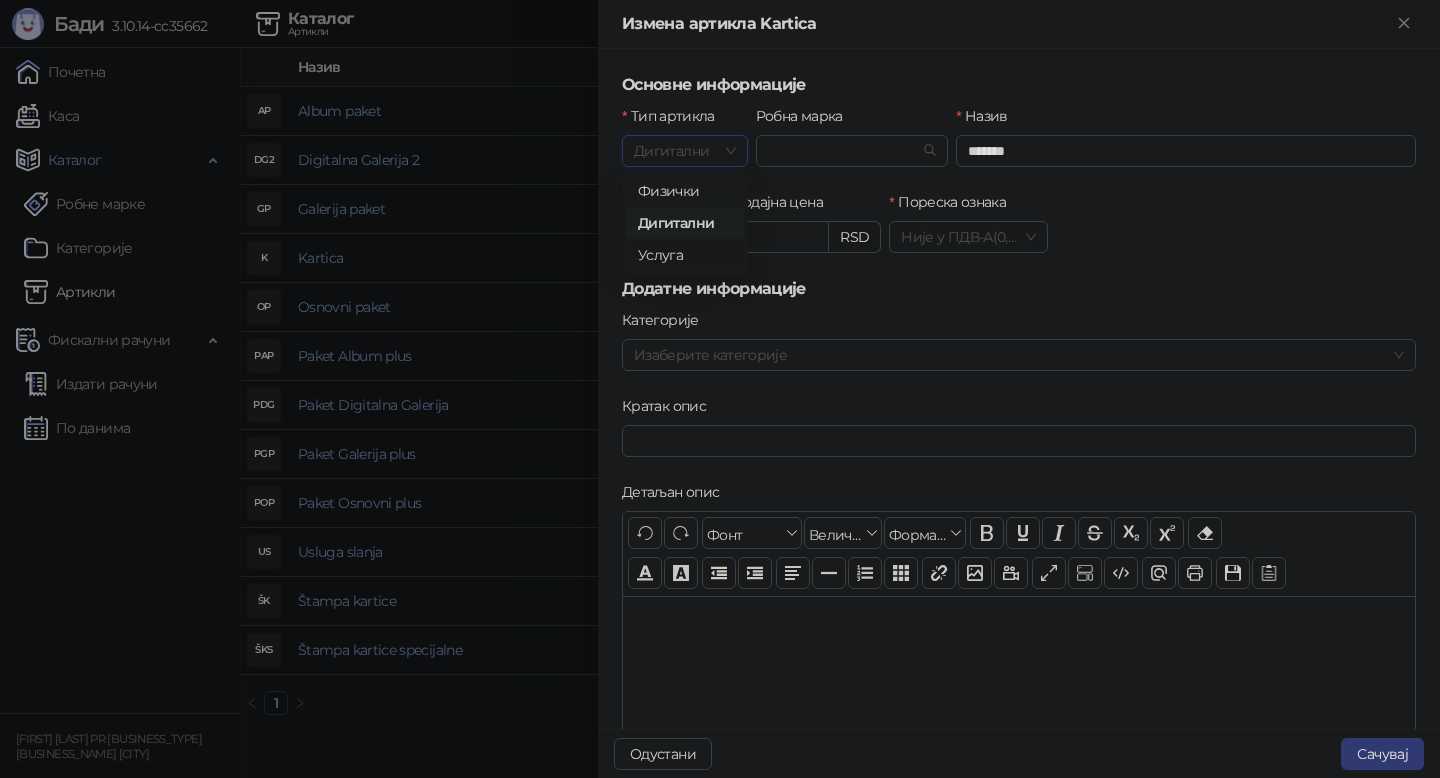 click on "Услуга" at bounding box center (685, 255) 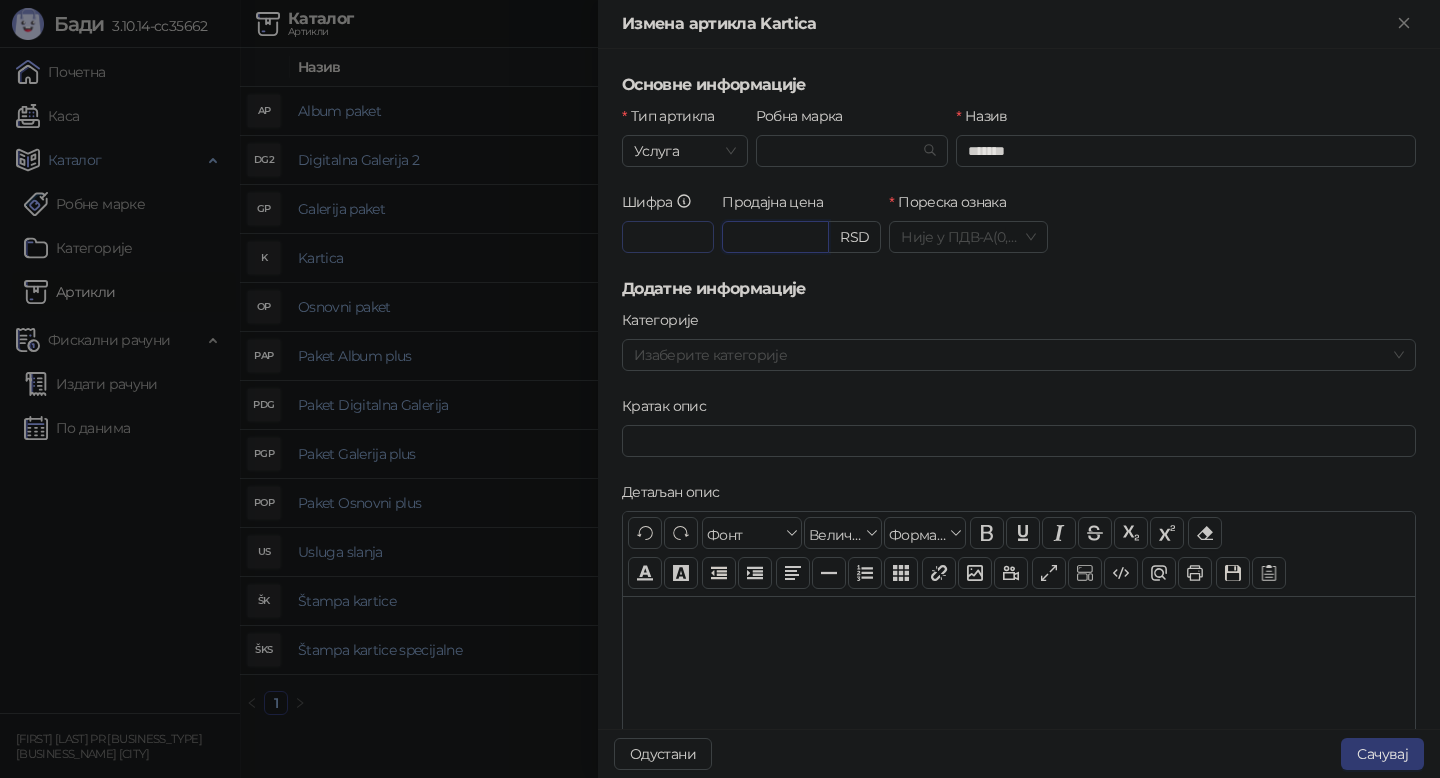 drag, startPoint x: 771, startPoint y: 233, endPoint x: 713, endPoint y: 233, distance: 58 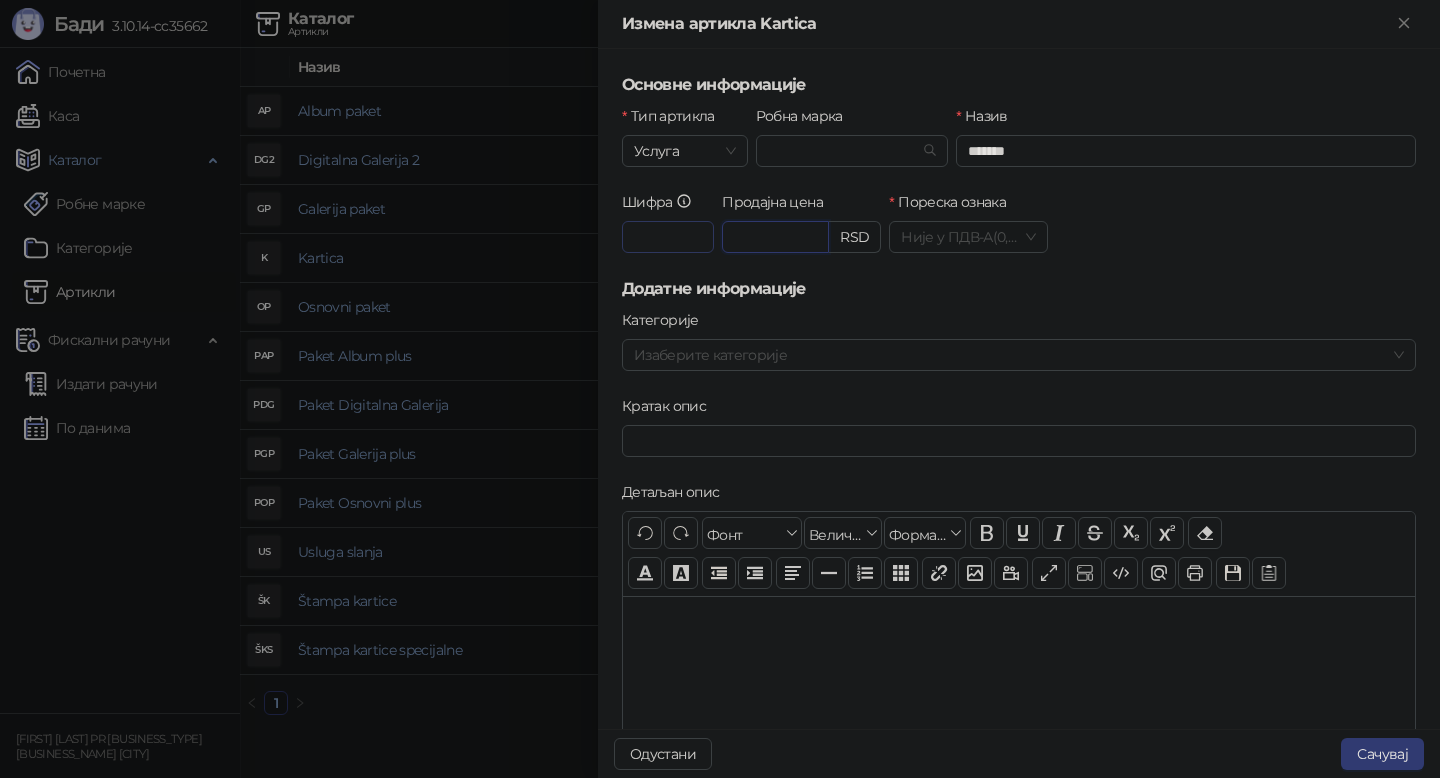 click on "Шифра   ** Продајна цена ****** RSD Пореска ознака Није у ПДВ  -  А  ( 0,00 %)" at bounding box center (1019, 234) 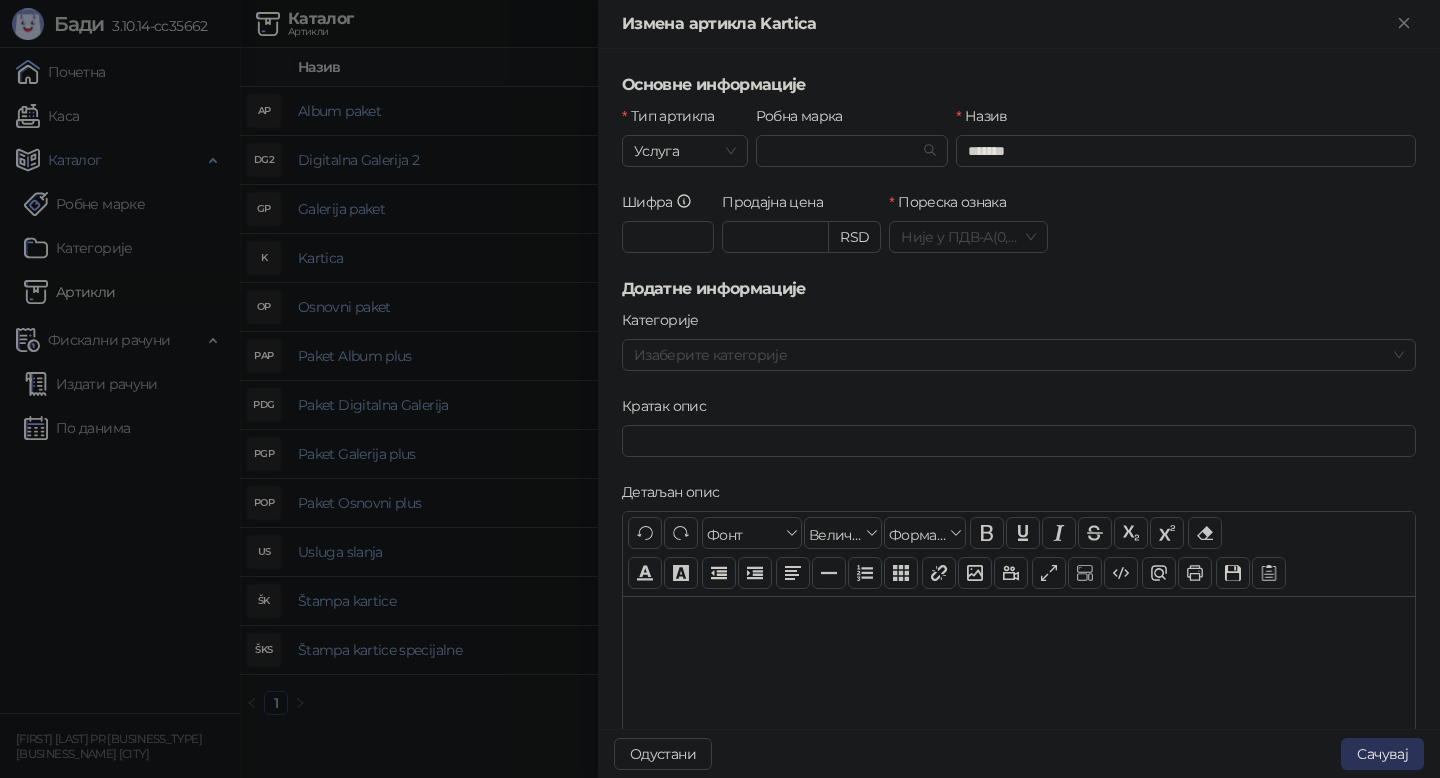 type on "*****" 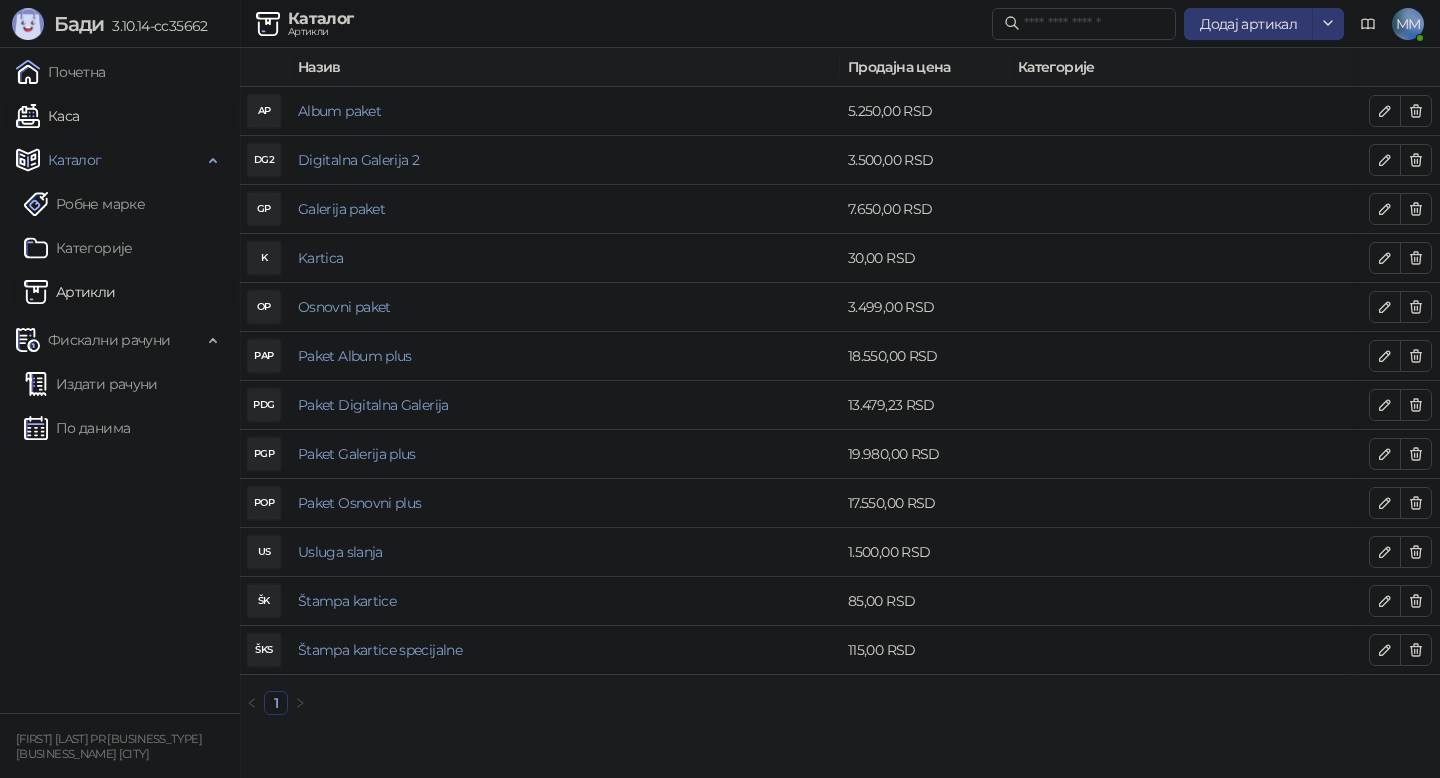click on "Каса" at bounding box center (47, 116) 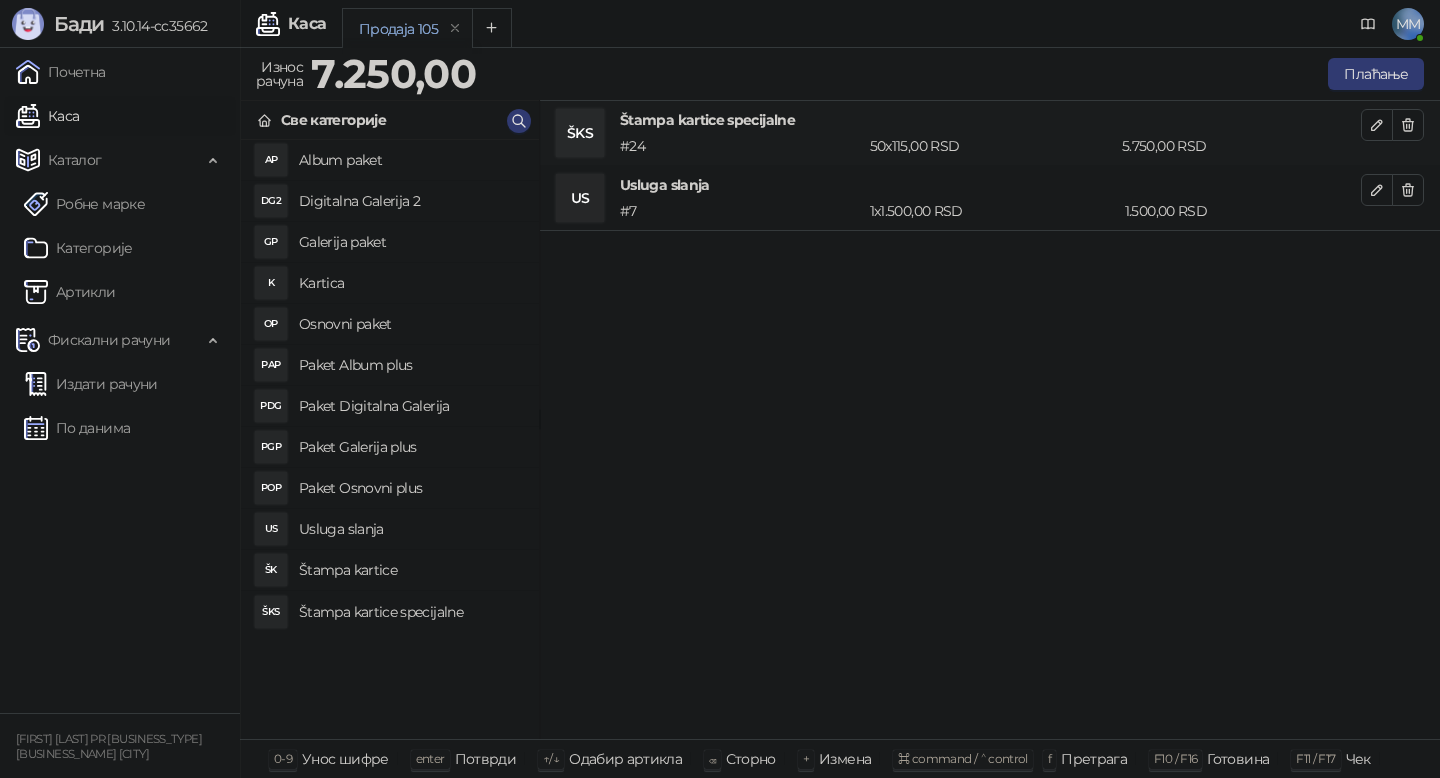 click on "Kartica" at bounding box center [411, 283] 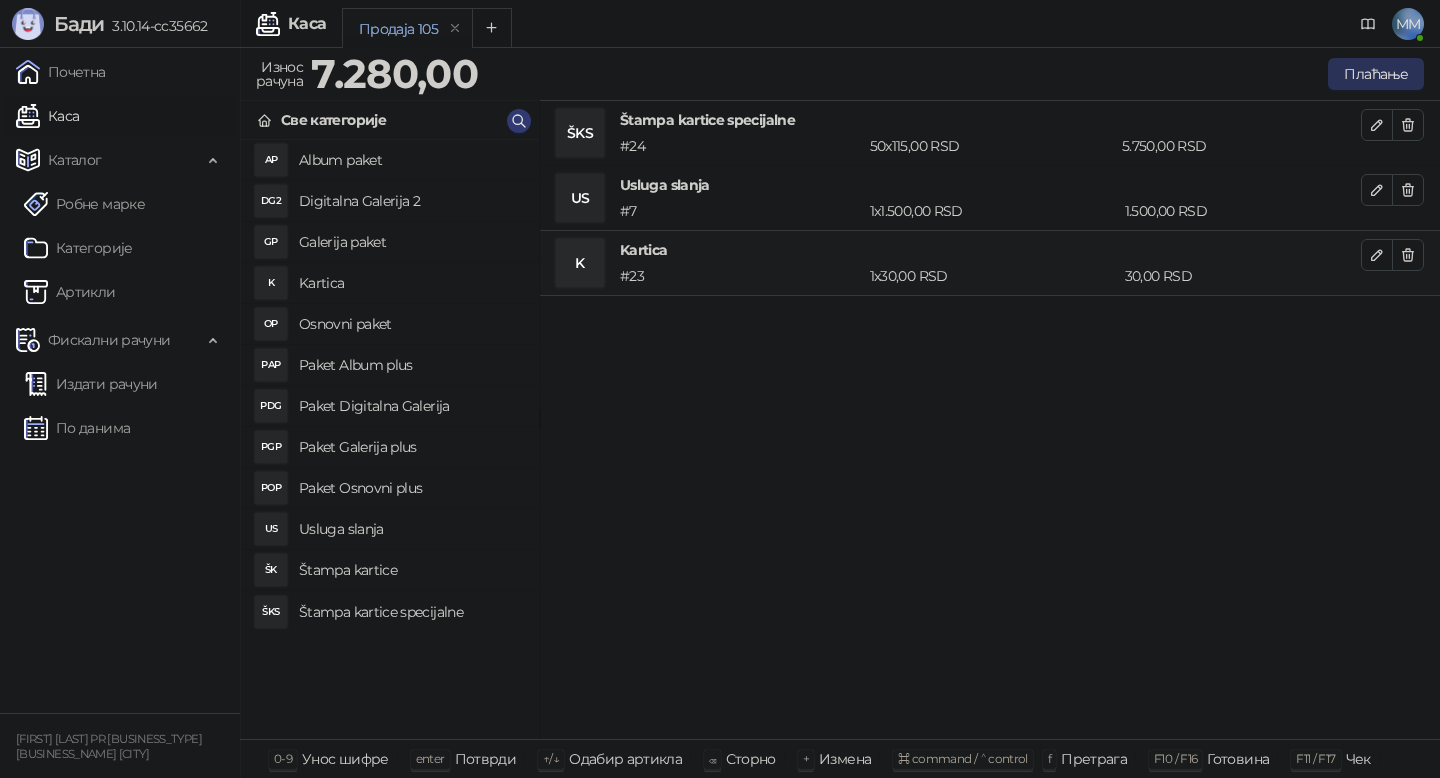 click on "Плаћање" at bounding box center [1376, 74] 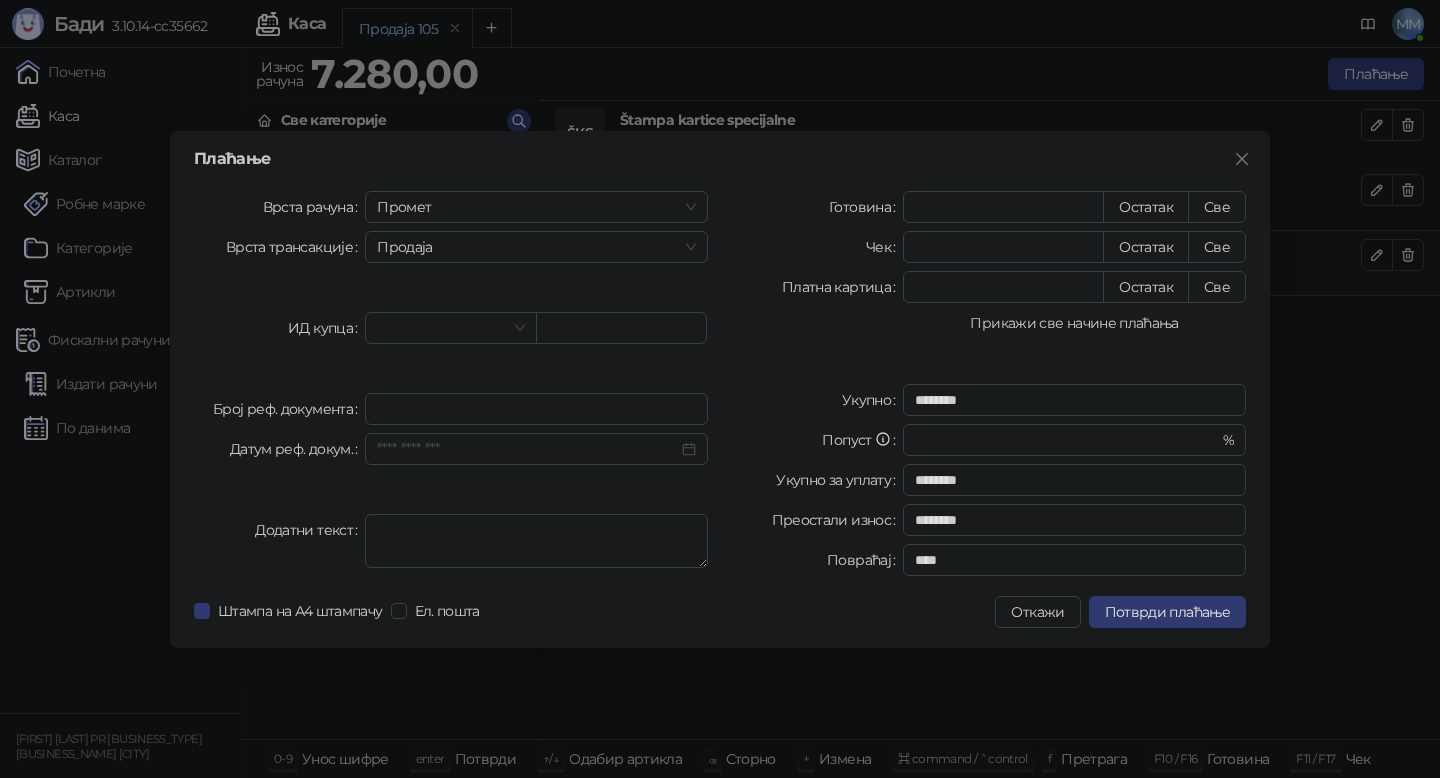 click on "Прикажи све начине плаћања" at bounding box center [1074, 323] 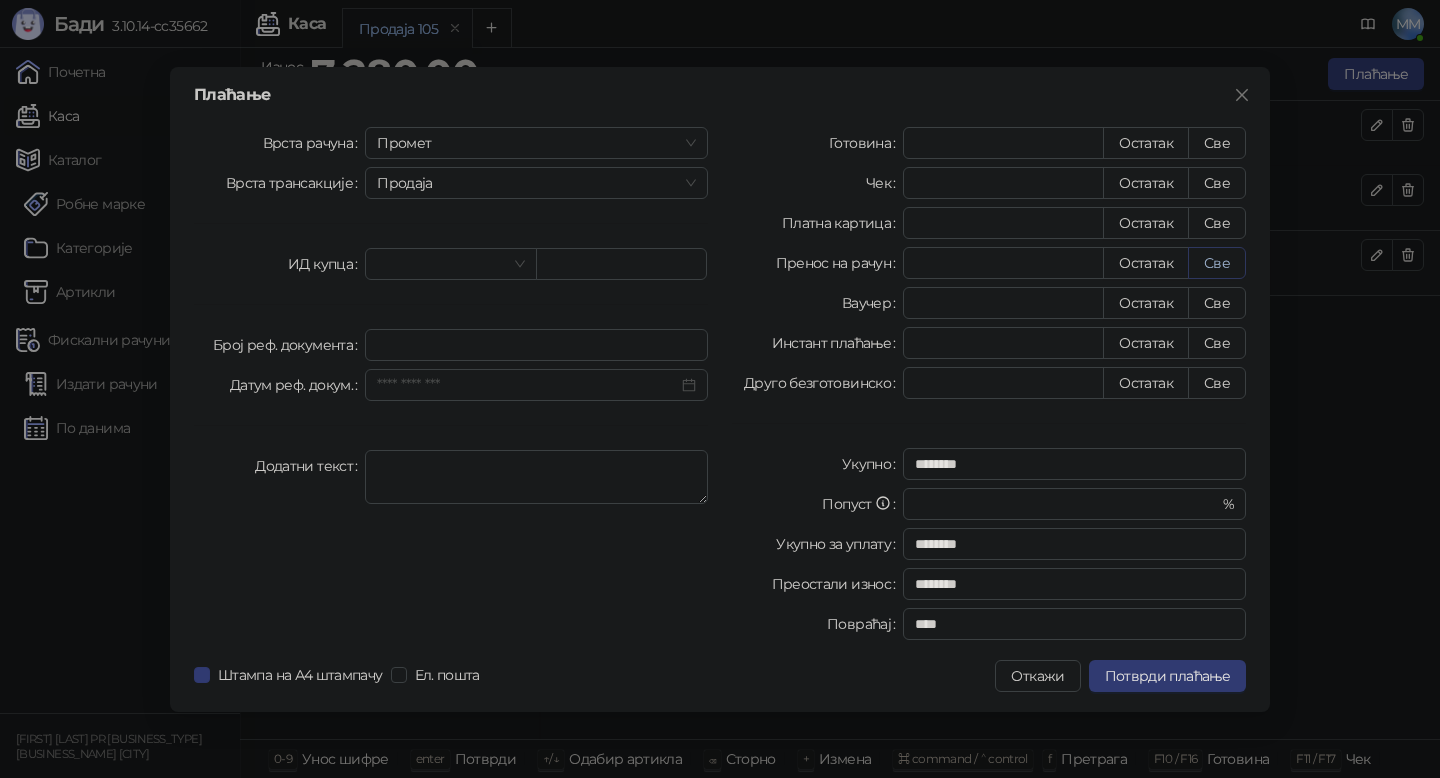 click on "Све" at bounding box center [1217, 263] 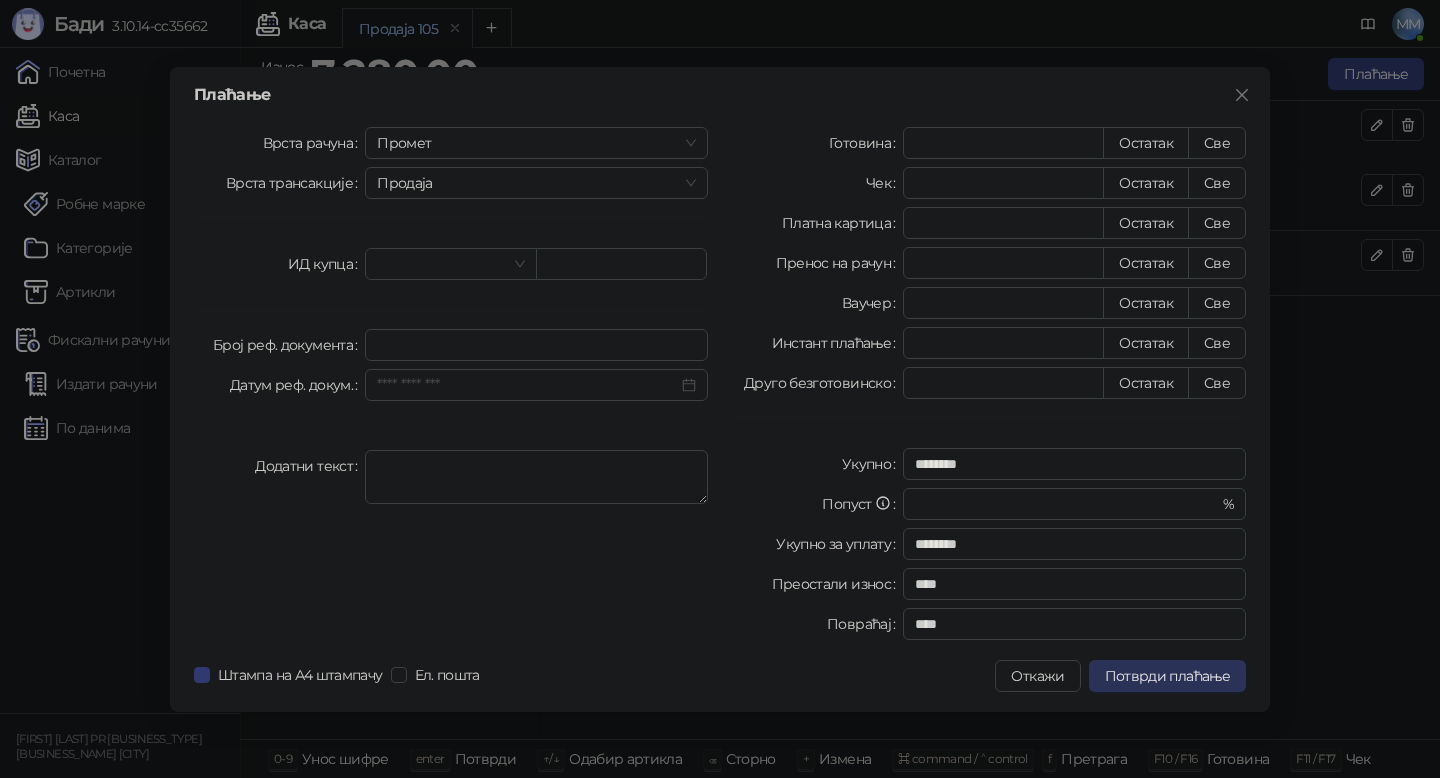 click on "Потврди плаћање" at bounding box center [1167, 676] 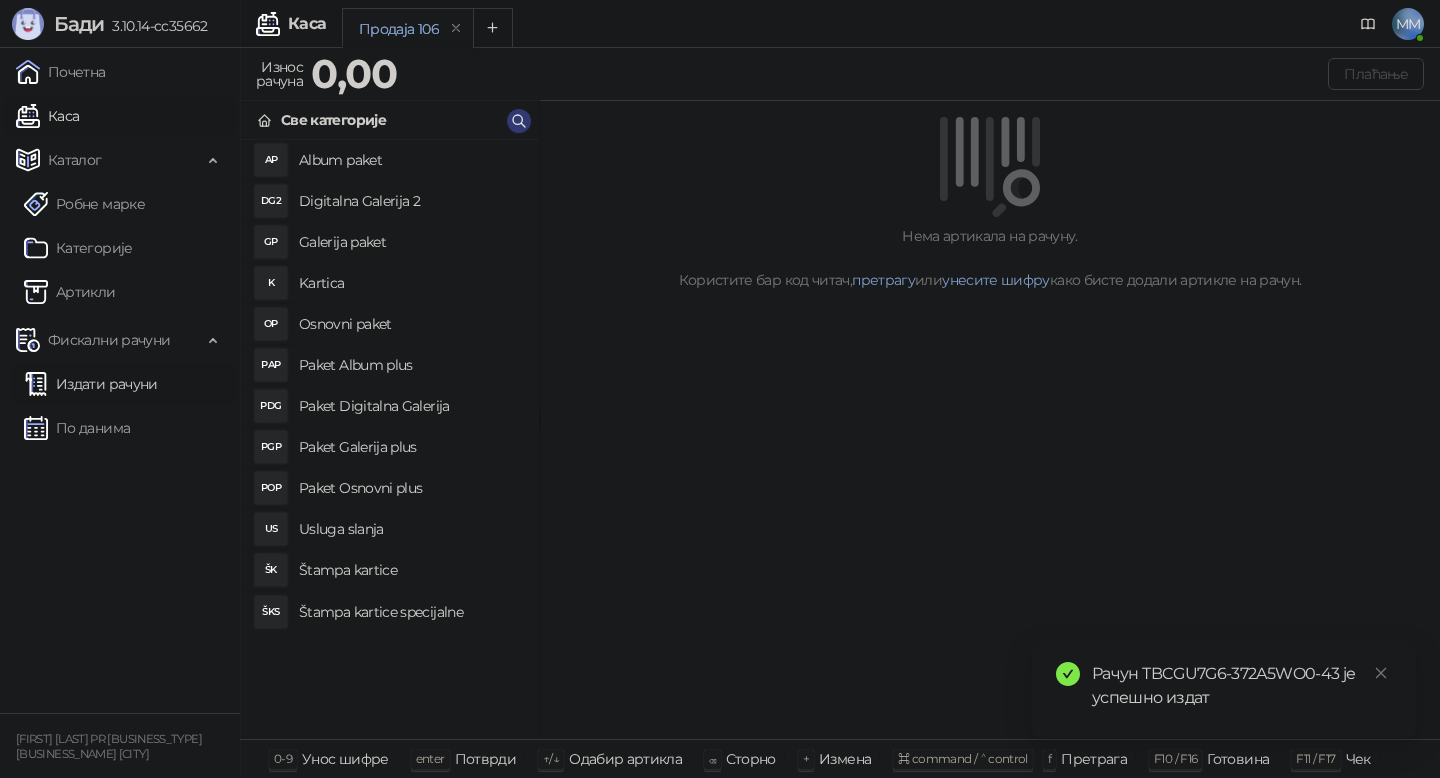 click on "Издати рачуни" at bounding box center (91, 384) 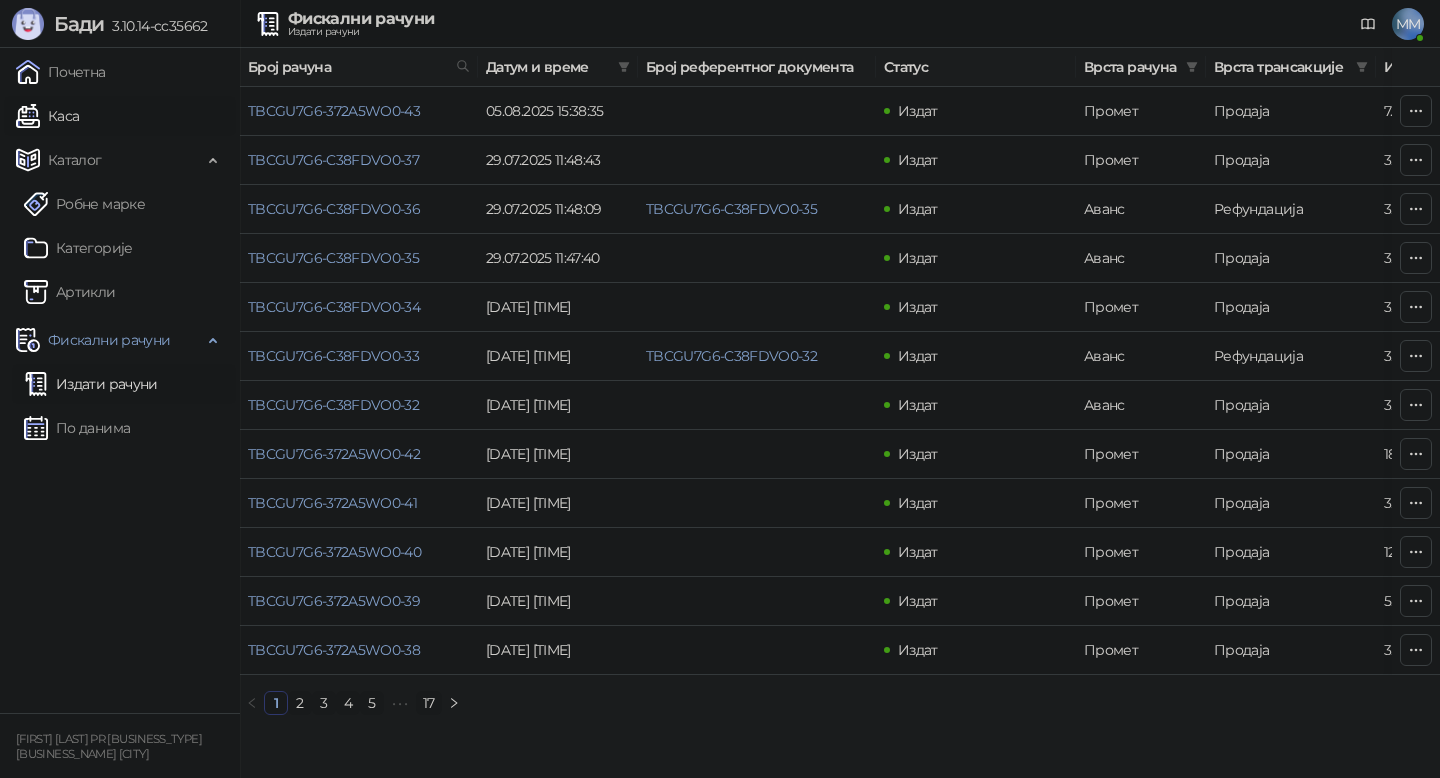 click on "Каса" at bounding box center (47, 116) 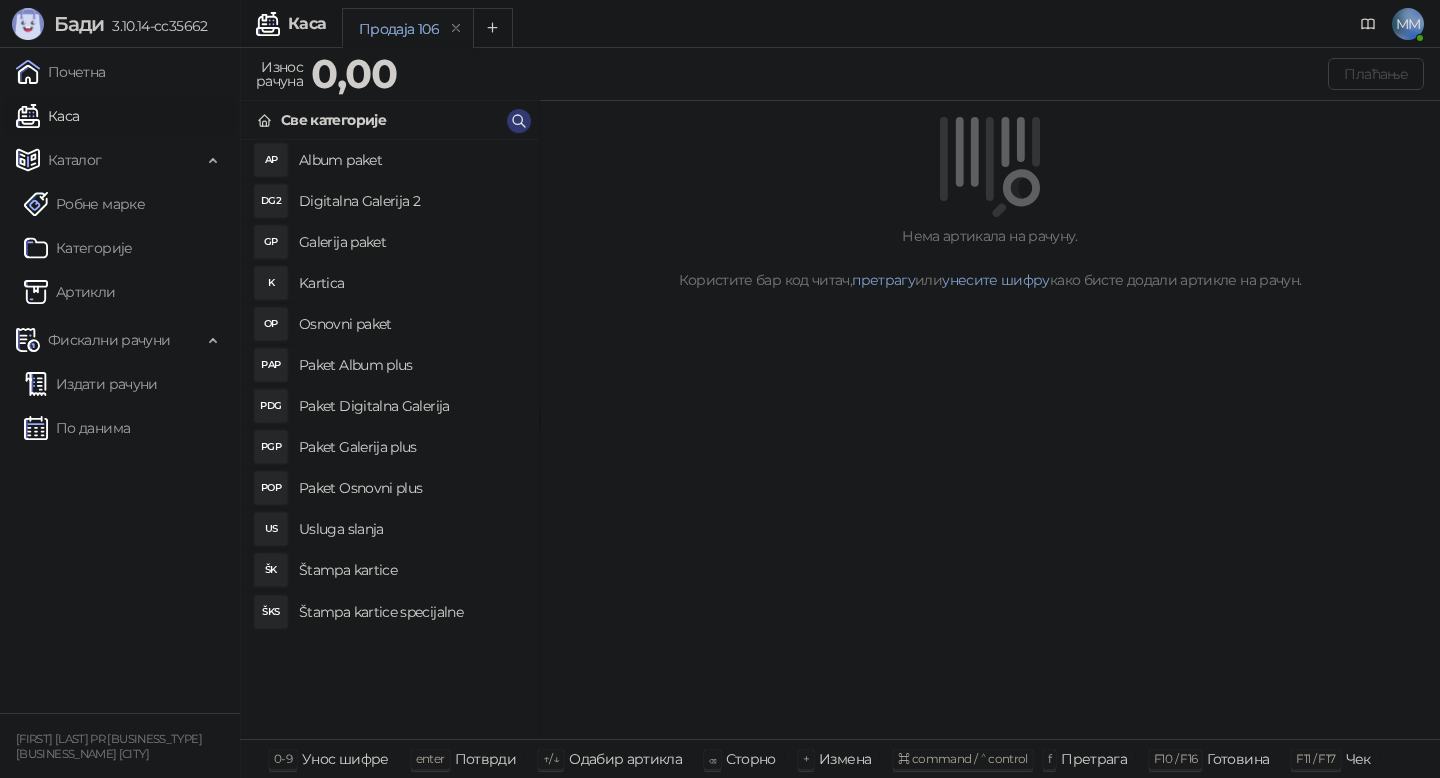 click on "Paket Digitalna Galerija" at bounding box center (411, 406) 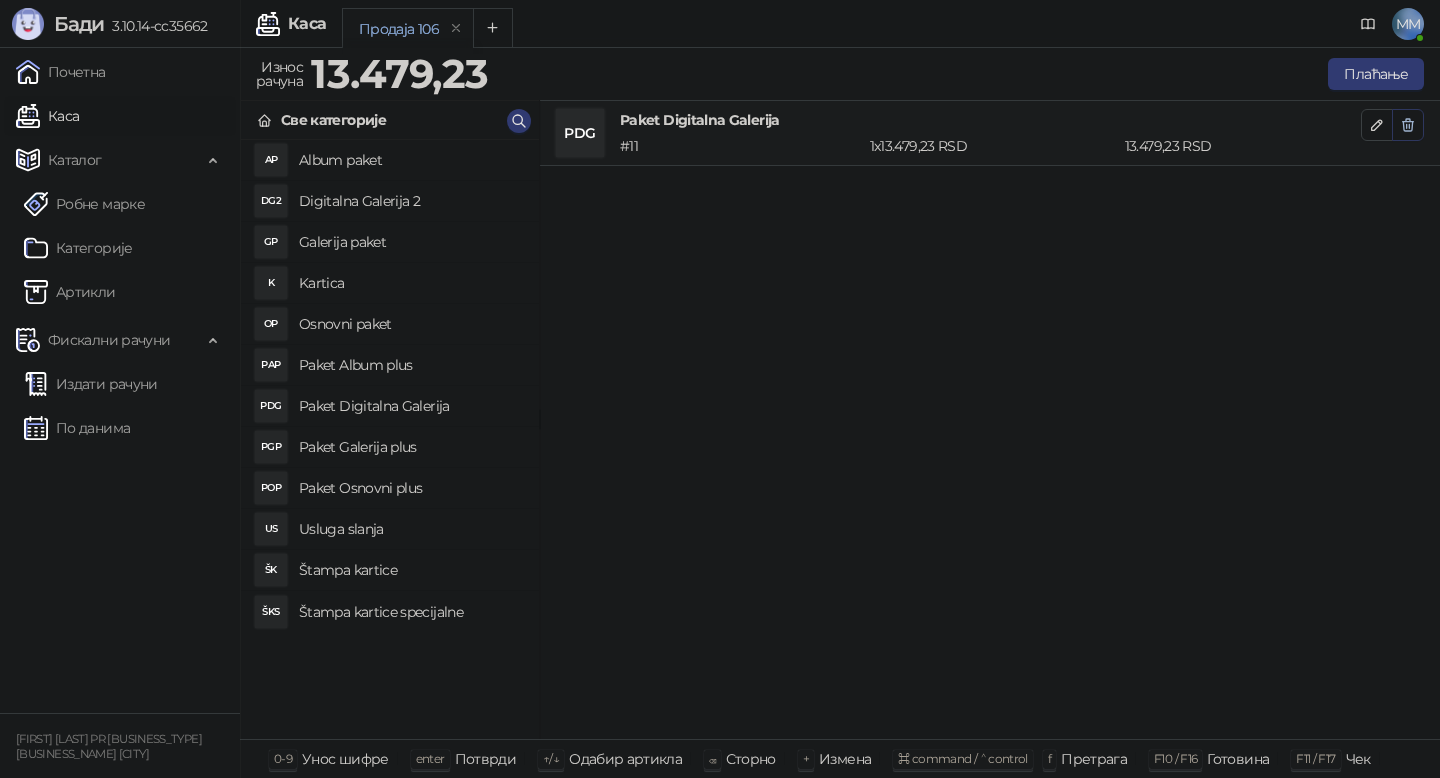 click 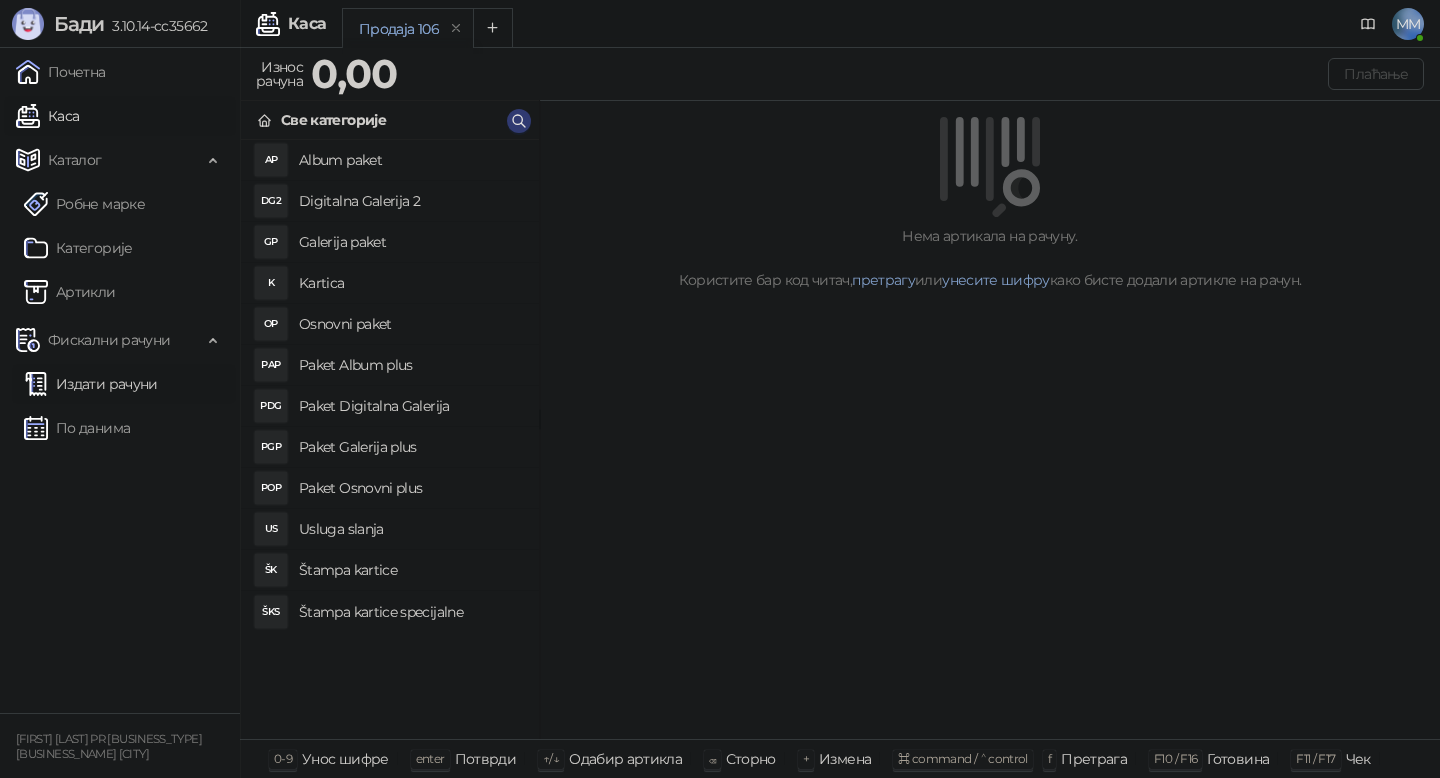 click on "Издати рачуни" at bounding box center (91, 384) 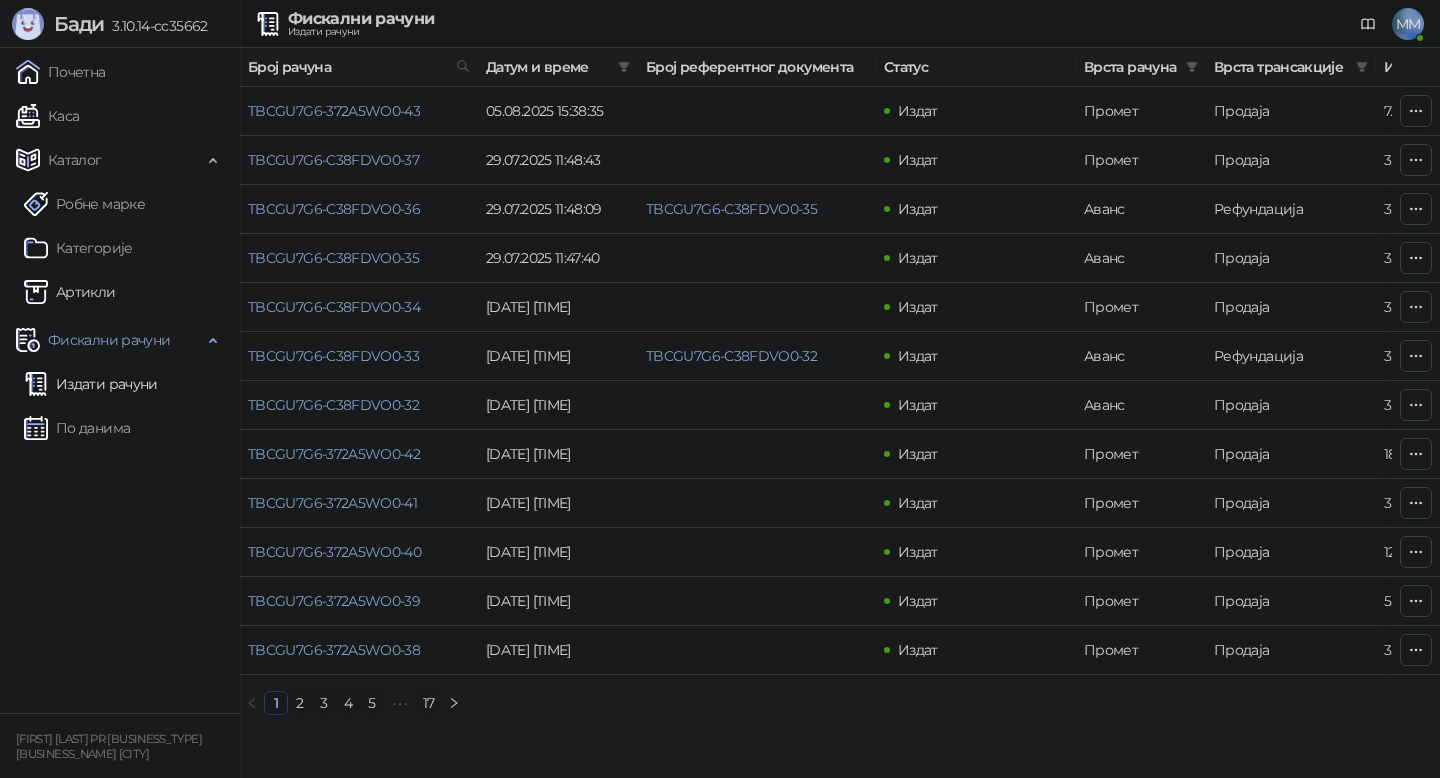 click on "Артикли" at bounding box center (70, 292) 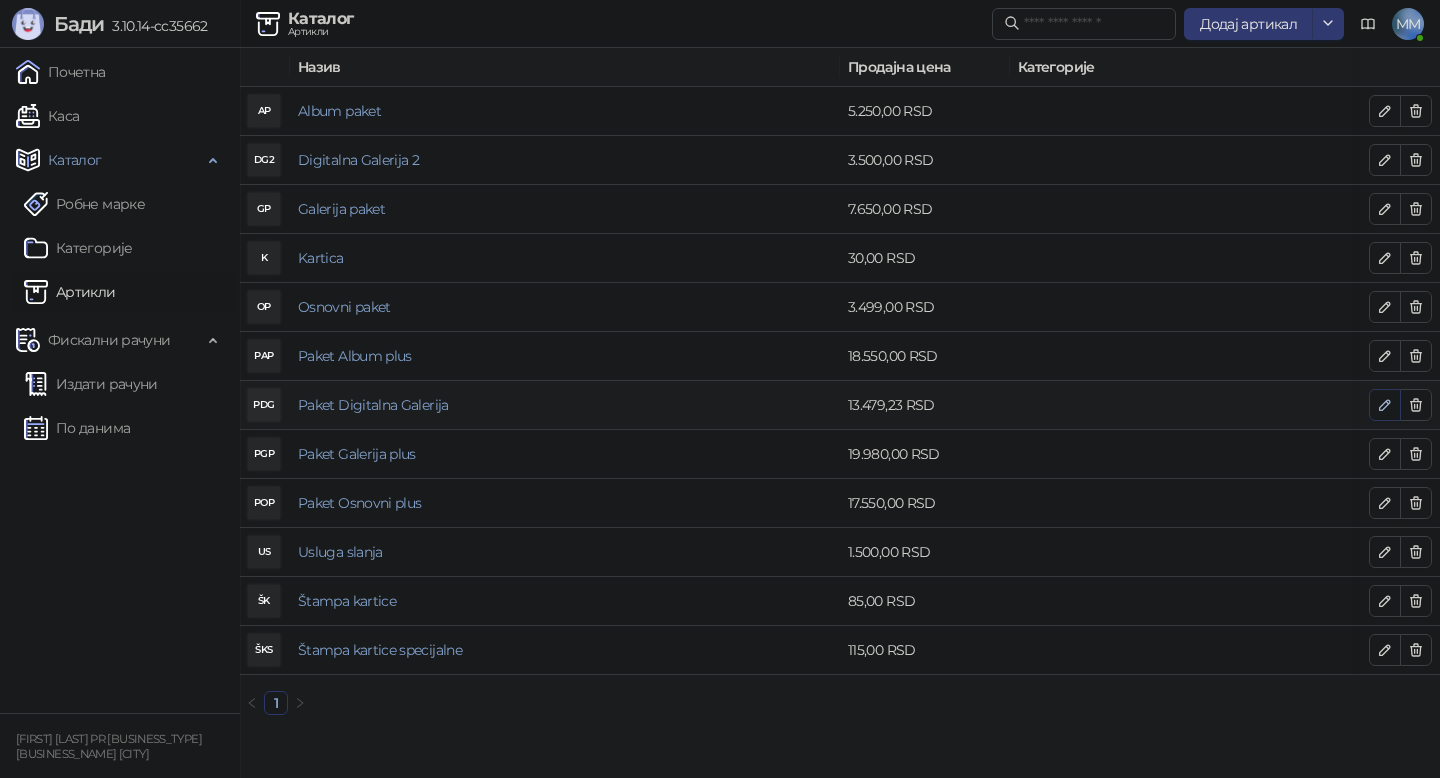 click 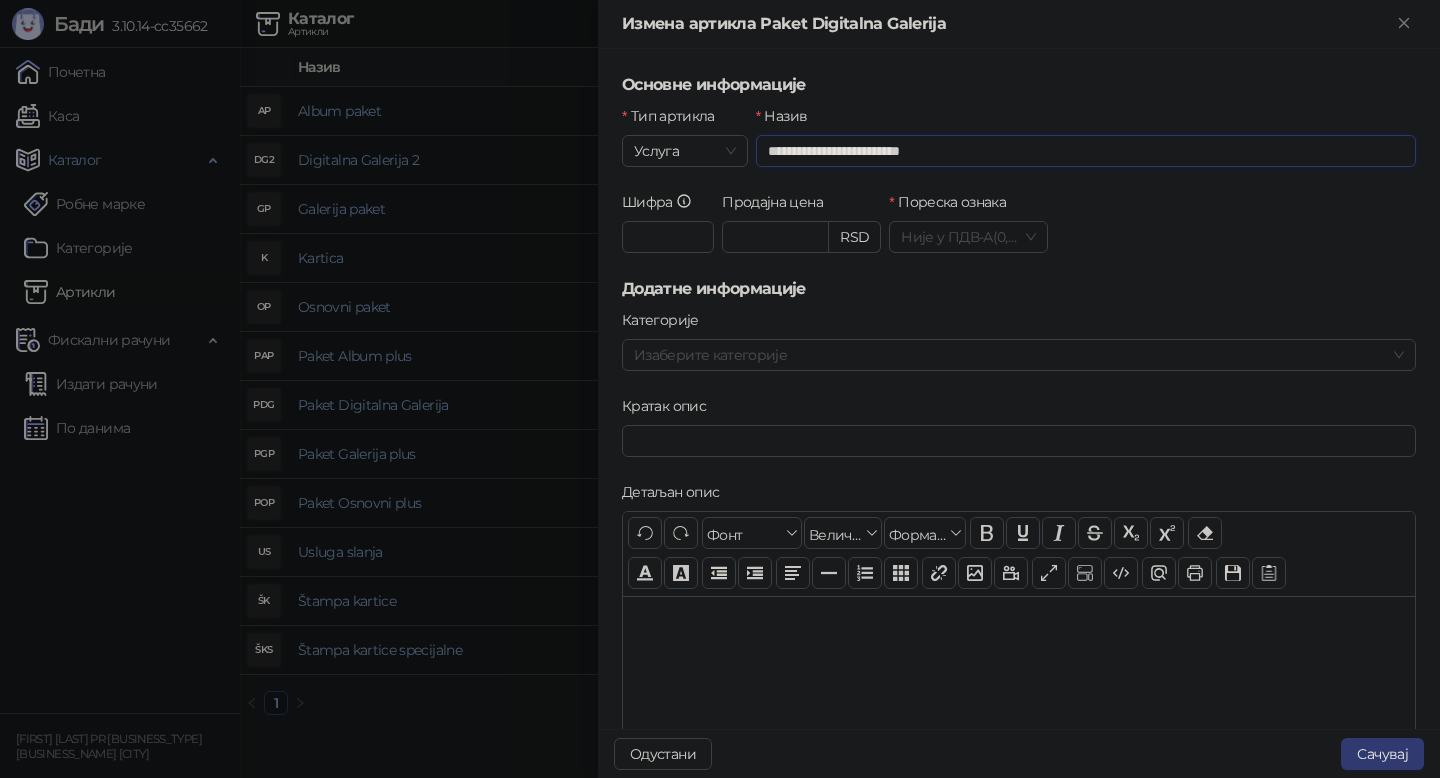 click on "**********" at bounding box center (1086, 151) 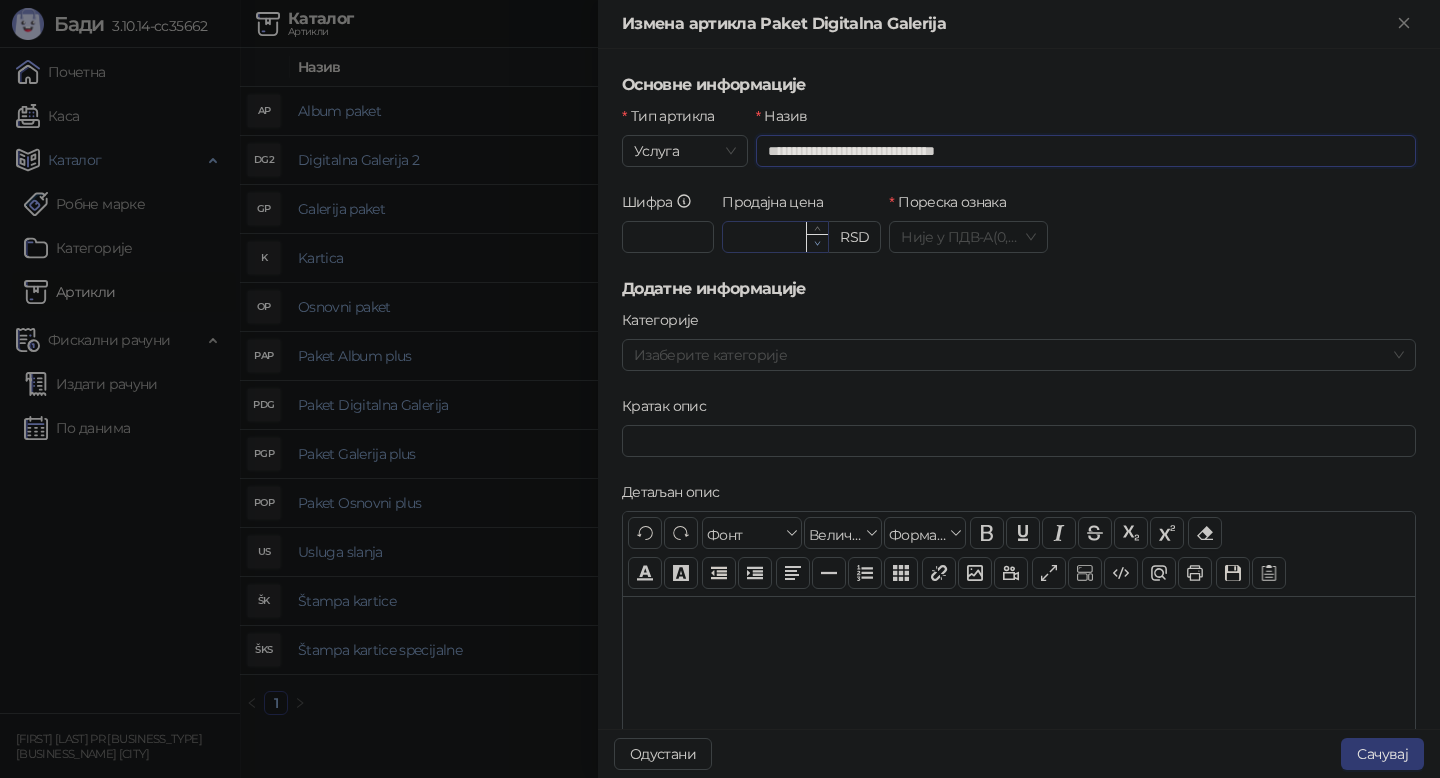 type on "**********" 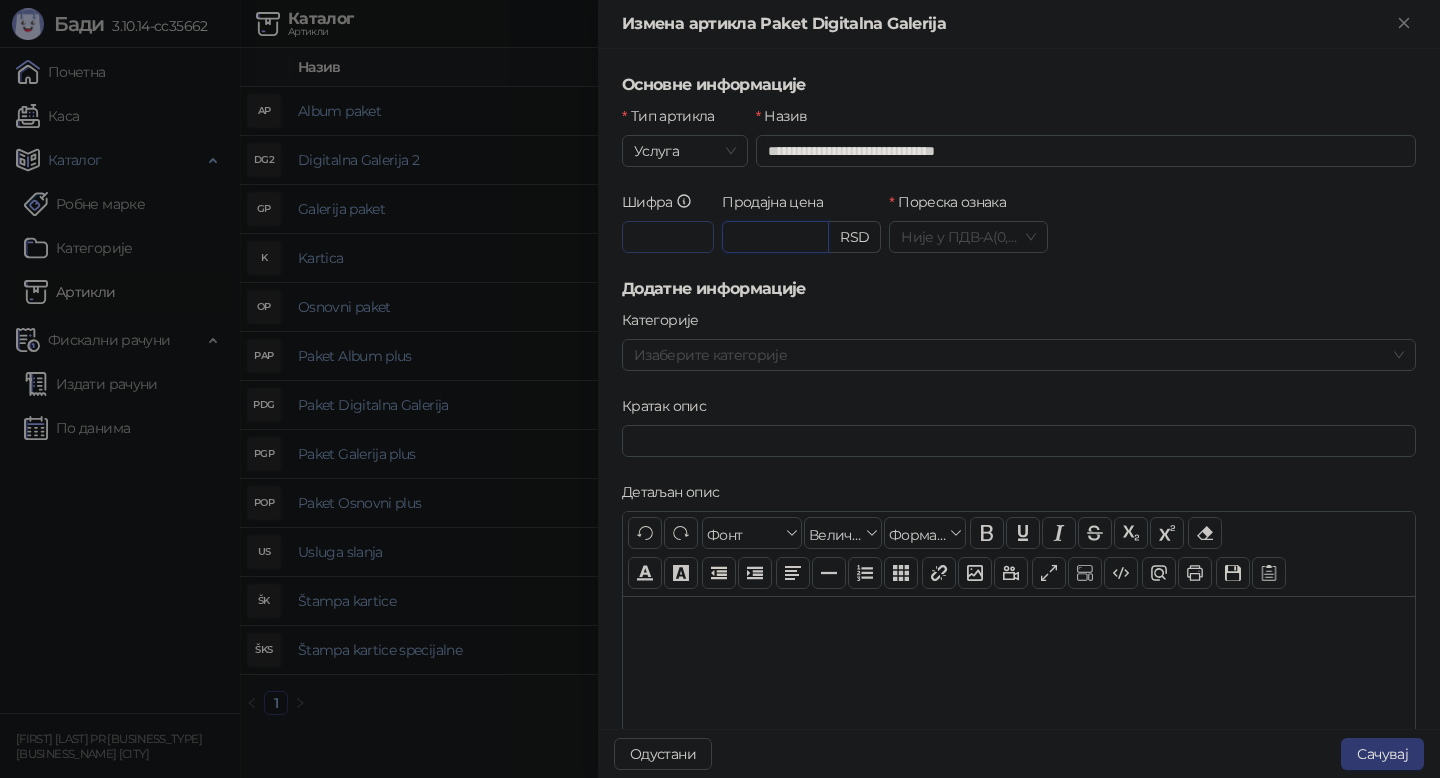 drag, startPoint x: 807, startPoint y: 241, endPoint x: 680, endPoint y: 240, distance: 127.00394 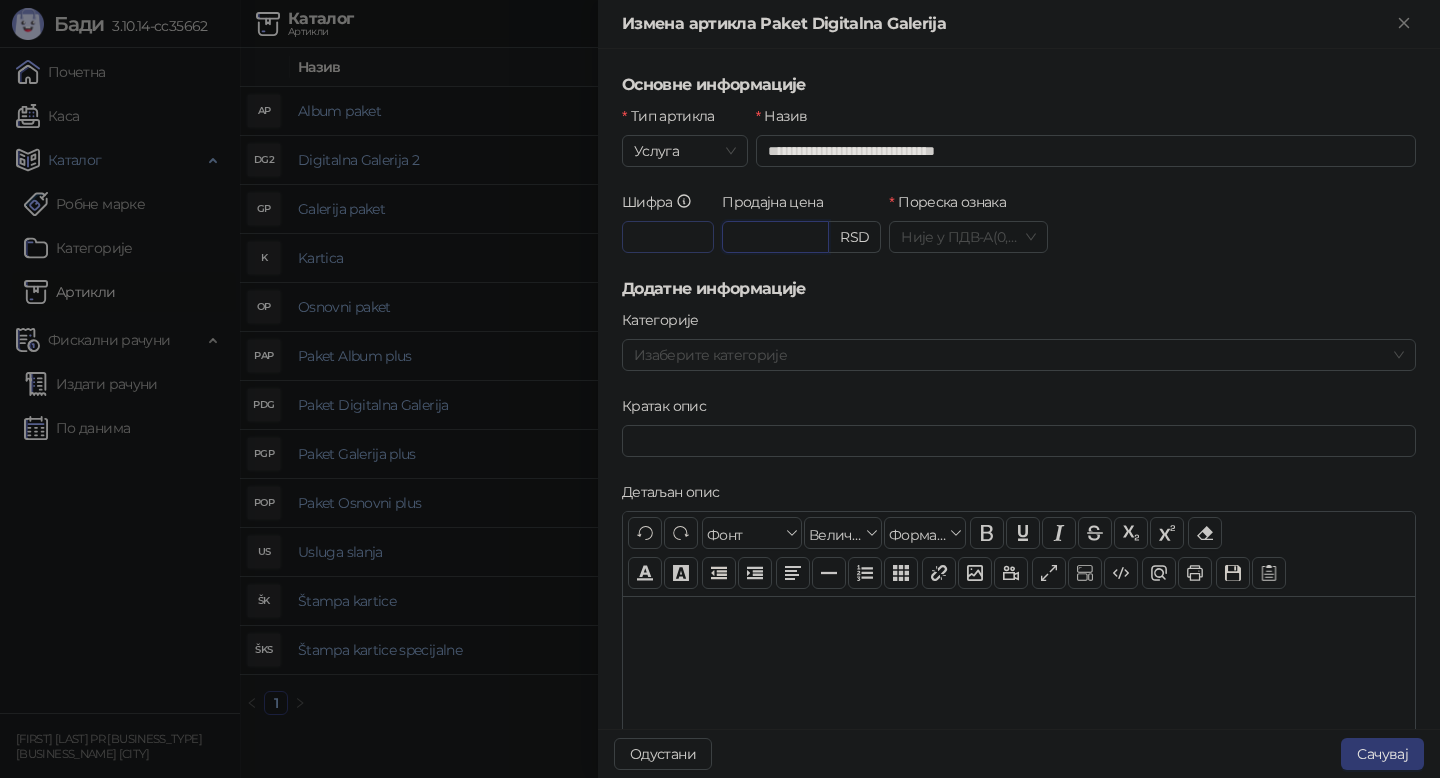 click on "**********" at bounding box center [1019, 234] 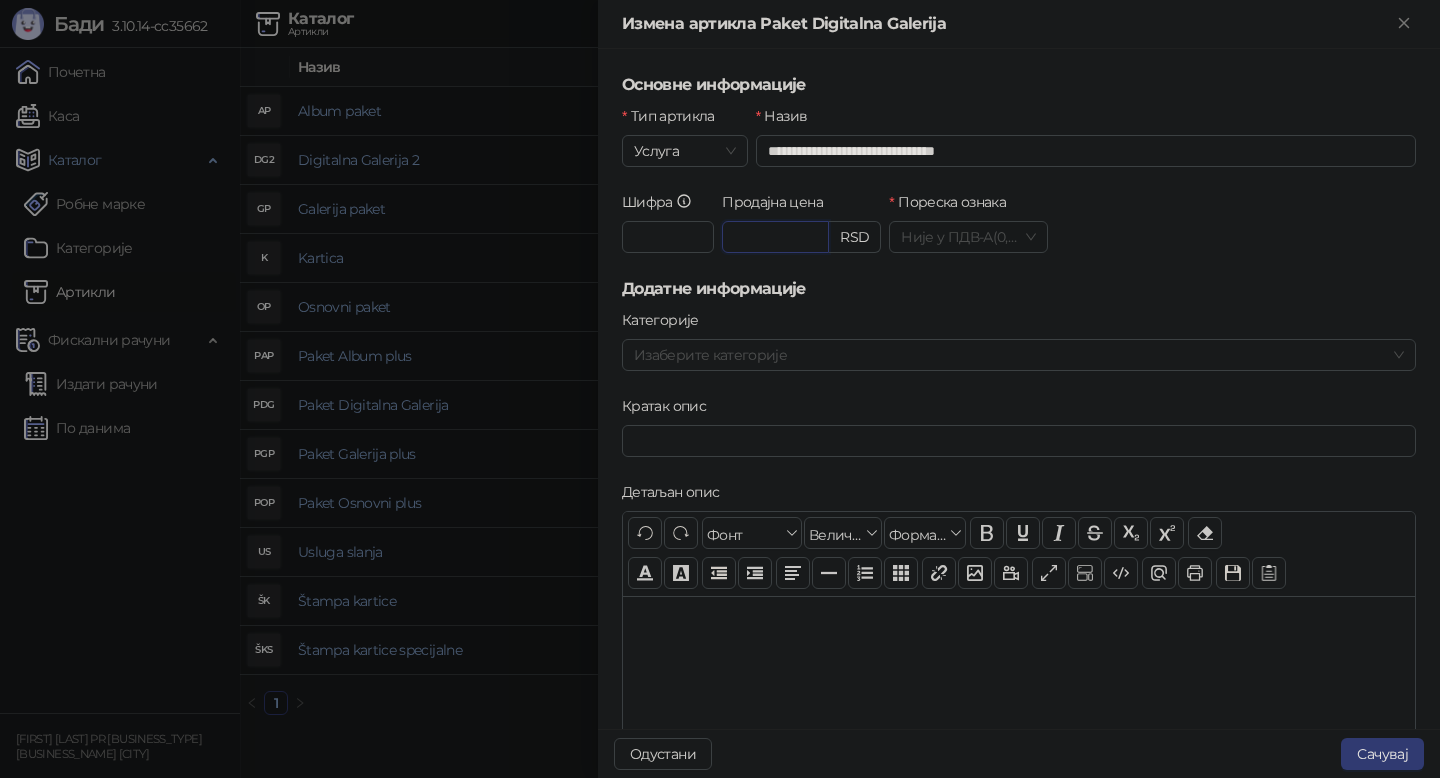 drag, startPoint x: 804, startPoint y: 234, endPoint x: 719, endPoint y: 234, distance: 85 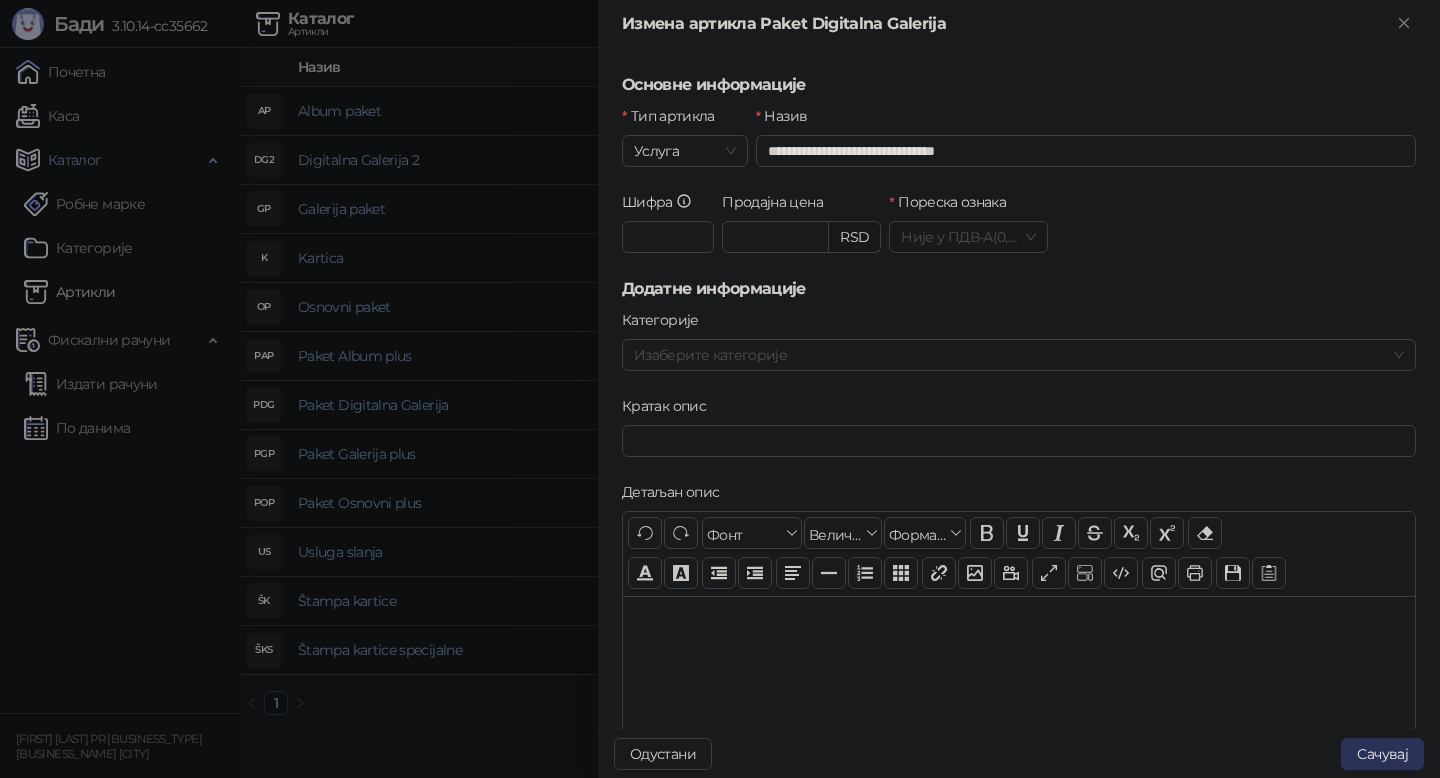 type on "********" 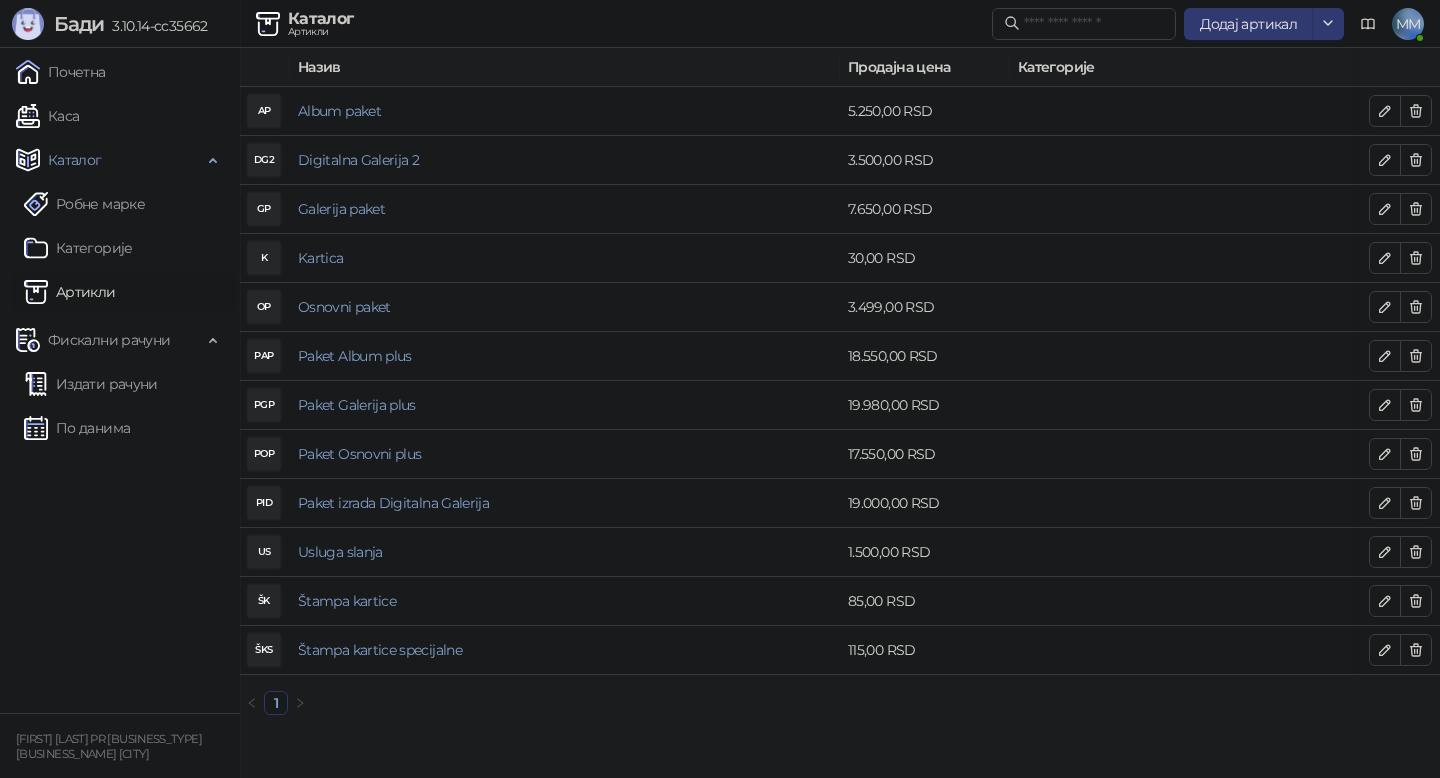 click on "Почетна Каса Каталог Робне марке Категорије Артикли Фискални рачуни Издати рачуни По данима" at bounding box center [120, 380] 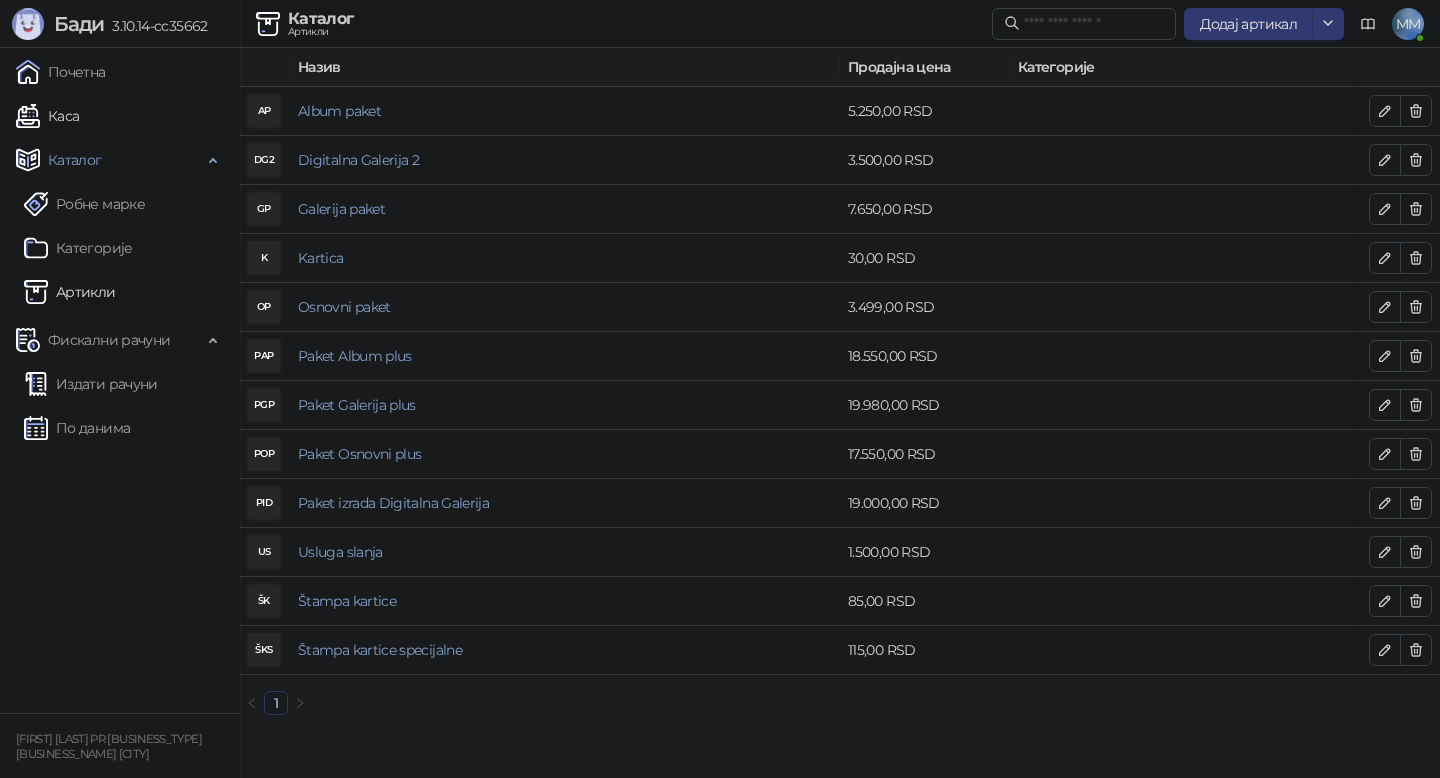 click on "Каса" at bounding box center [47, 116] 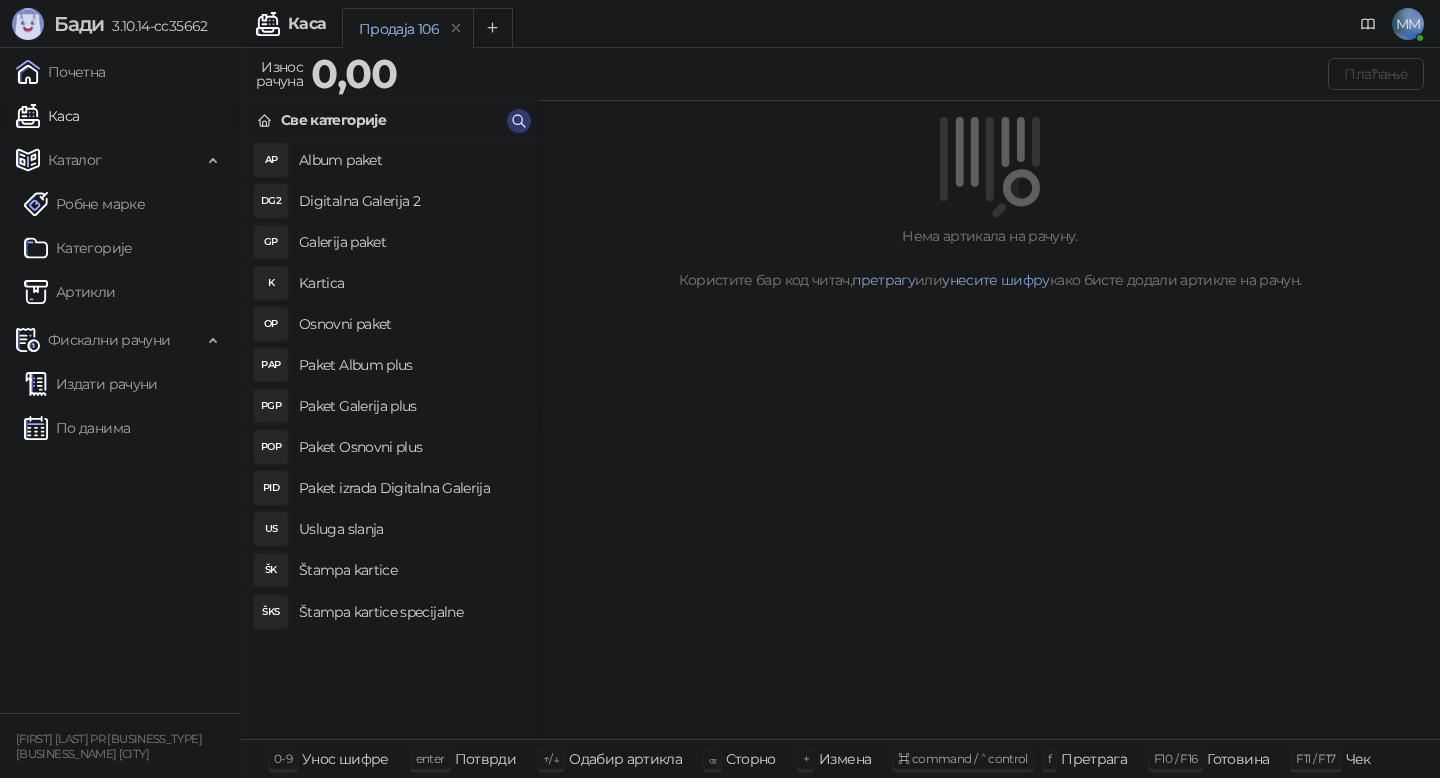 click on "Paket izrada Digitalna Galerija" at bounding box center [411, 488] 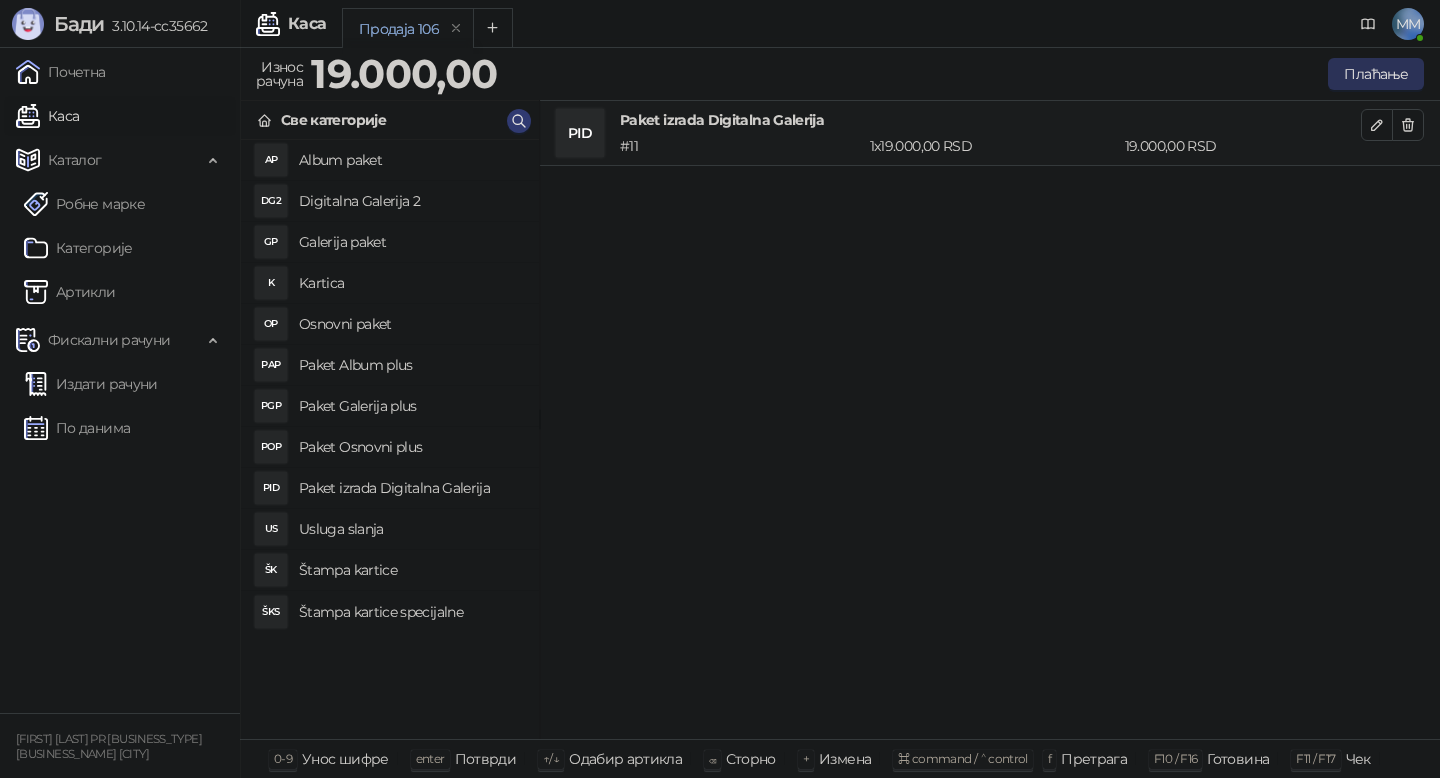 click on "Плаћање" at bounding box center (1376, 74) 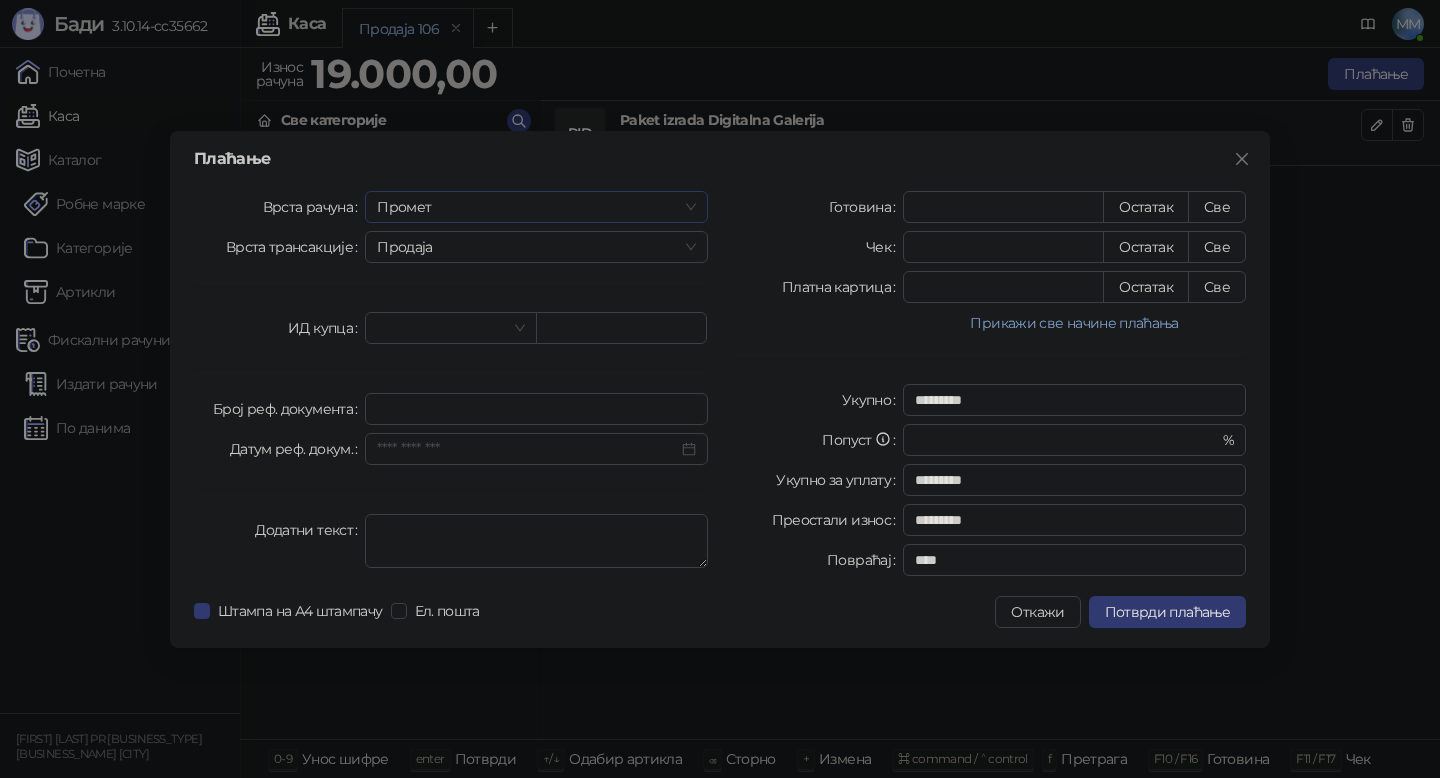 click on "Промет" at bounding box center (536, 207) 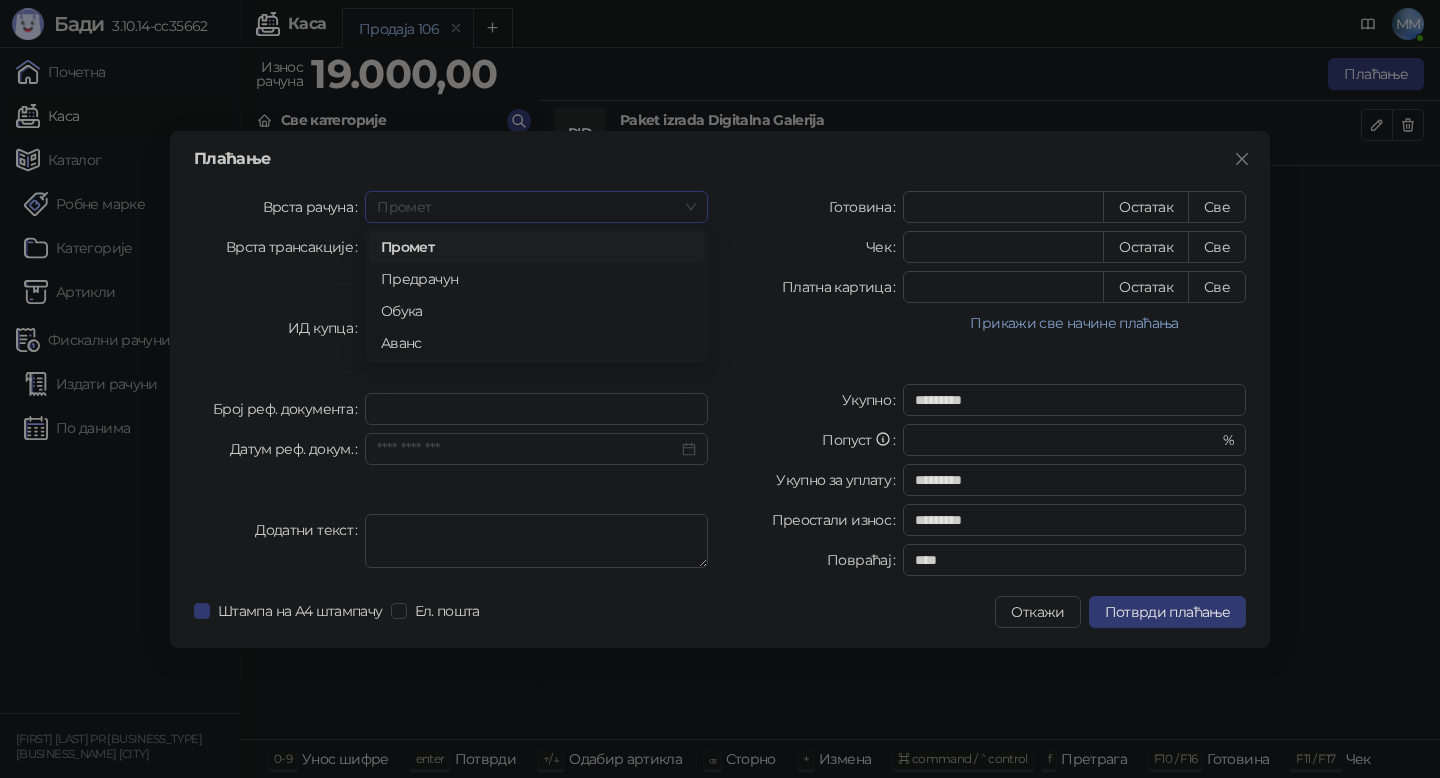 click on "Аванс" at bounding box center [536, 343] 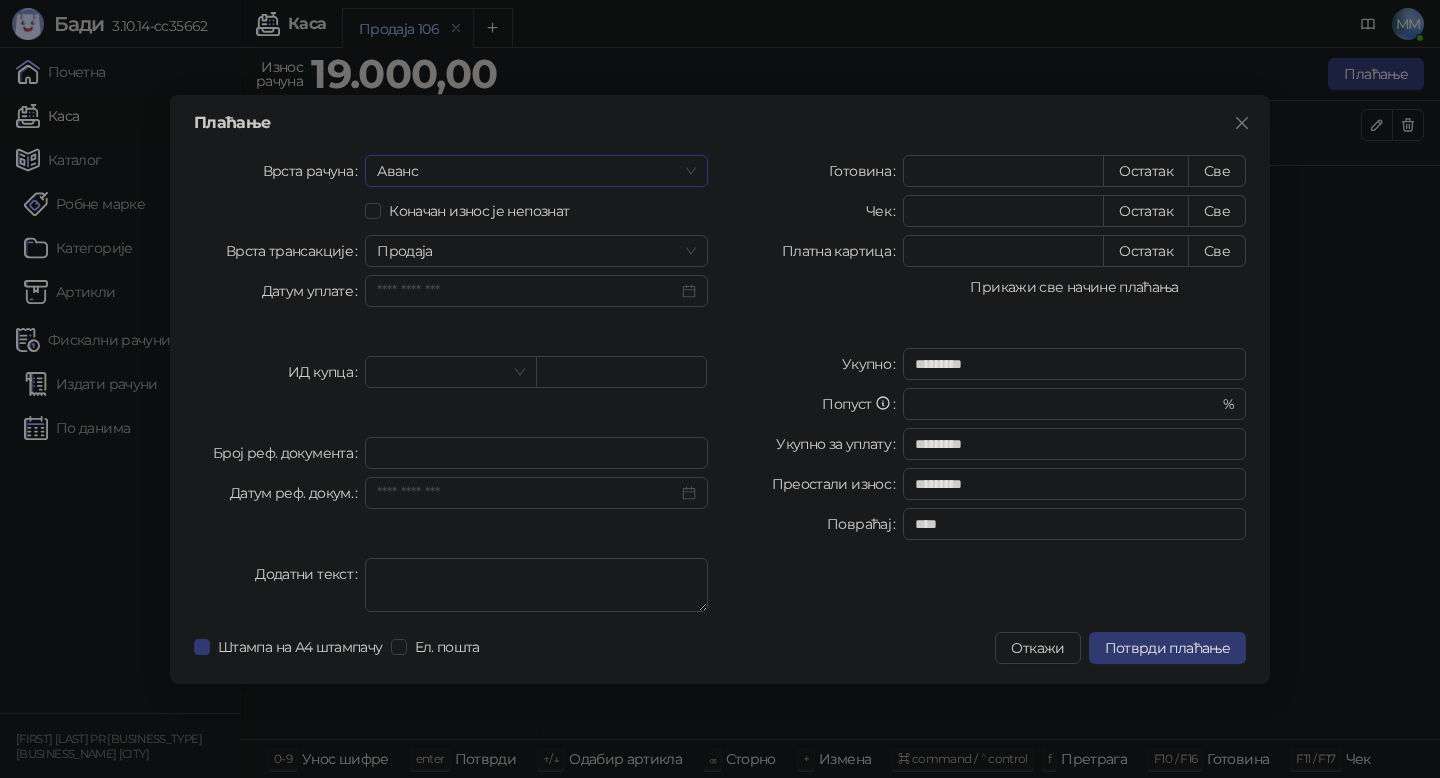 click on "Прикажи све начине плаћања" at bounding box center (1074, 287) 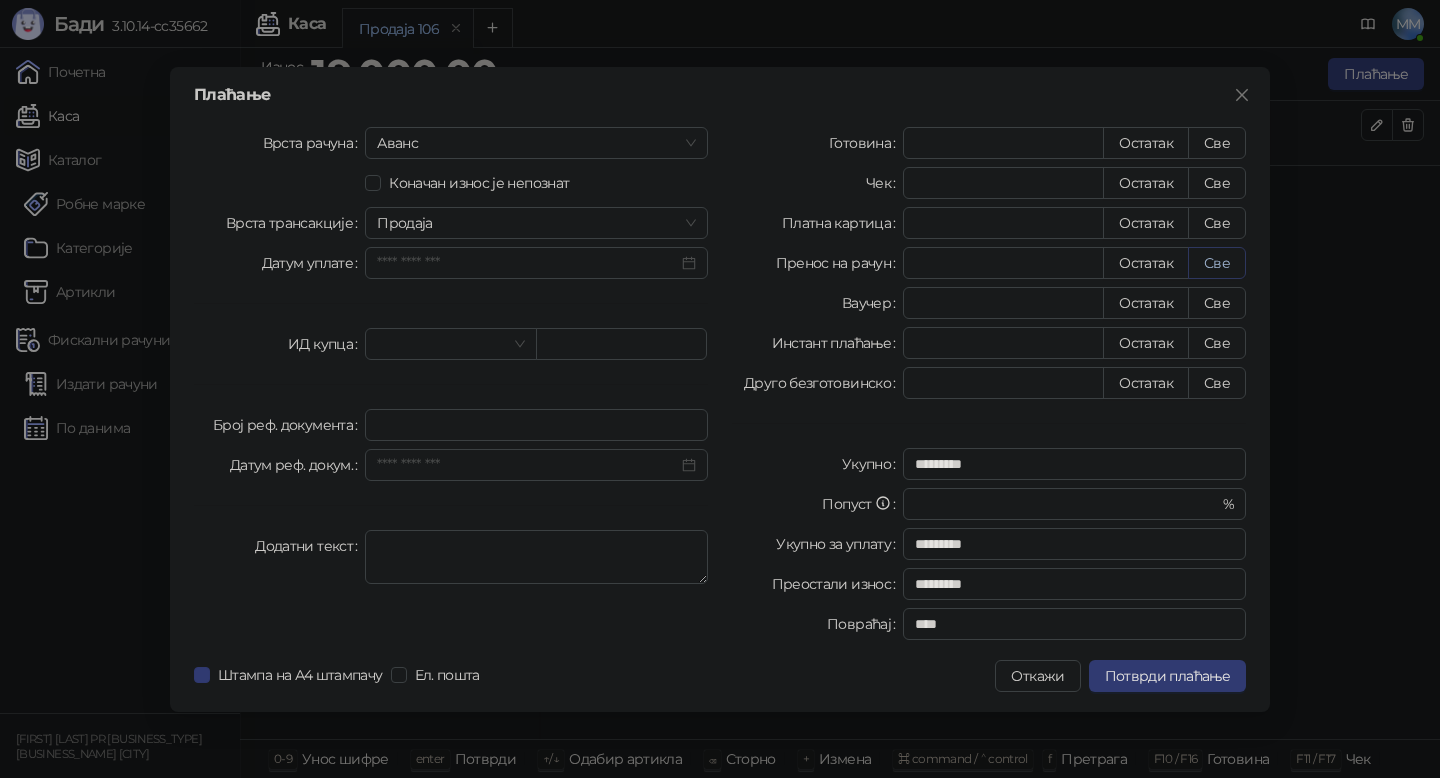 click on "Све" at bounding box center (1217, 263) 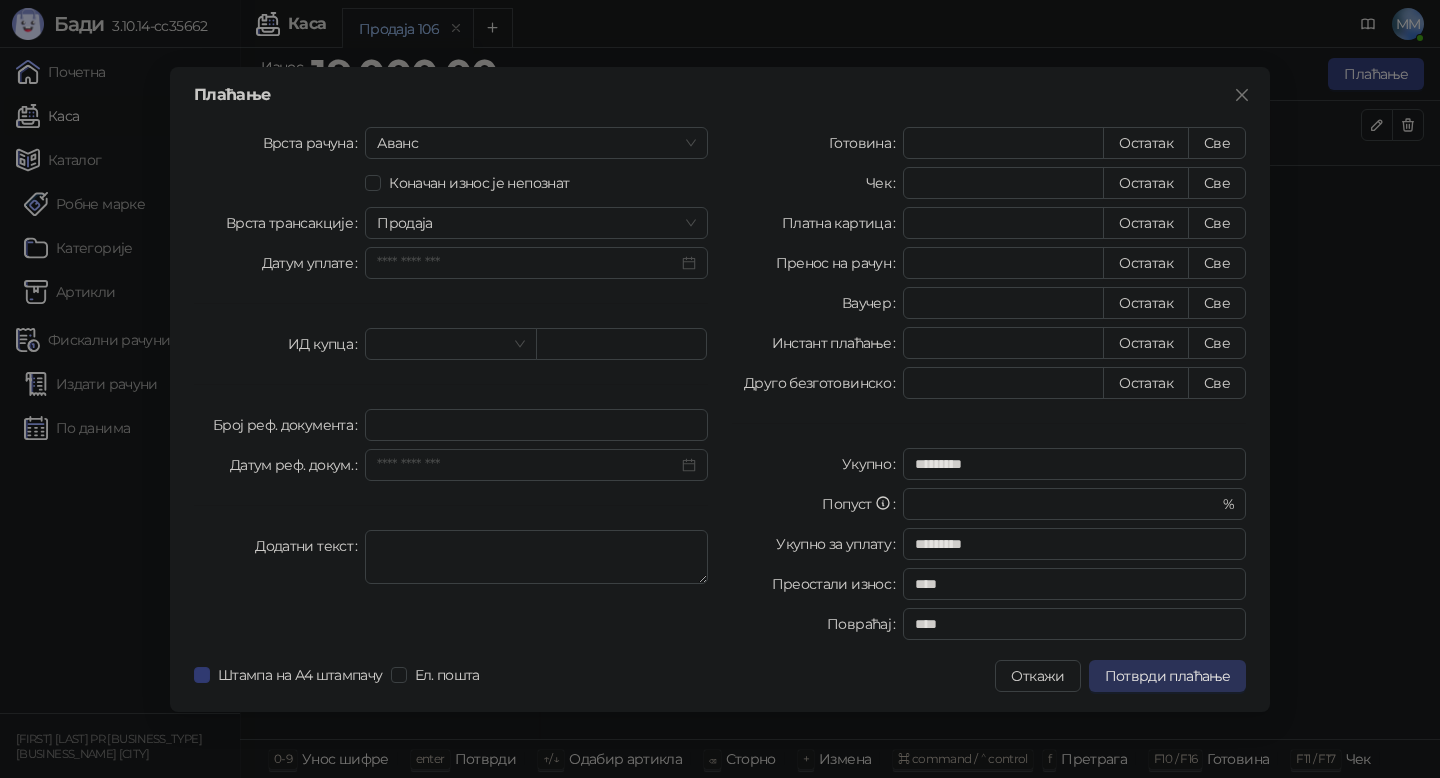click on "Потврди плаћање" at bounding box center (1167, 676) 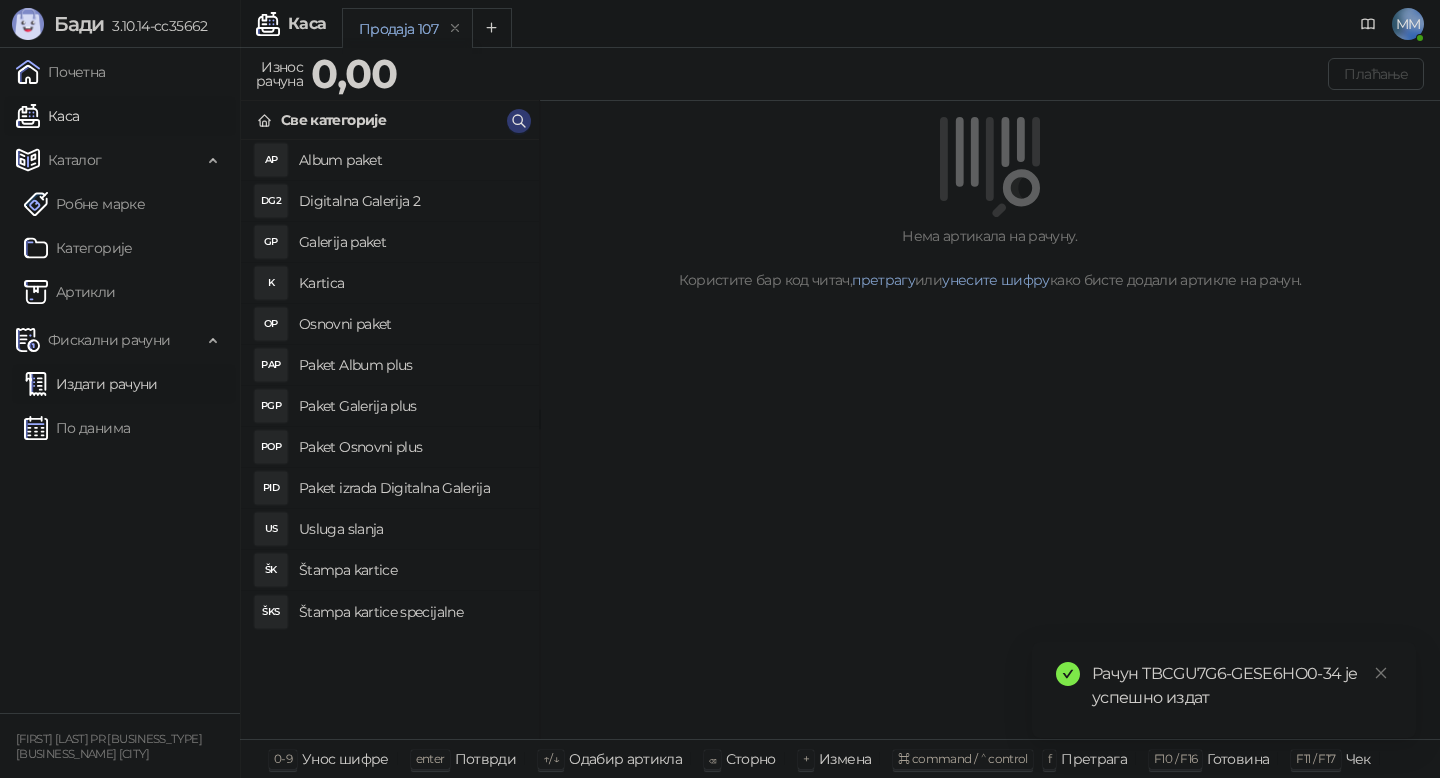 click on "Издати рачуни" at bounding box center [91, 384] 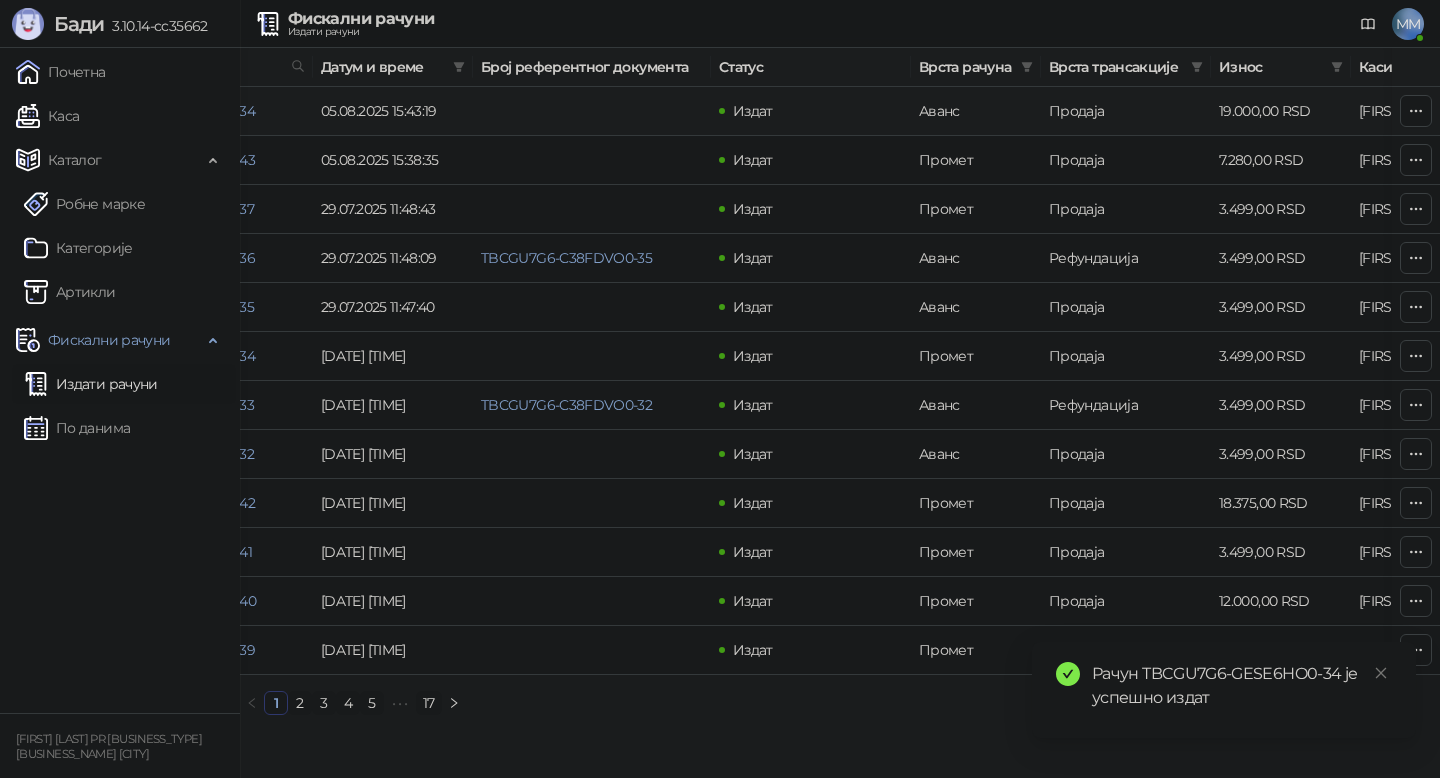 scroll, scrollTop: 0, scrollLeft: 600, axis: horizontal 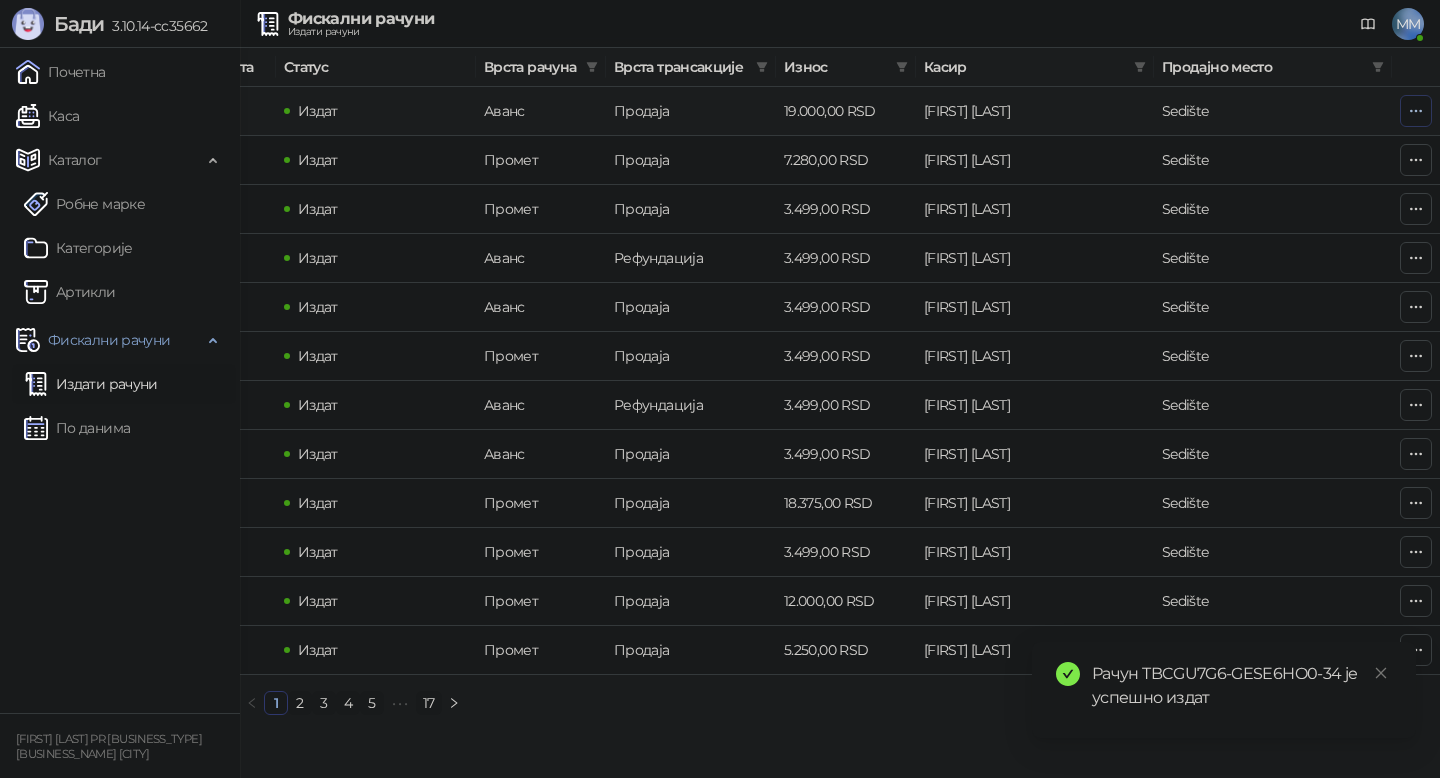 click 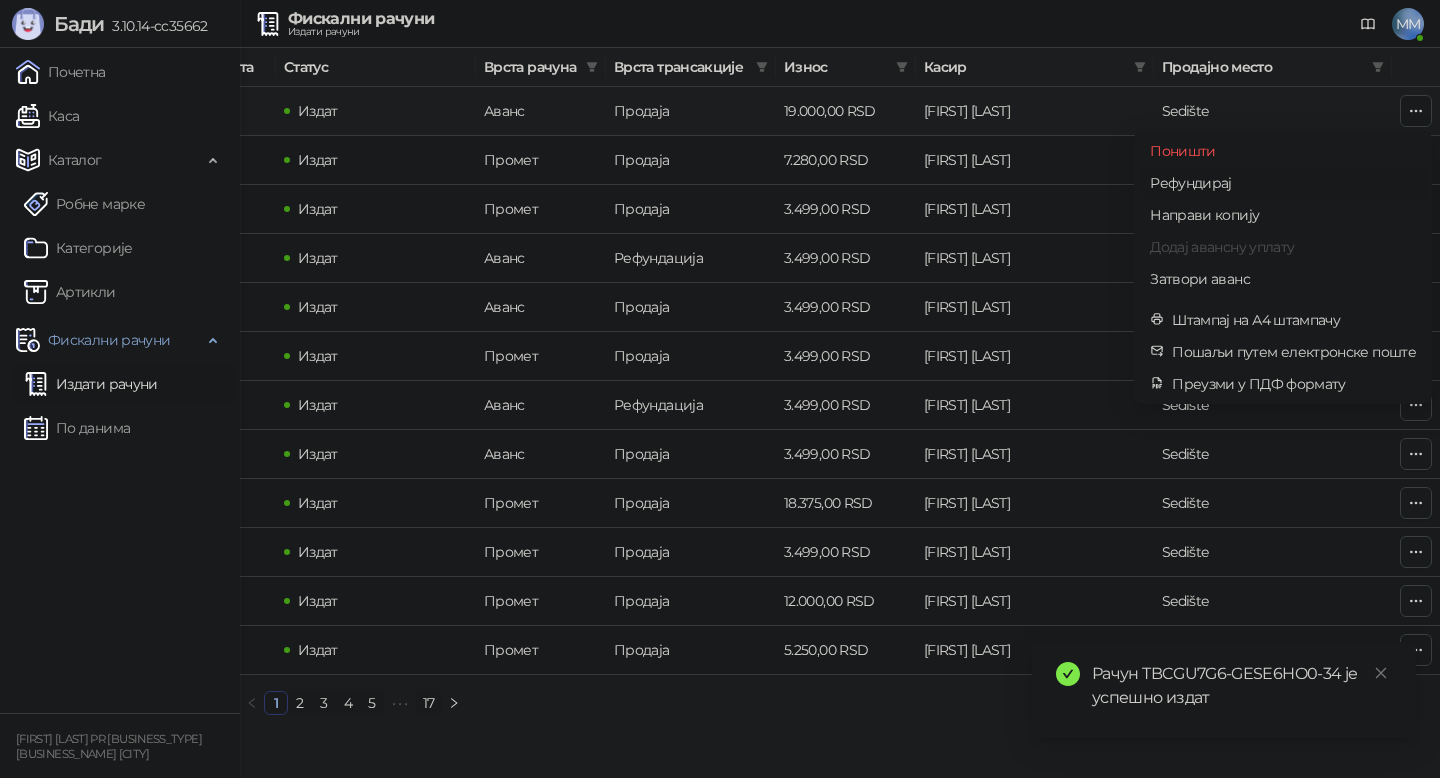 click on "Рефундирај" at bounding box center (1283, 183) 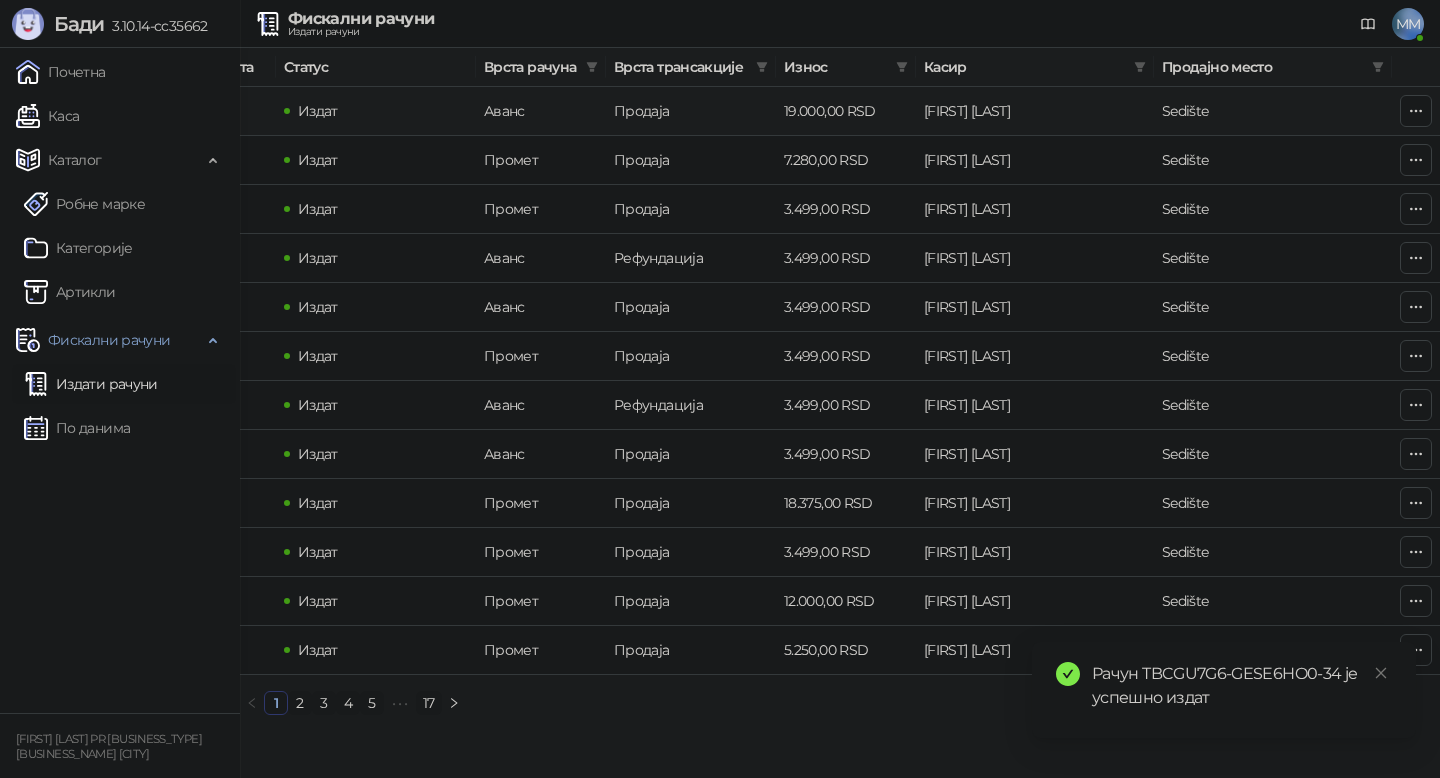 type on "**********" 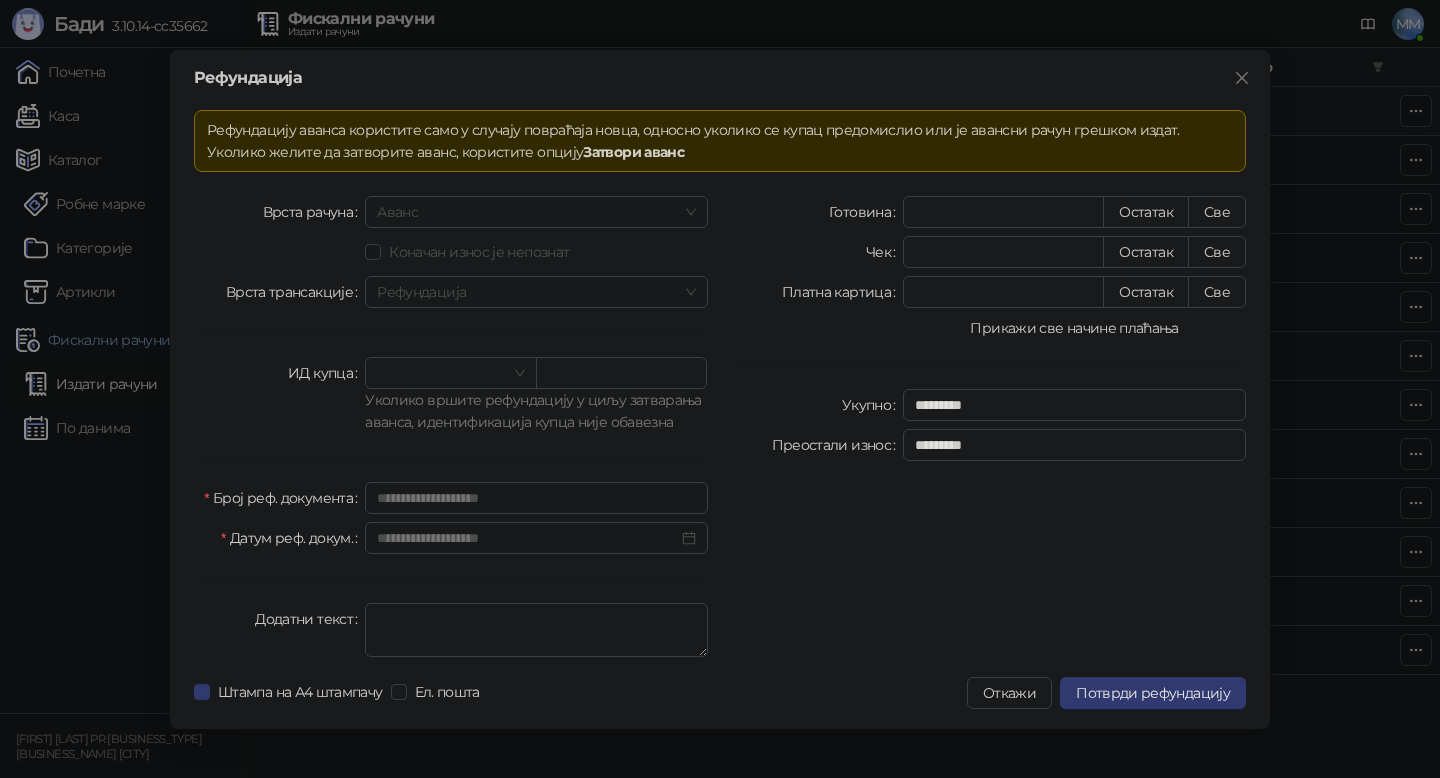 click on "Прикажи све начине плаћања" at bounding box center [1074, 328] 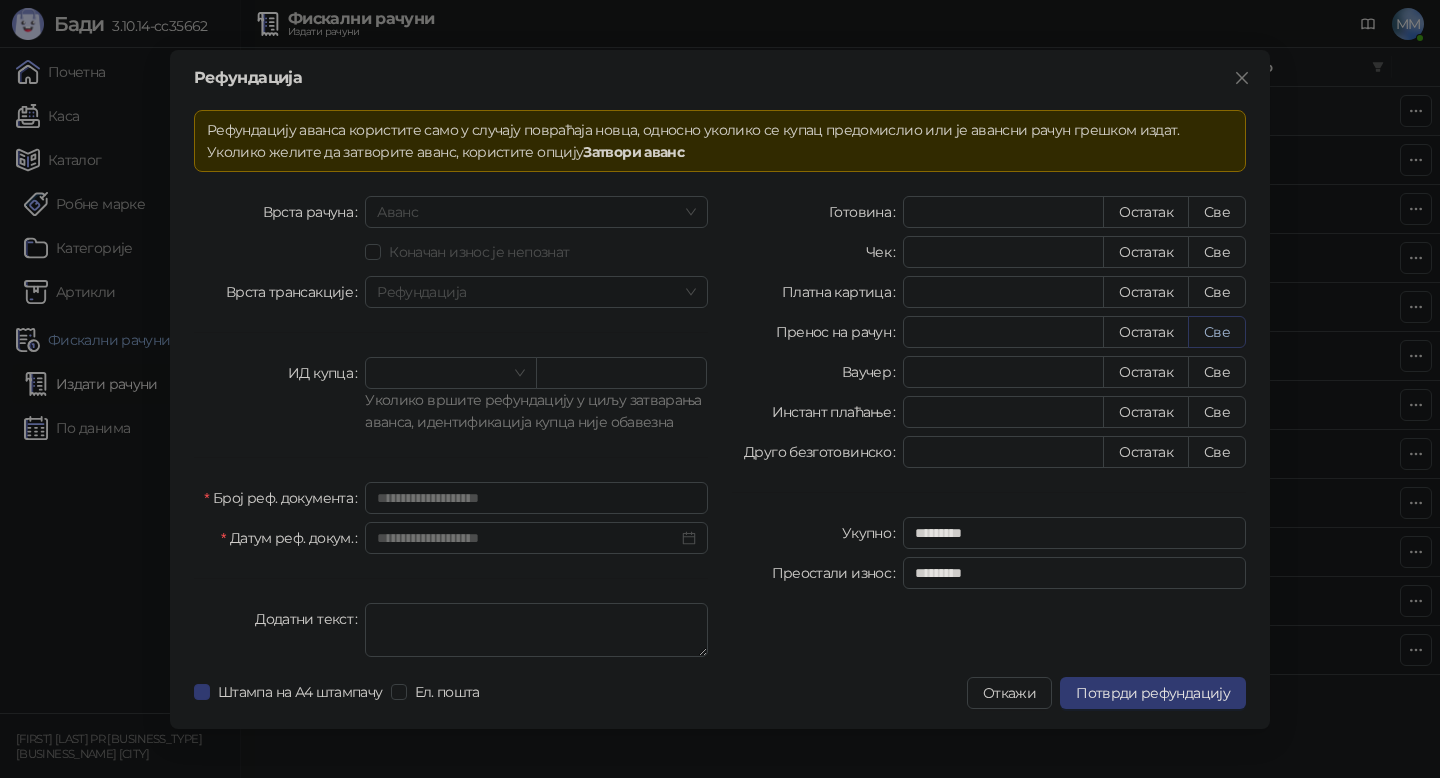 click on "Све" at bounding box center [1217, 332] 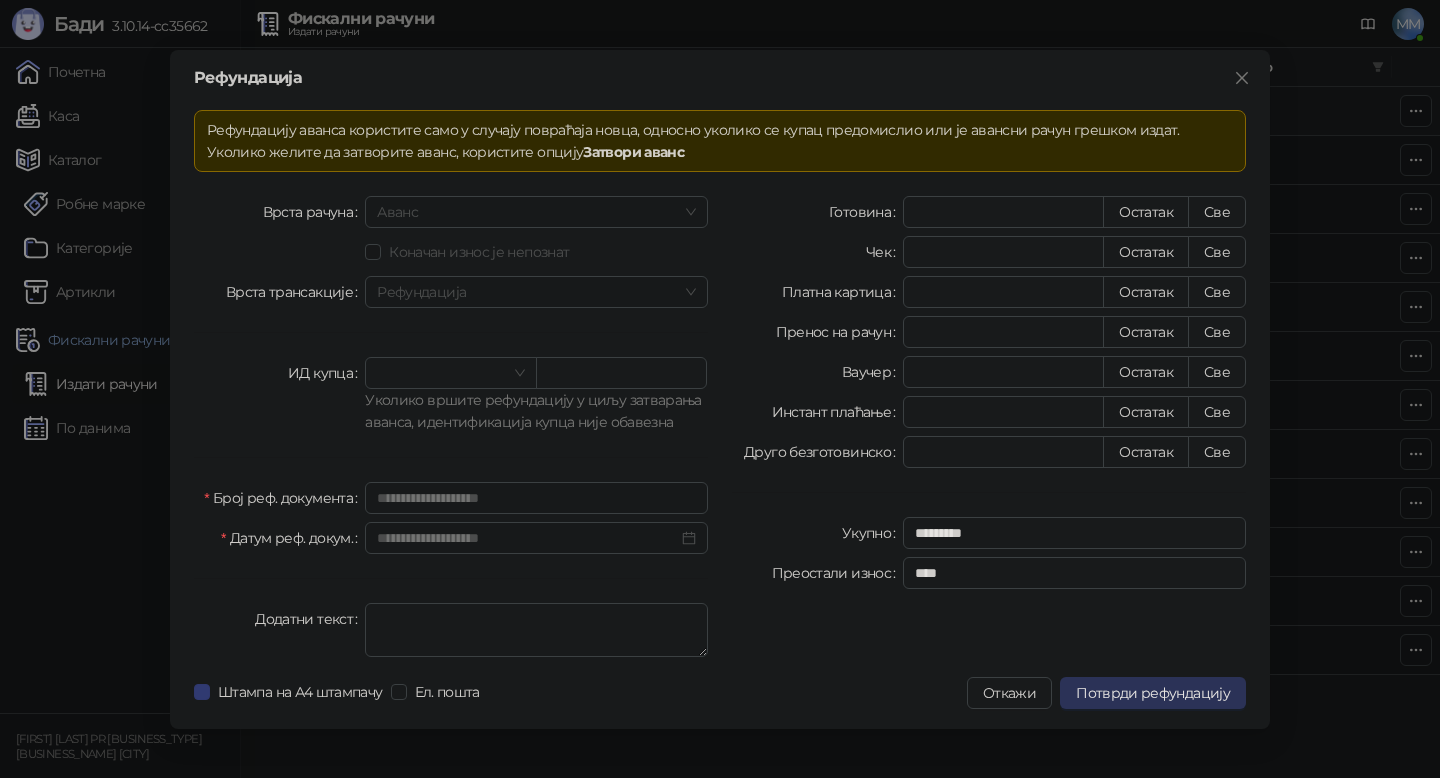 click on "Потврди рефундацију" at bounding box center (1153, 693) 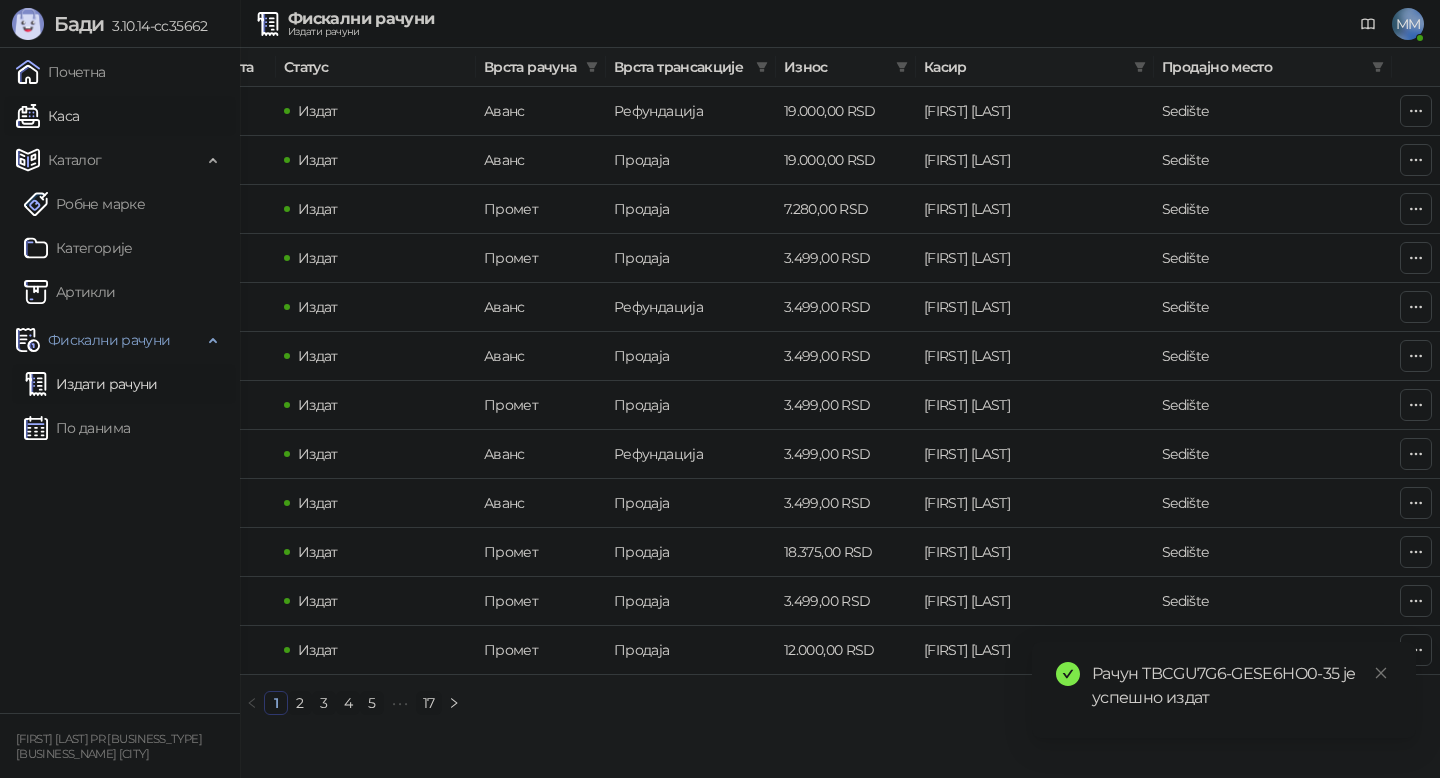 click on "Каса" at bounding box center (47, 116) 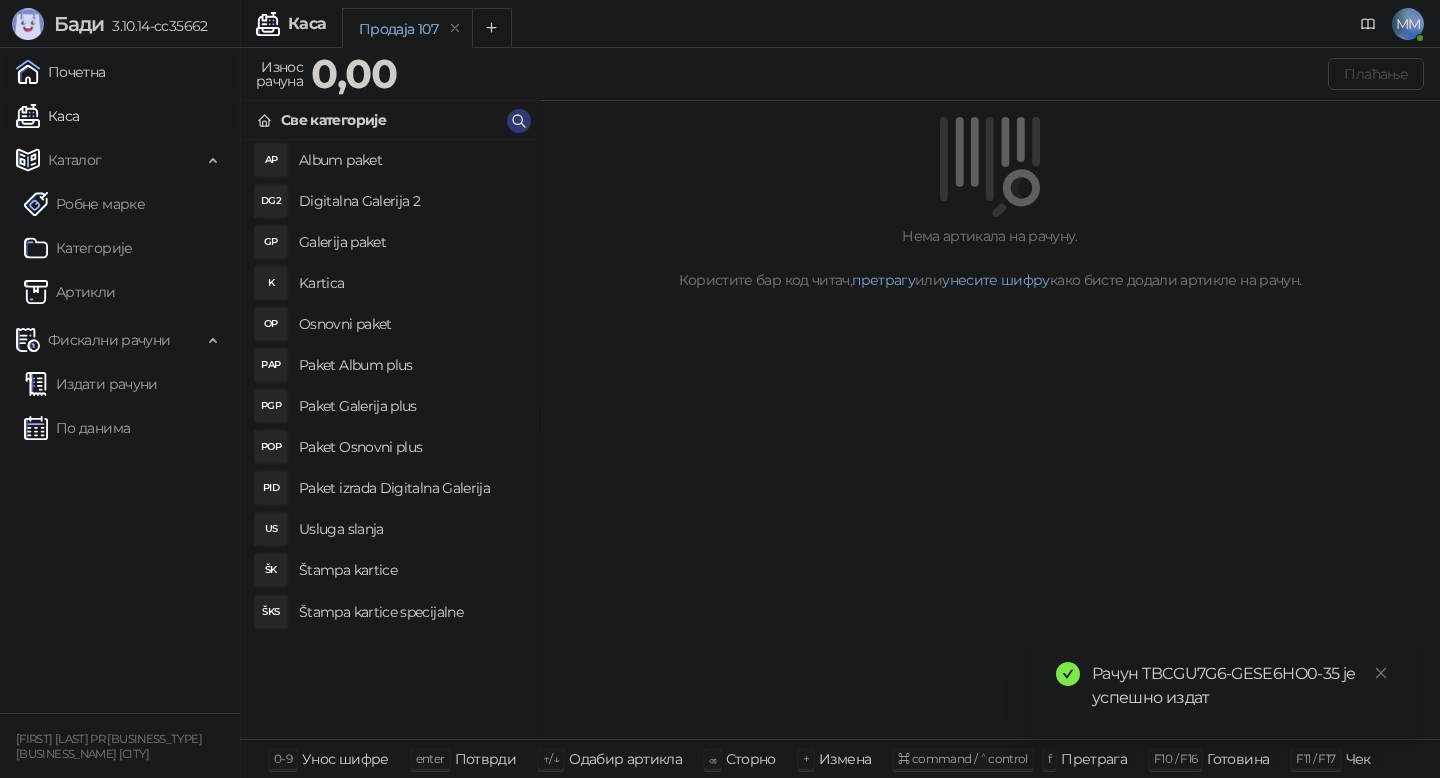 click on "Почетна" at bounding box center [61, 72] 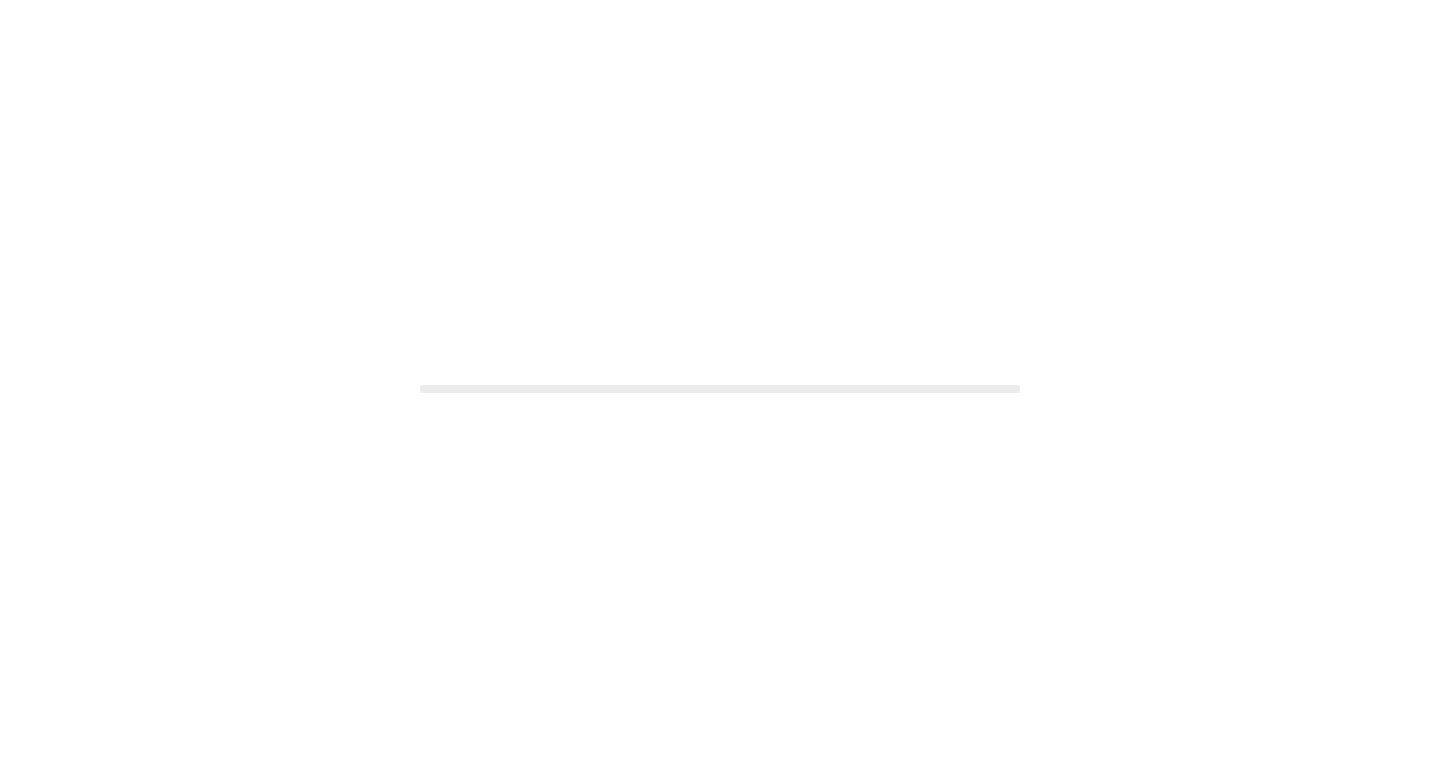 scroll, scrollTop: 0, scrollLeft: 0, axis: both 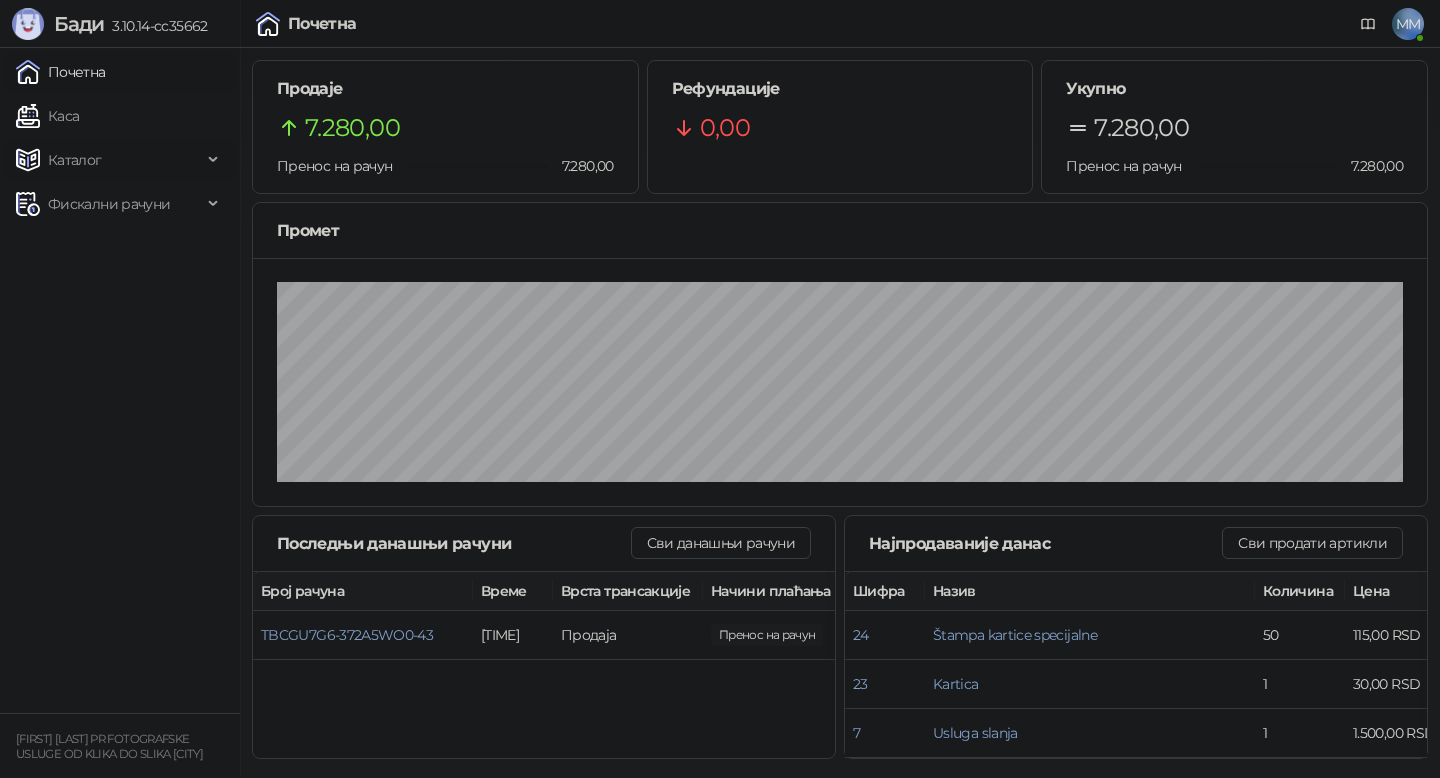 click on "Каталог" at bounding box center [75, 160] 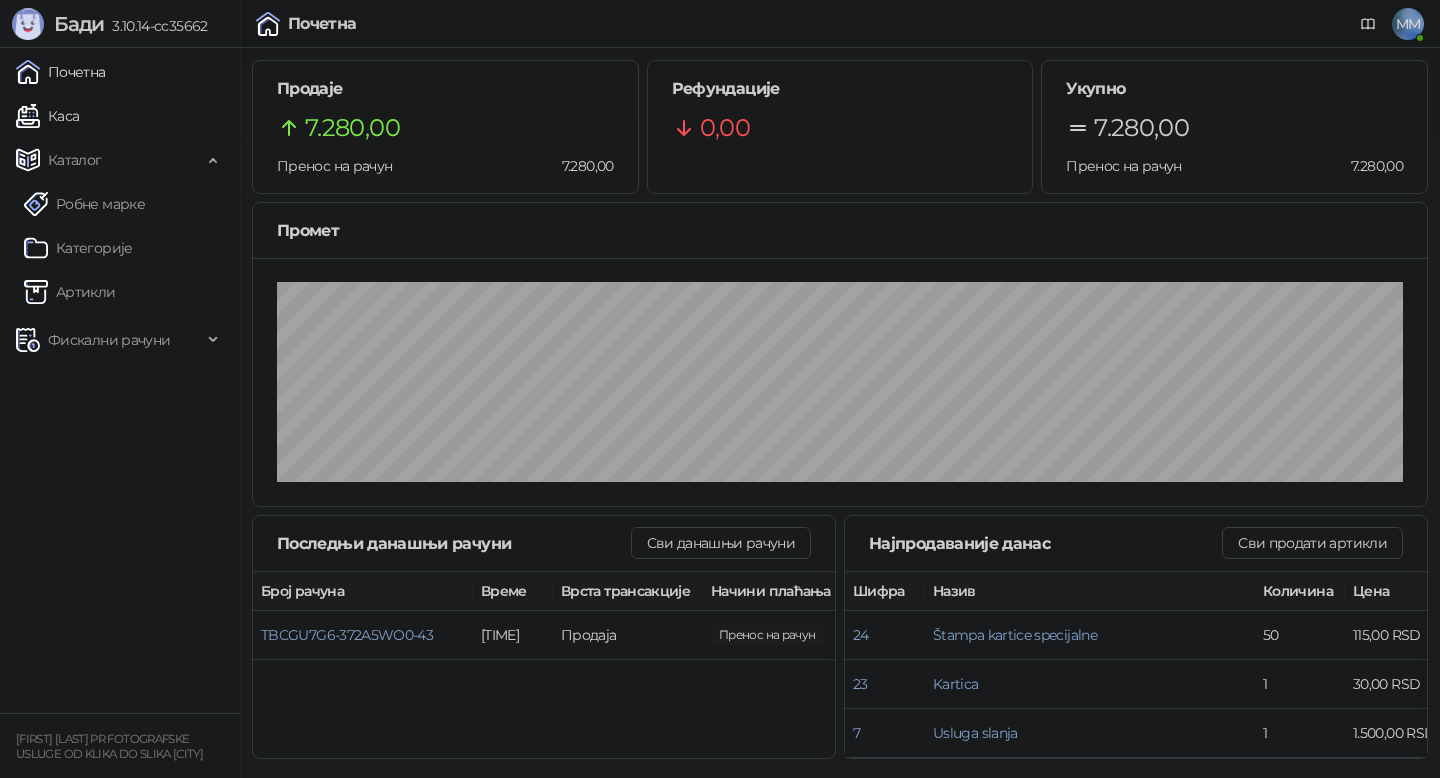 click on "Каса" at bounding box center (47, 116) 